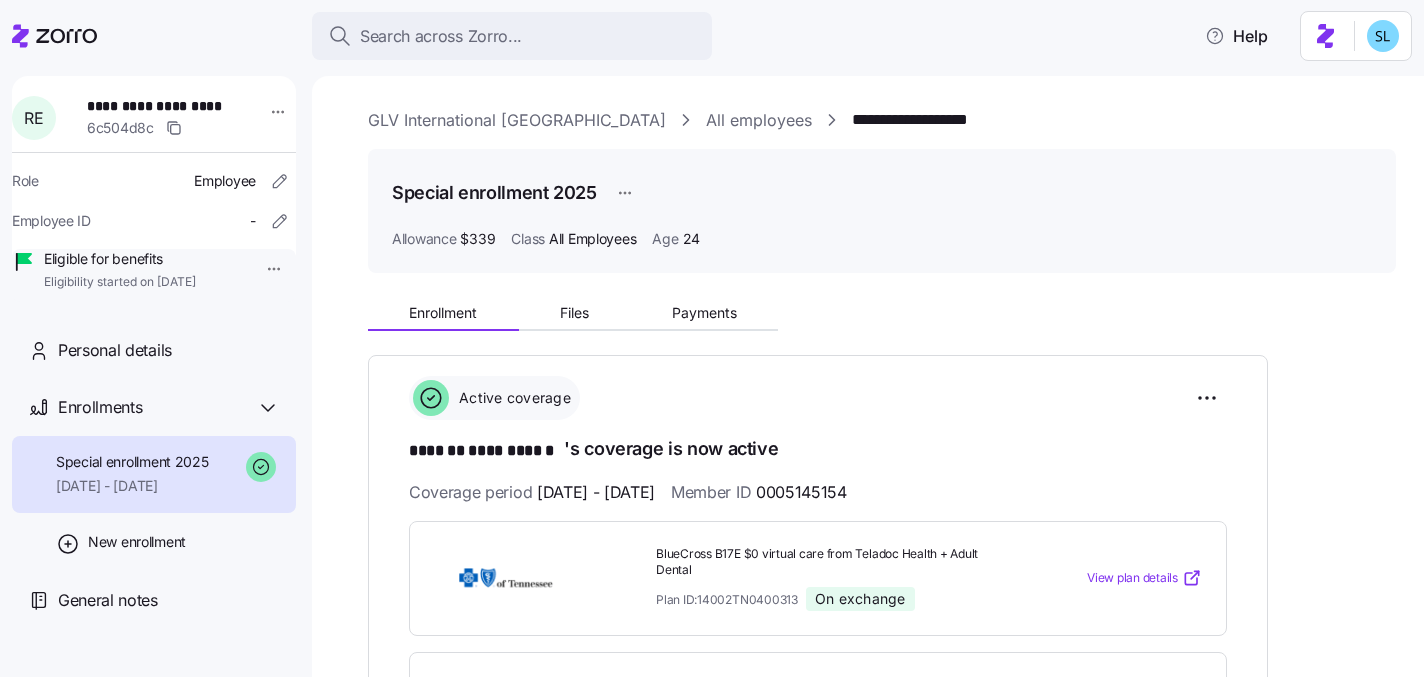 scroll, scrollTop: 0, scrollLeft: 0, axis: both 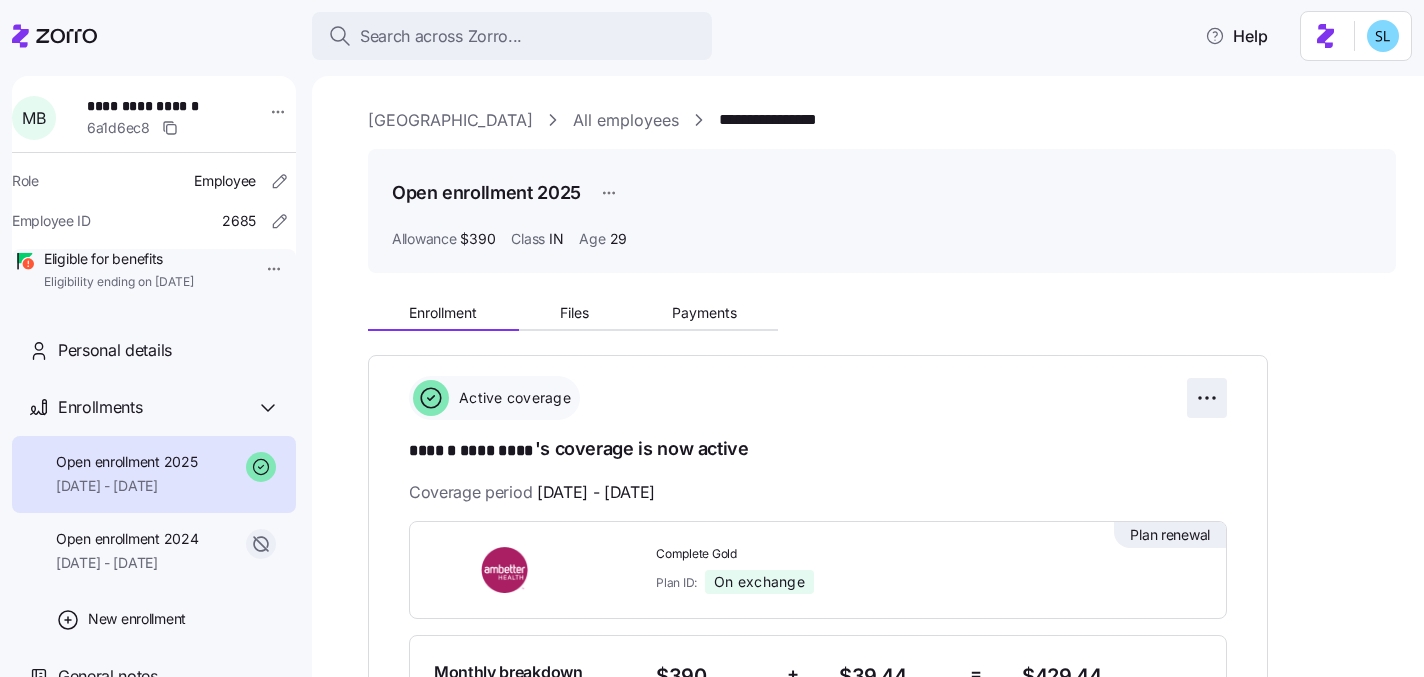 click on "**********" at bounding box center [712, 332] 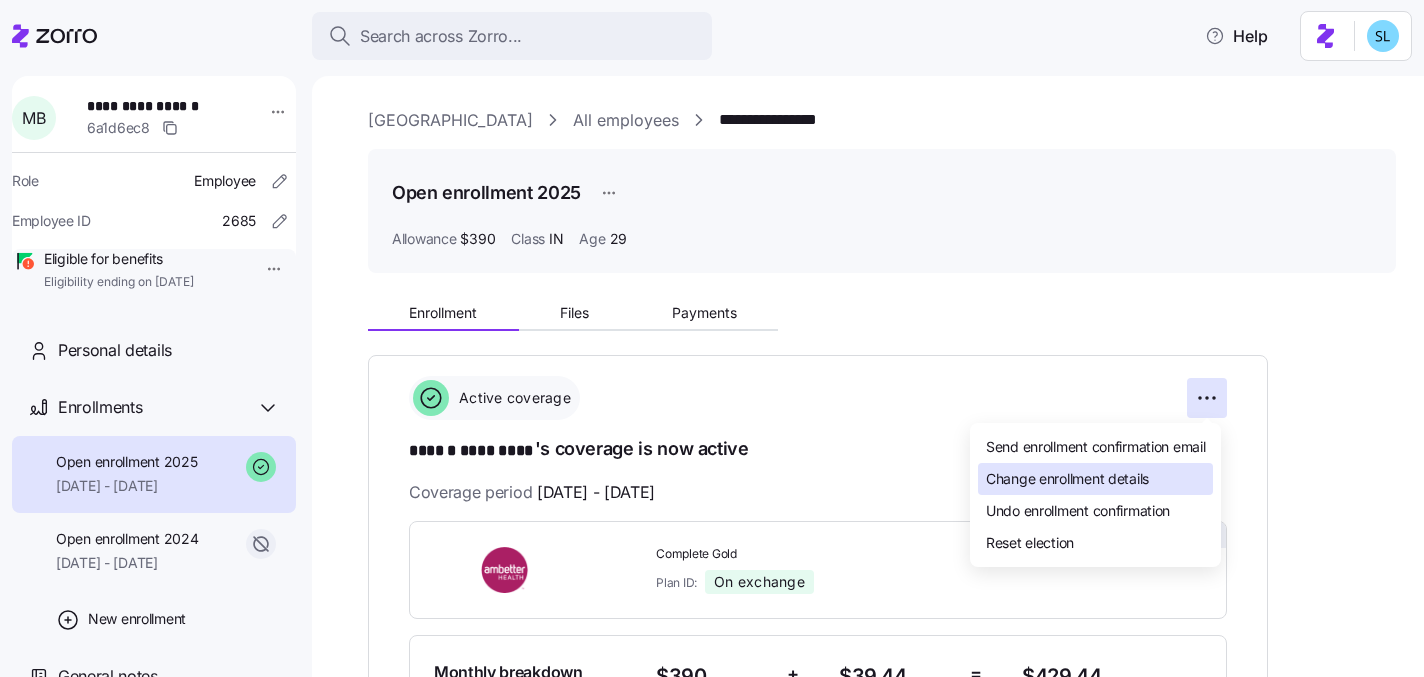 click on "Change enrollment details" at bounding box center (1095, 479) 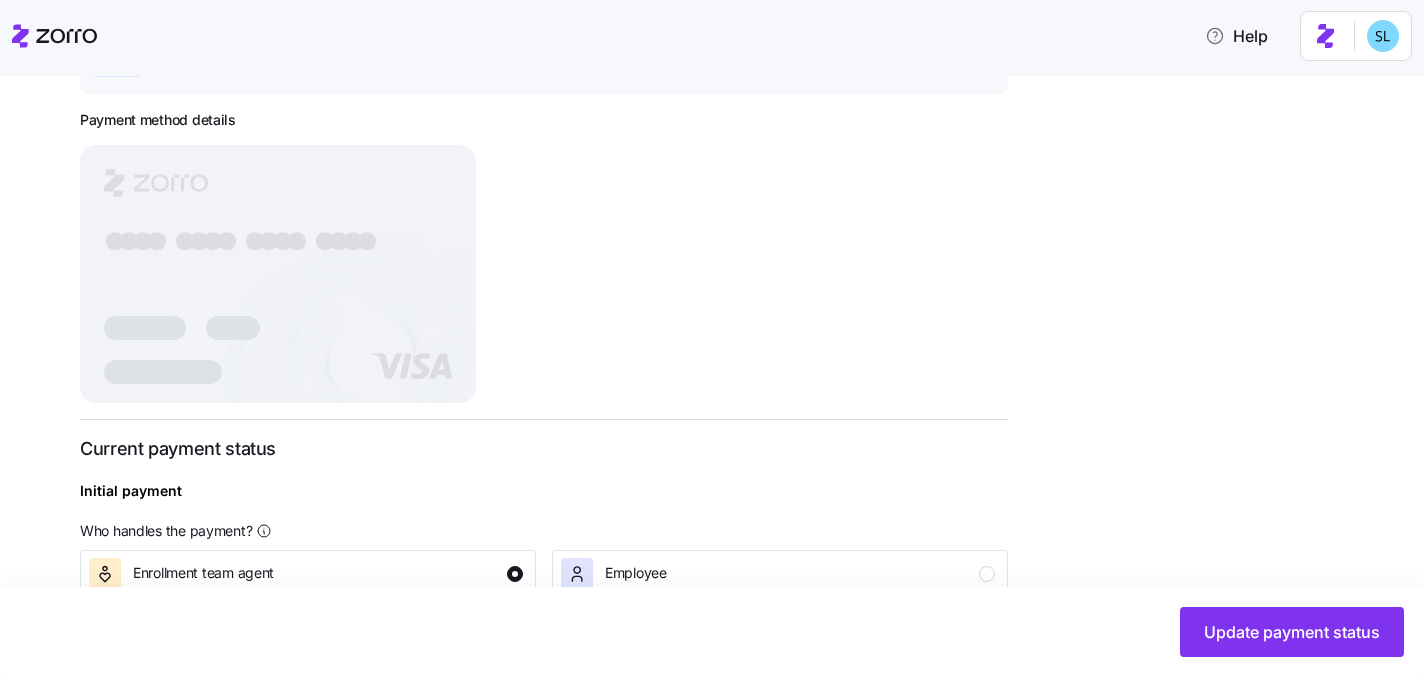 scroll, scrollTop: 764, scrollLeft: 0, axis: vertical 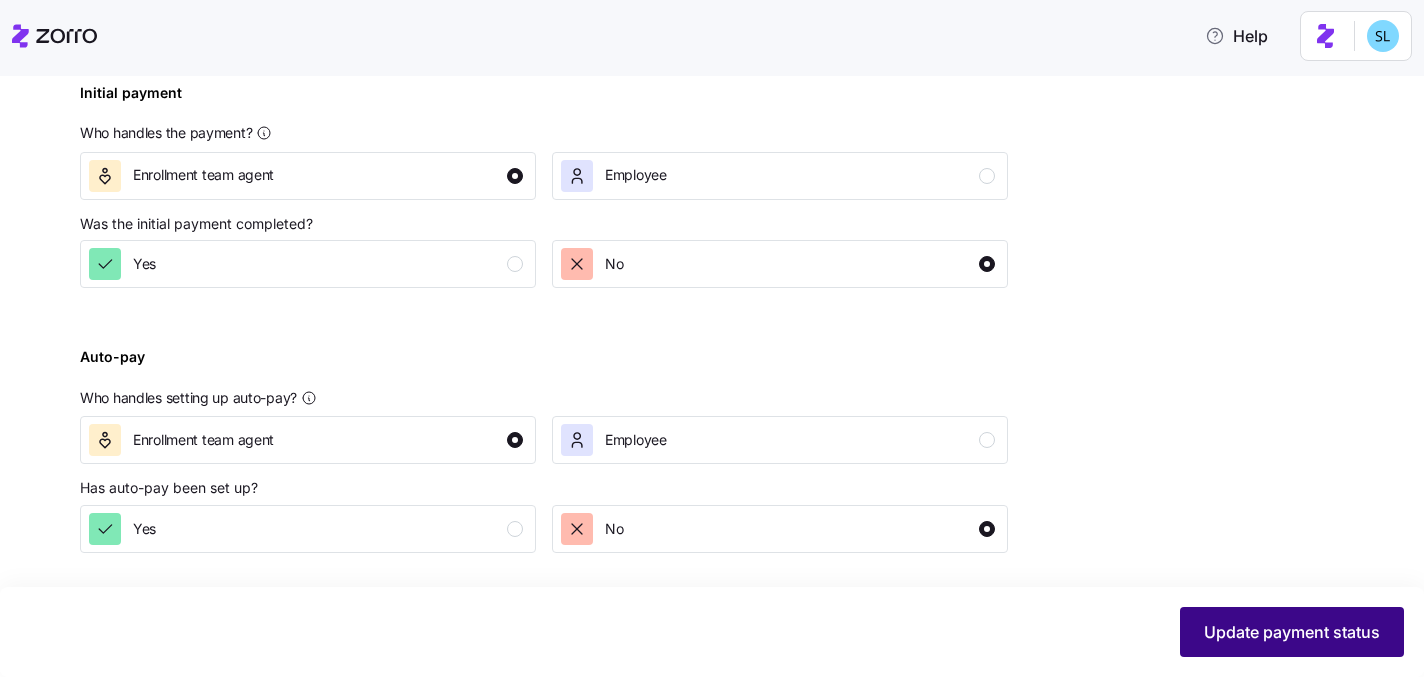click on "Update payment status" at bounding box center [1292, 632] 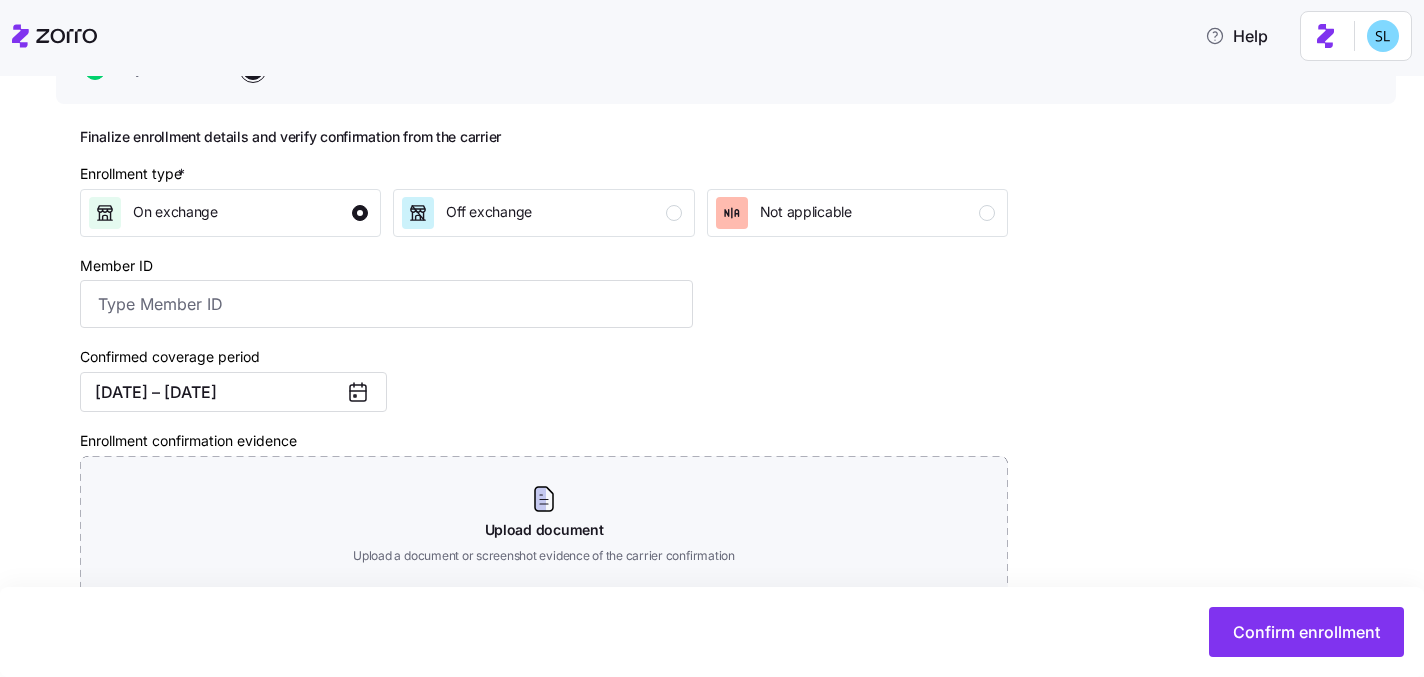 scroll, scrollTop: 360, scrollLeft: 0, axis: vertical 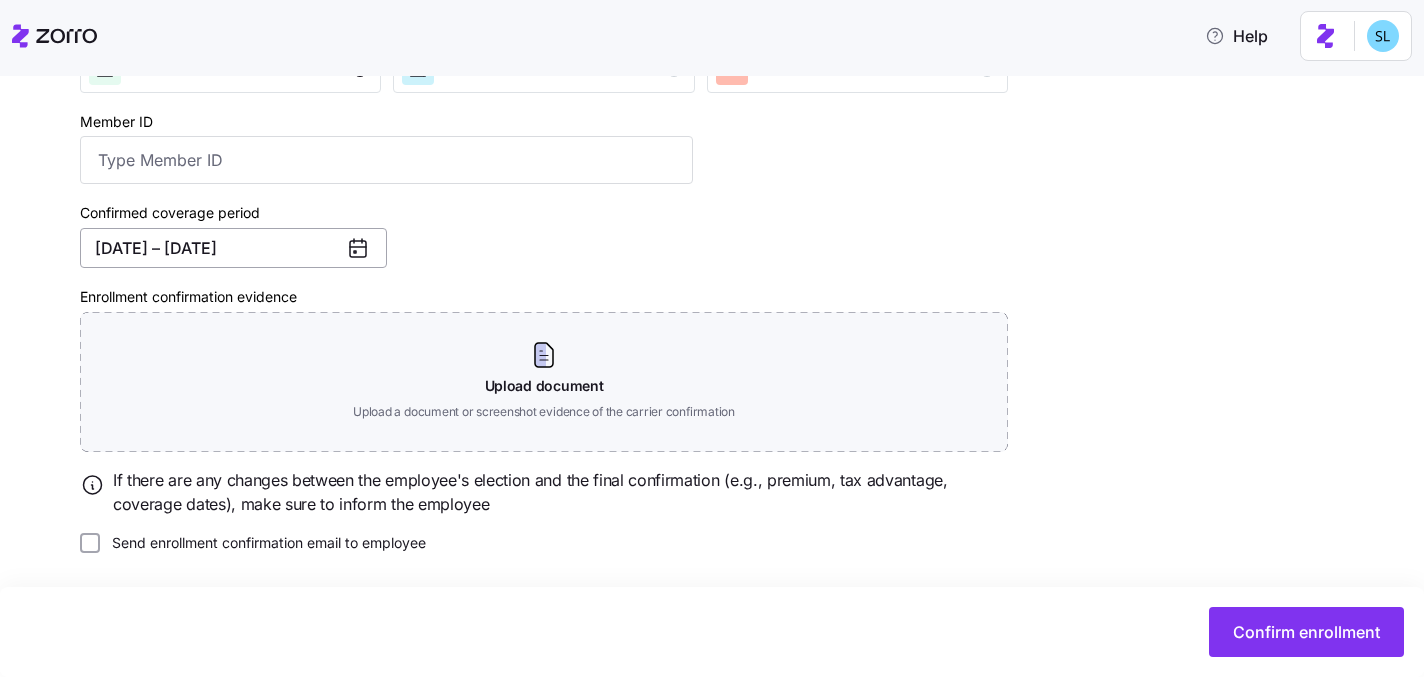 click on "01/01/2025 – 12/31/2025" at bounding box center [233, 248] 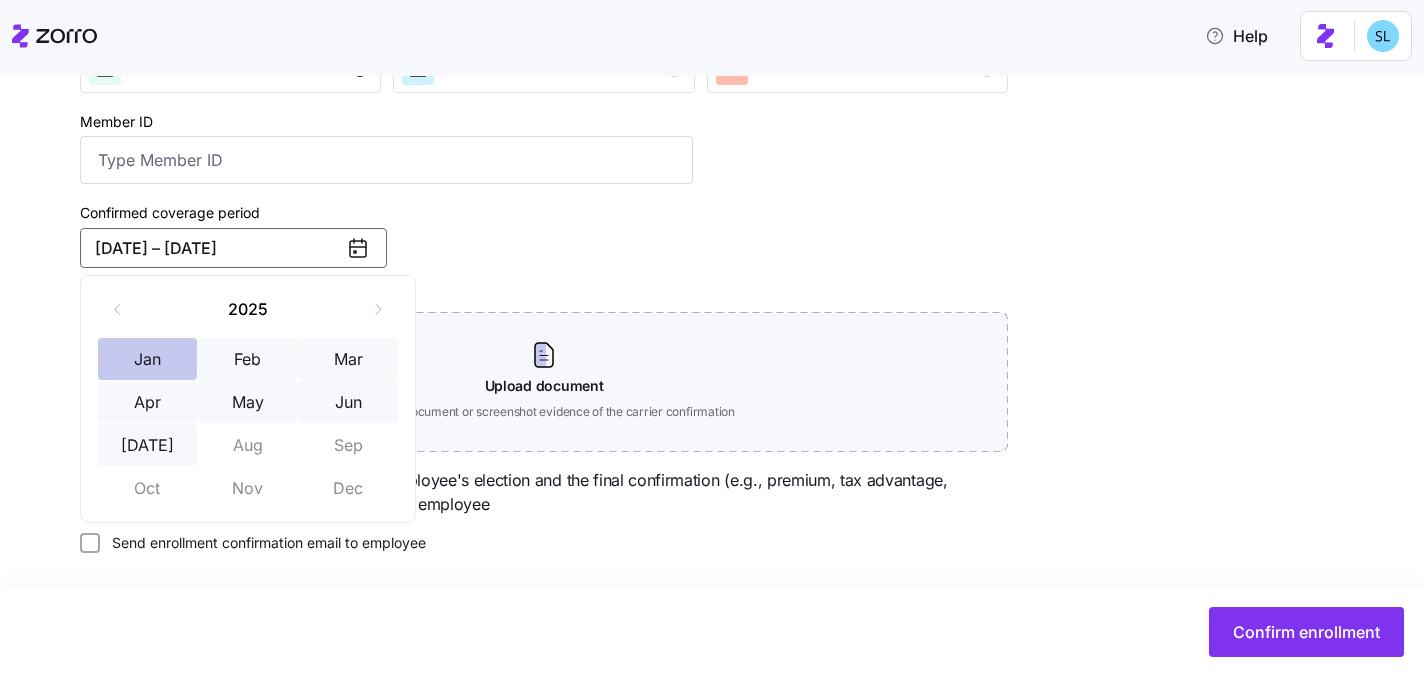 click on "Jan" at bounding box center [148, 359] 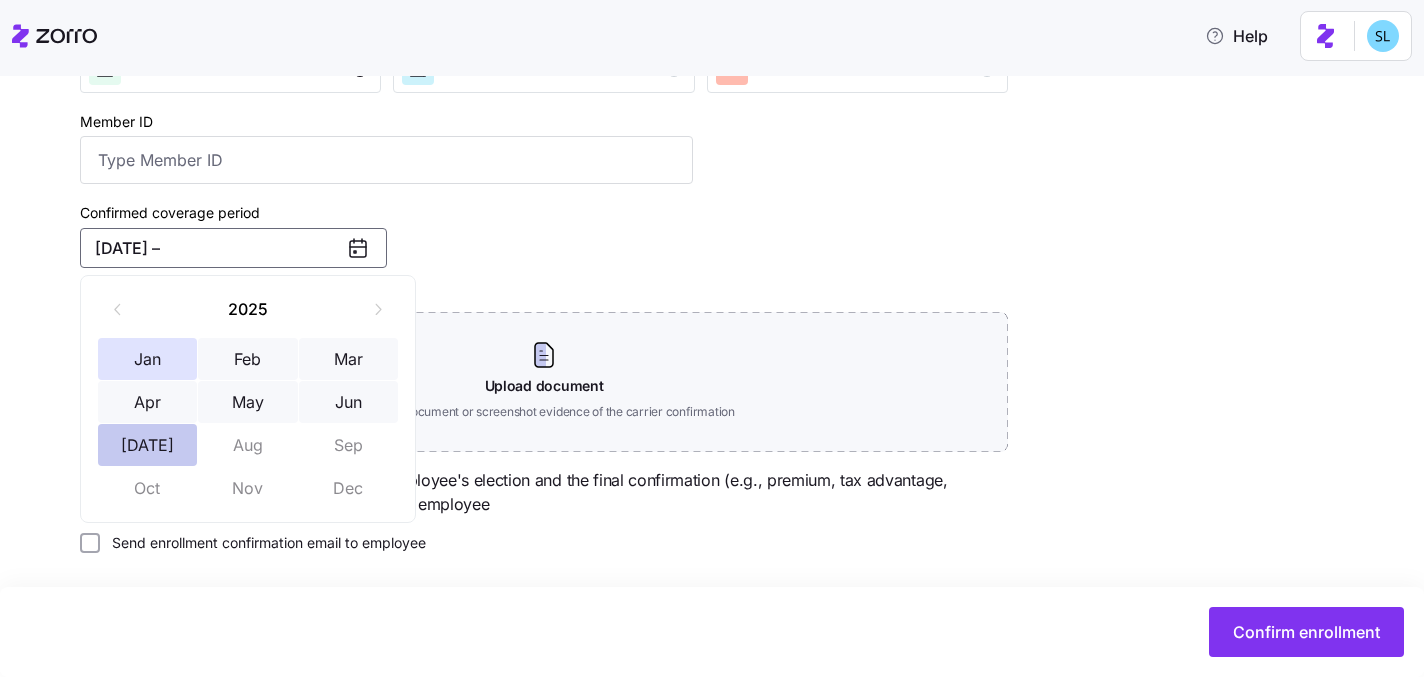 click on "Jul" at bounding box center (148, 445) 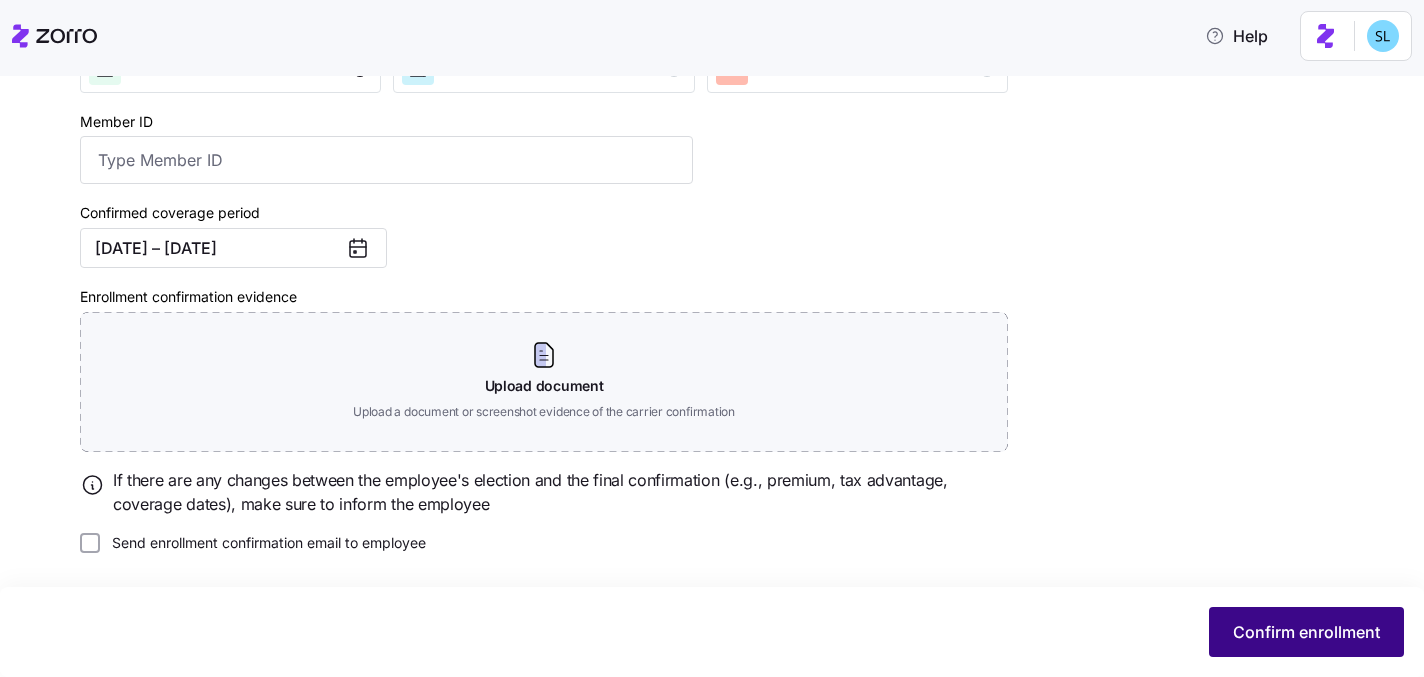 click on "Confirm enrollment" at bounding box center [1306, 632] 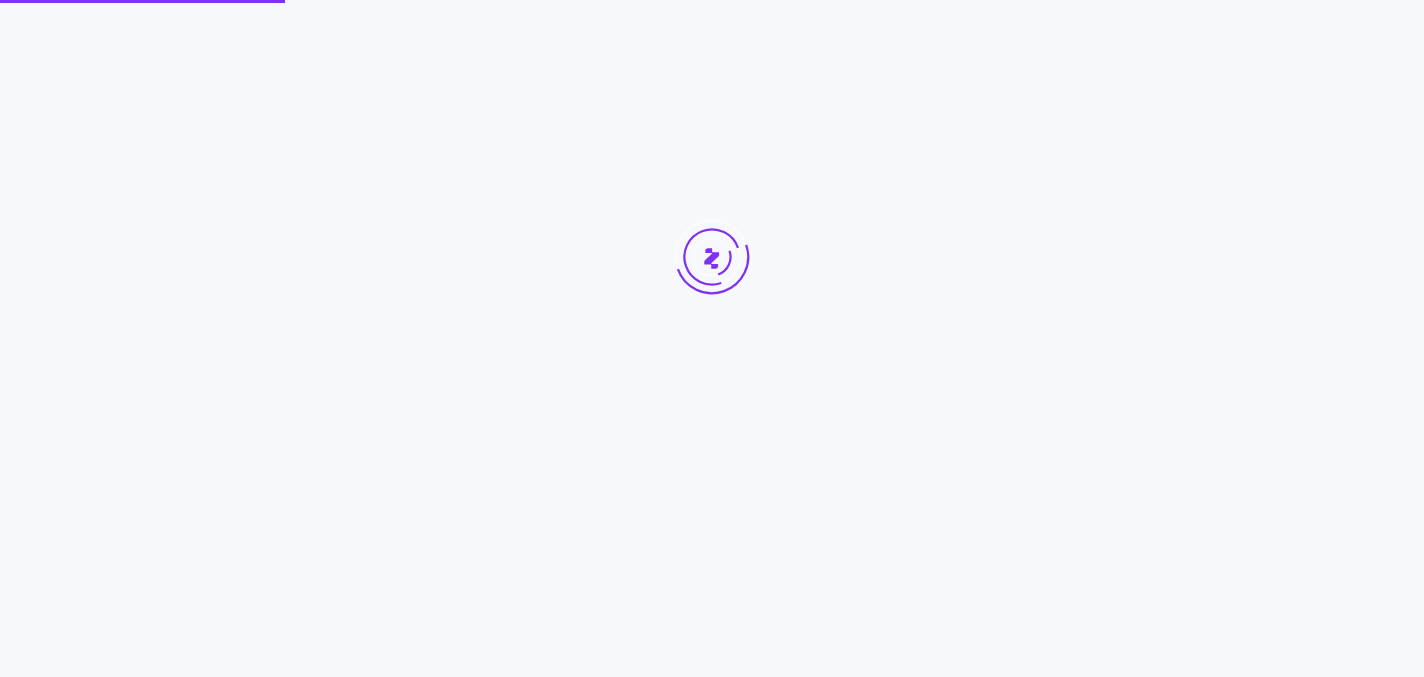 scroll, scrollTop: 0, scrollLeft: 0, axis: both 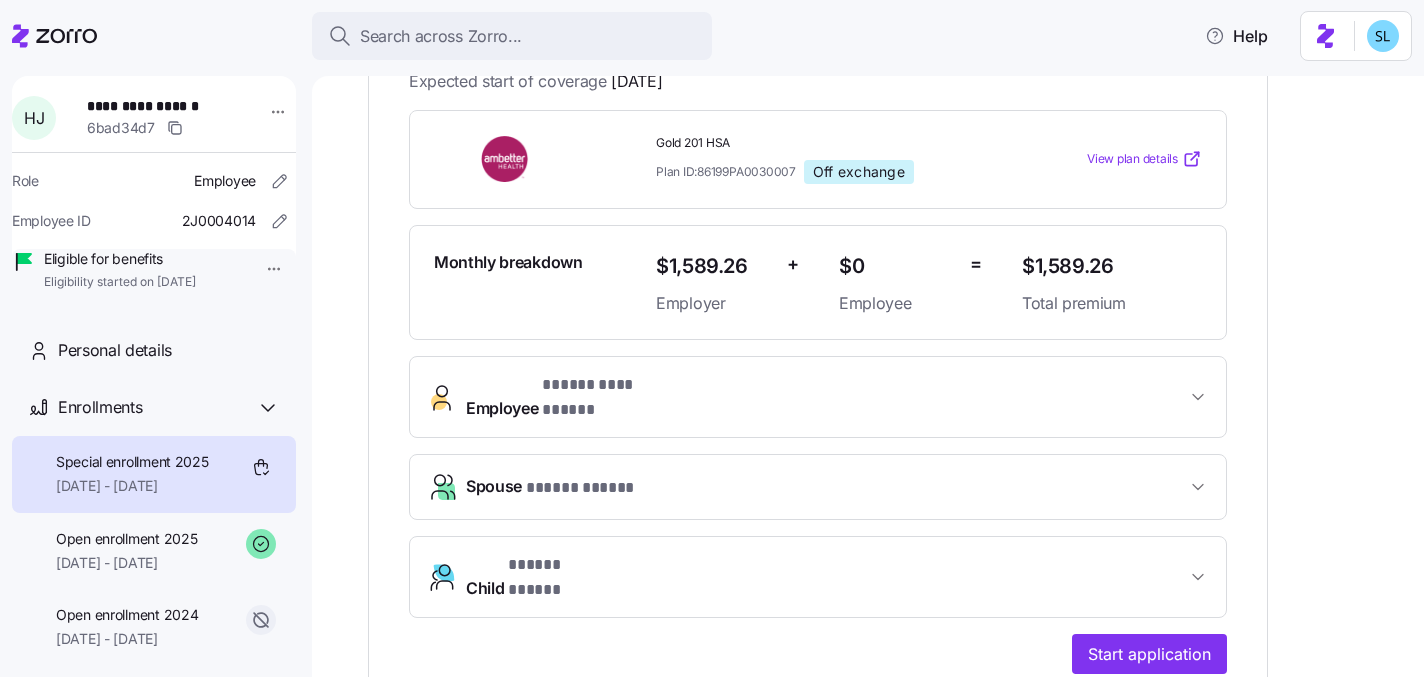 click on "**********" at bounding box center (826, 397) 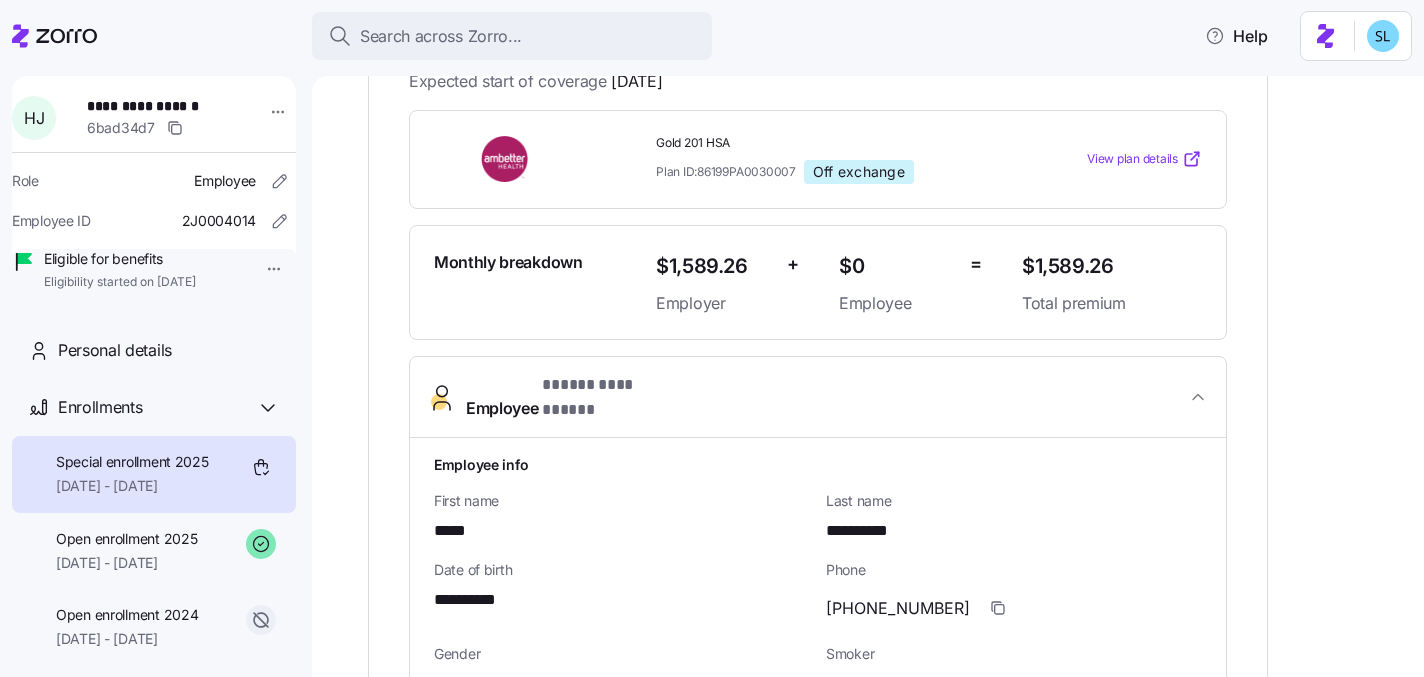 click on "**********" at bounding box center (826, 397) 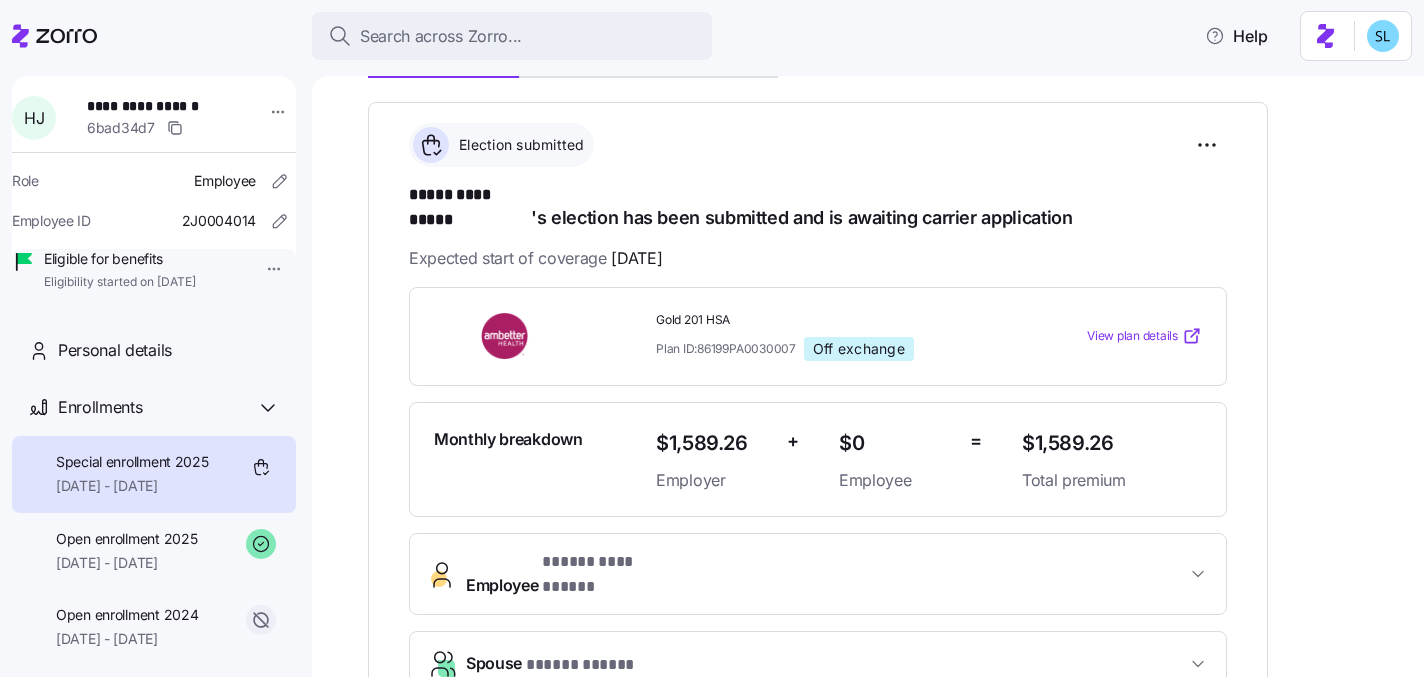 scroll, scrollTop: 74, scrollLeft: 0, axis: vertical 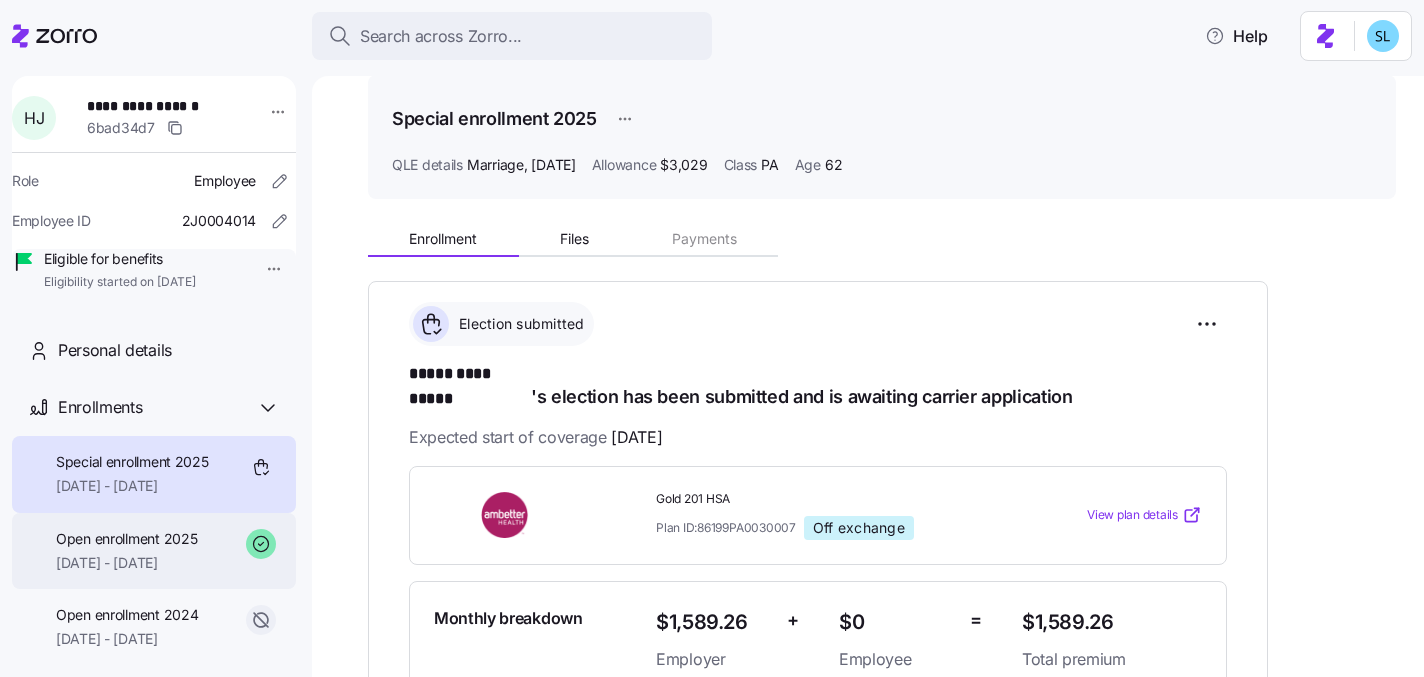click on "01/01/2025 - 12/31/2025" at bounding box center [126, 563] 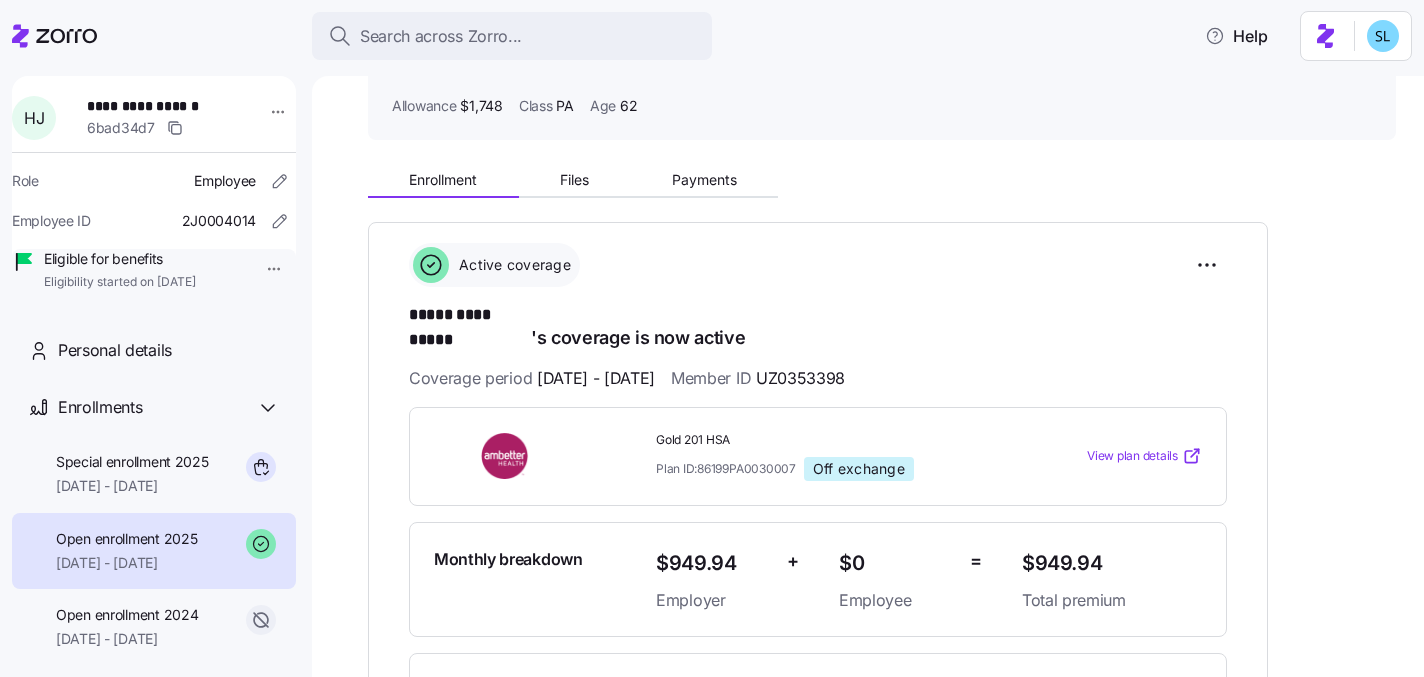 scroll, scrollTop: 346, scrollLeft: 0, axis: vertical 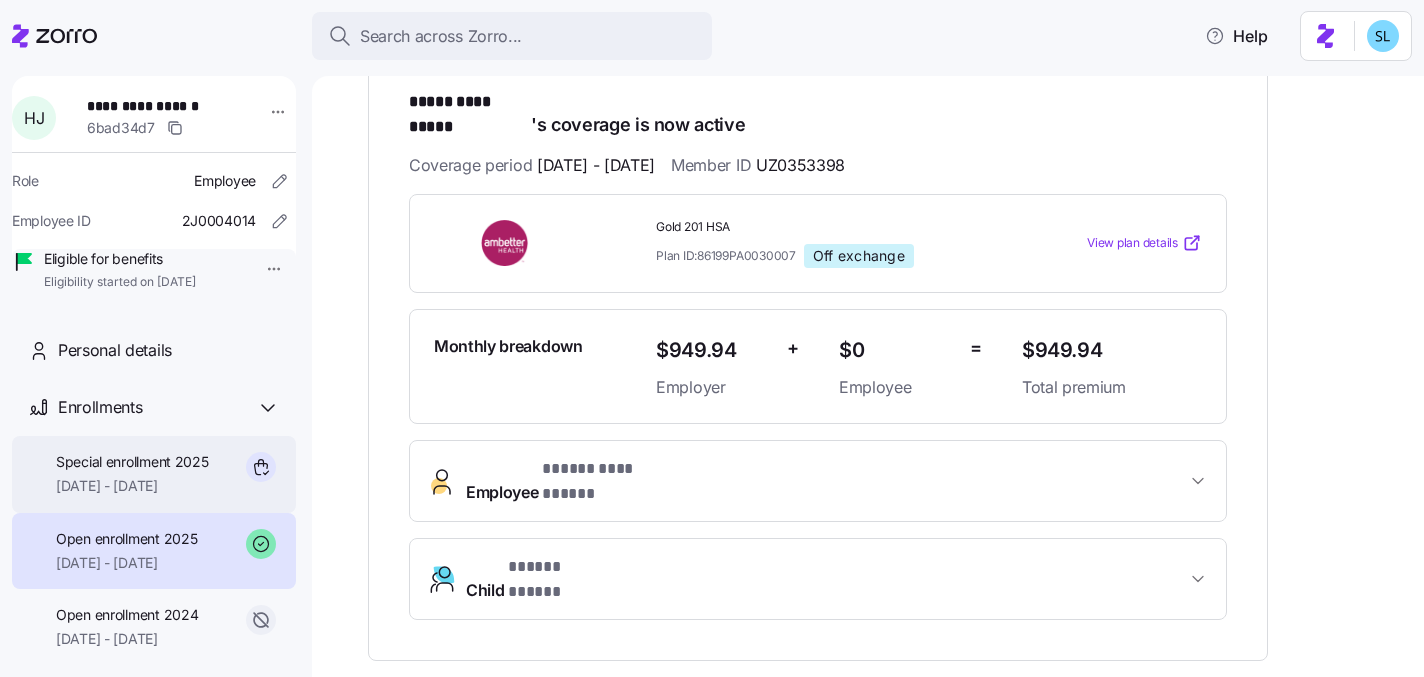 click on "Special enrollment 2025 08/06/2025 - 12/31/2025" at bounding box center (154, 474) 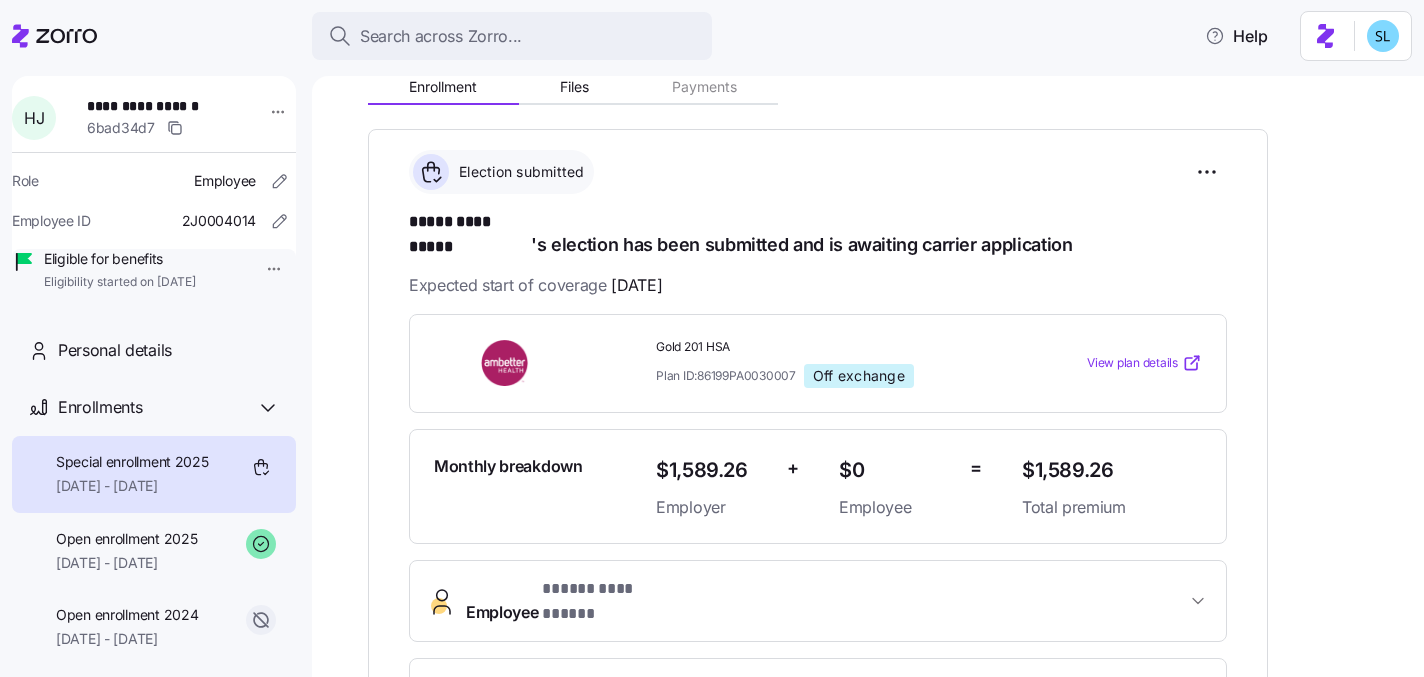 scroll, scrollTop: 379, scrollLeft: 0, axis: vertical 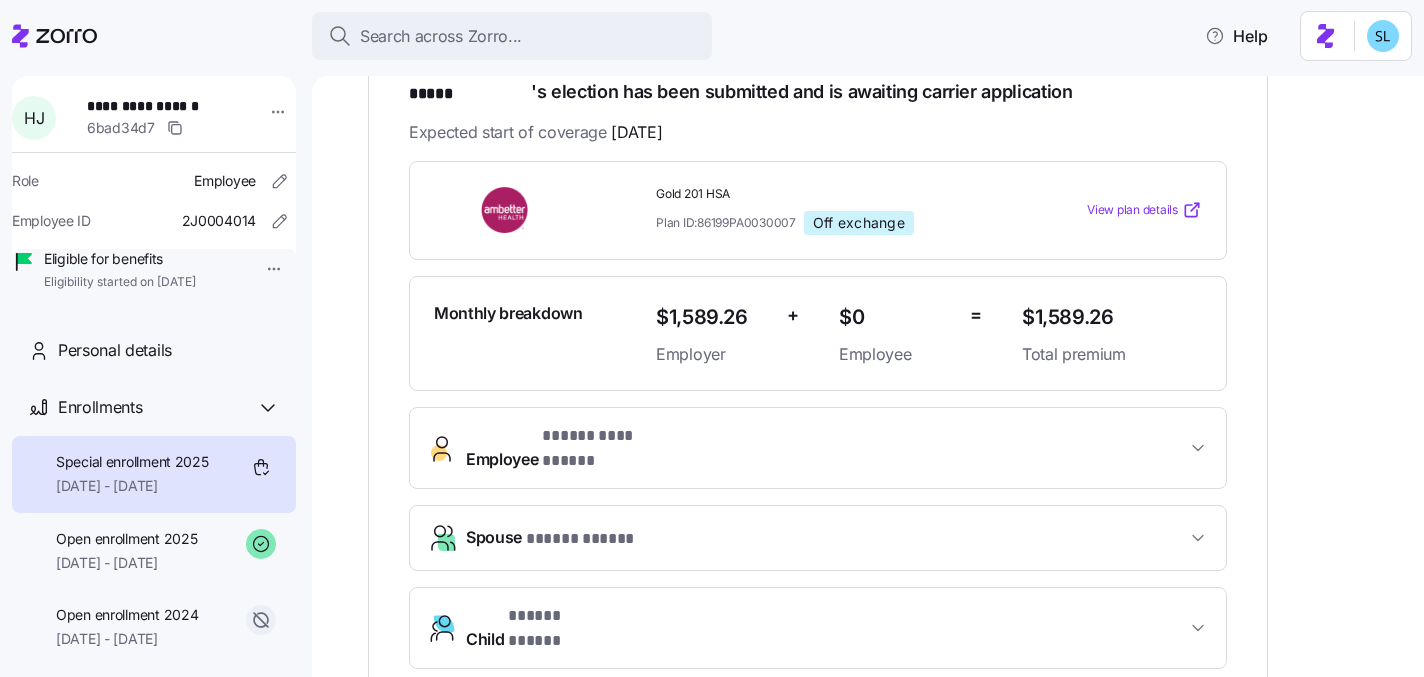 click on "**********" at bounding box center [818, 448] 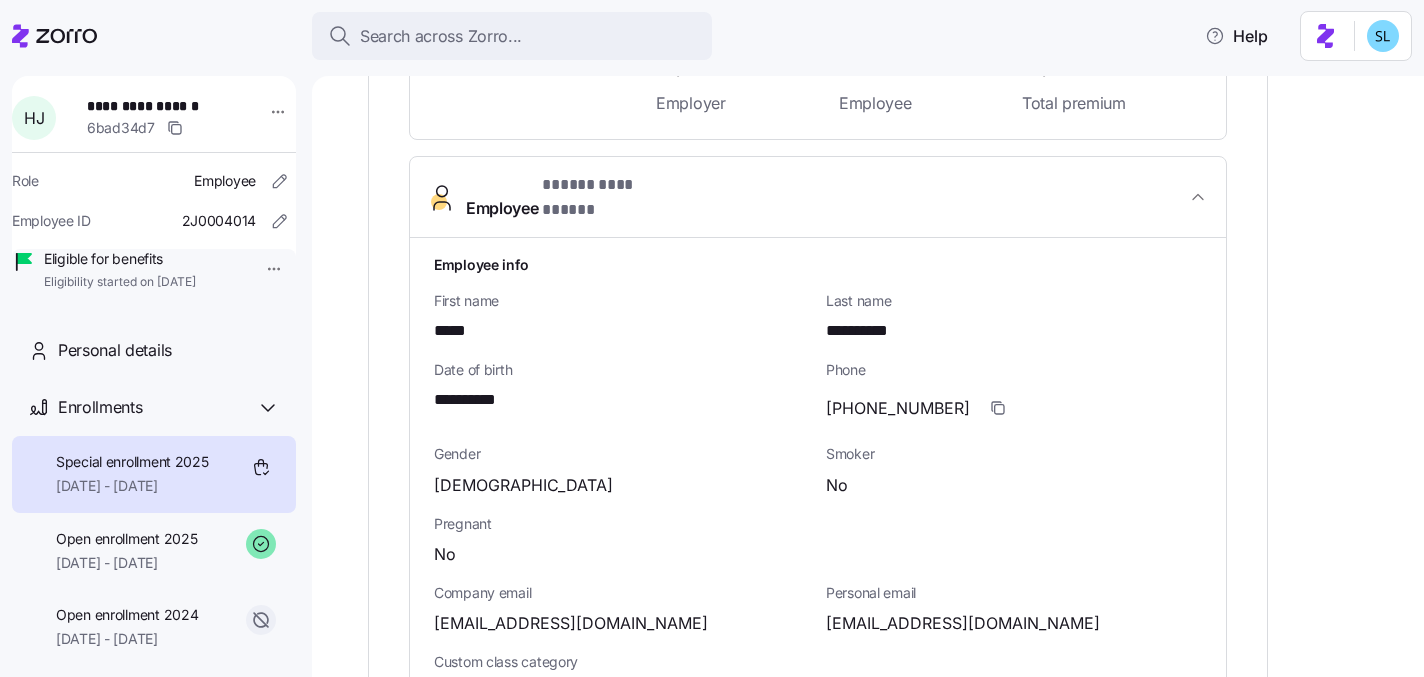 scroll, scrollTop: 657, scrollLeft: 0, axis: vertical 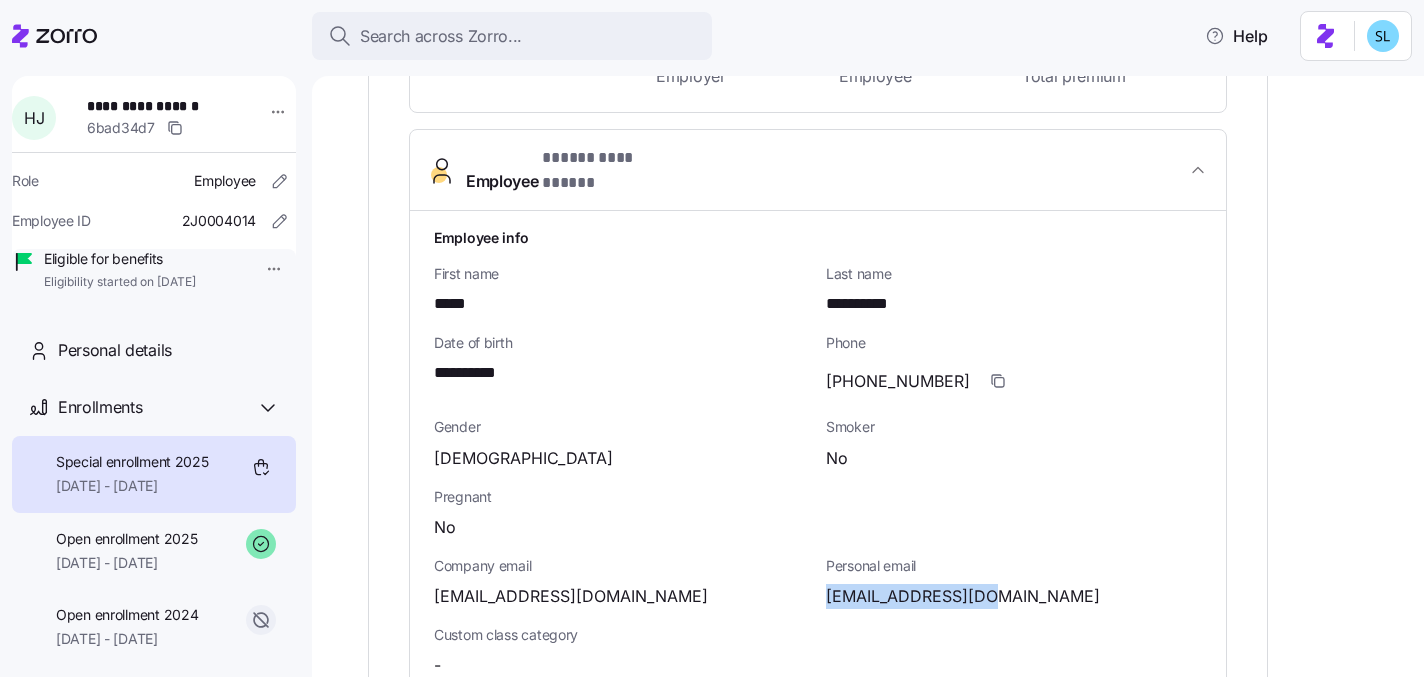 drag, startPoint x: 978, startPoint y: 554, endPoint x: 819, endPoint y: 556, distance: 159.01257 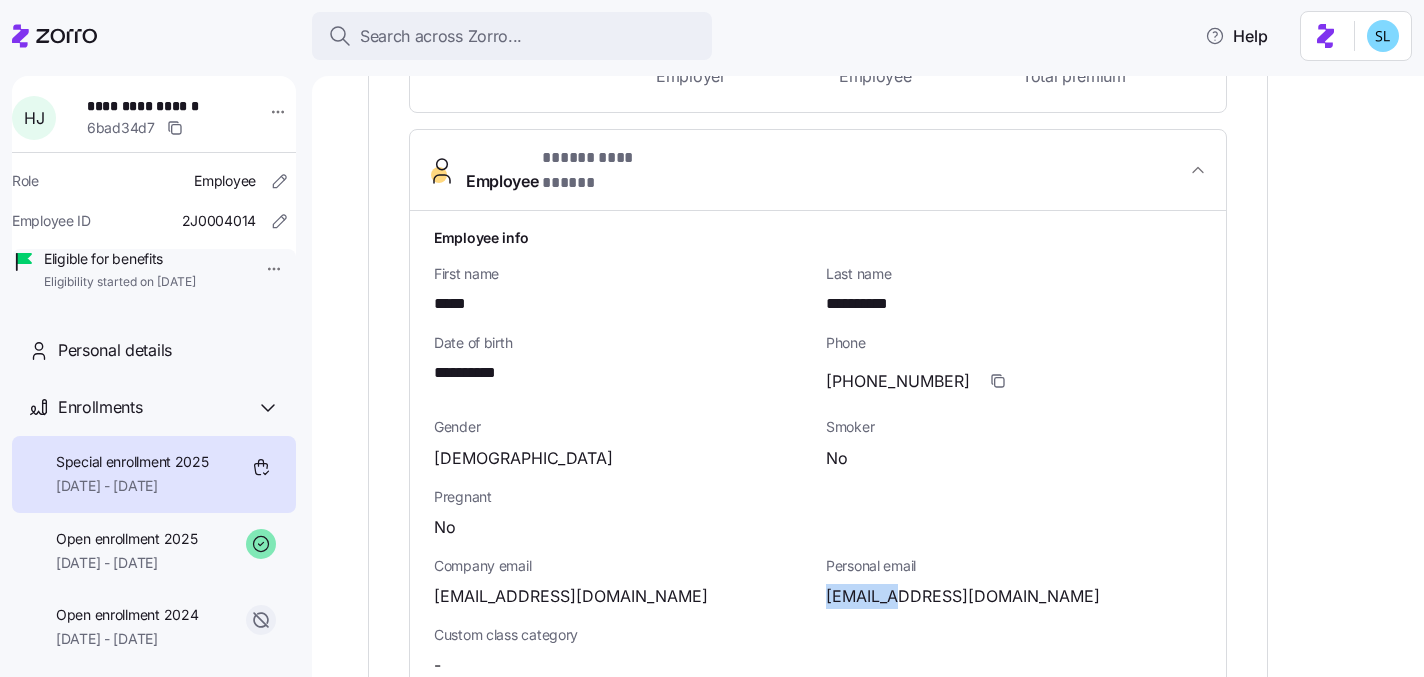 click on "hjhuss94@gmail.com" at bounding box center (963, 596) 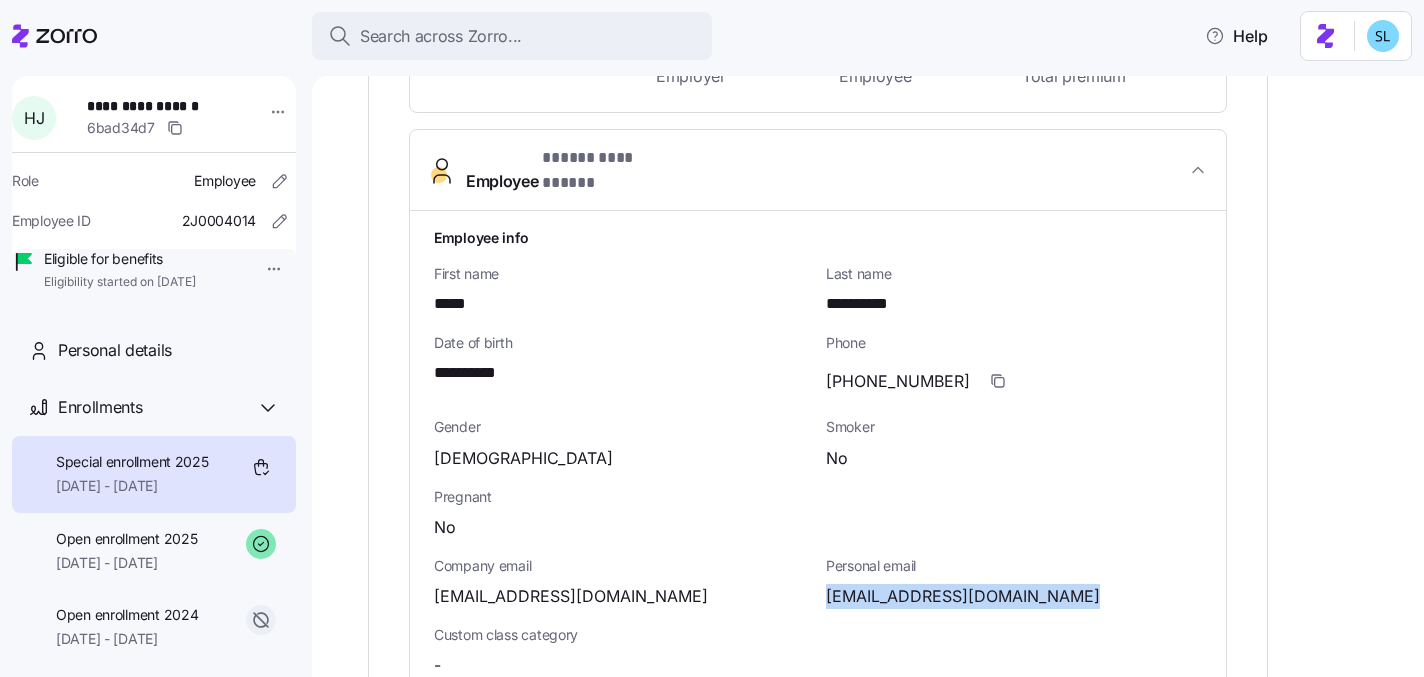 click on "hjhuss94@gmail.com" at bounding box center [963, 596] 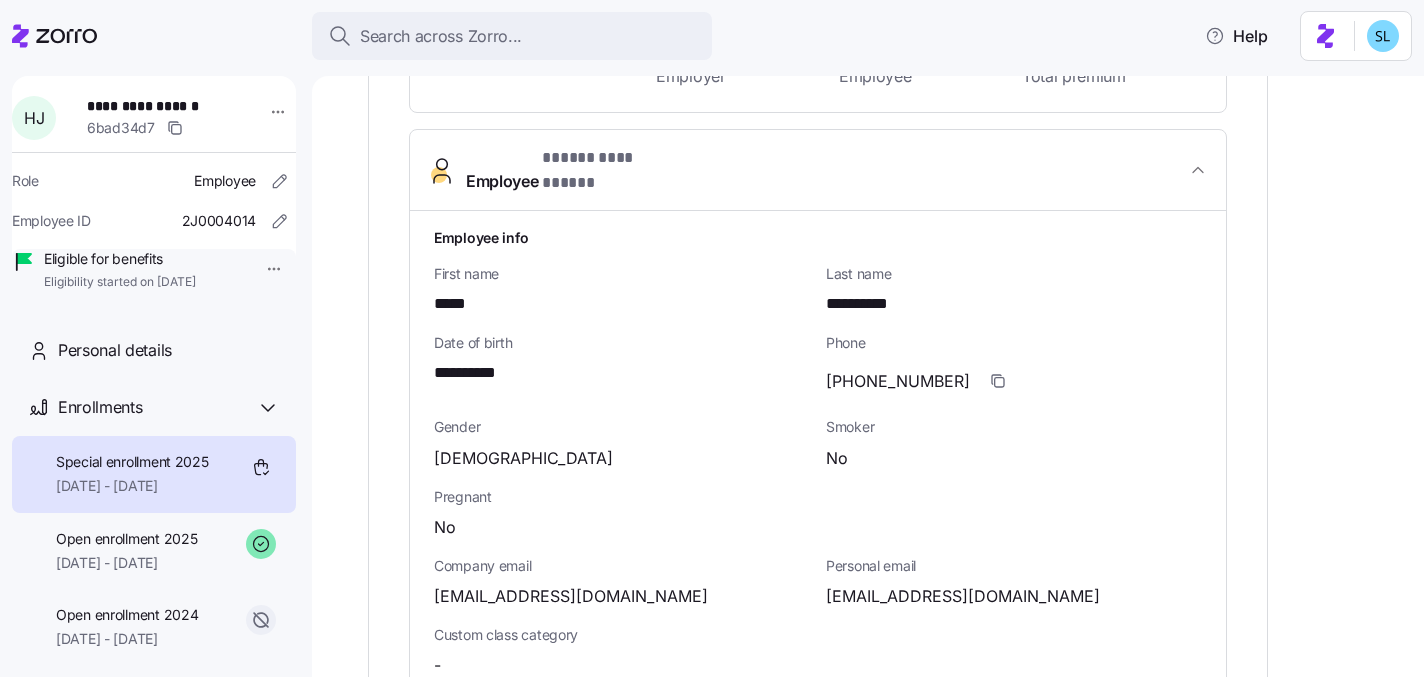 click on "hjames@concern4kids.org" at bounding box center [571, 596] 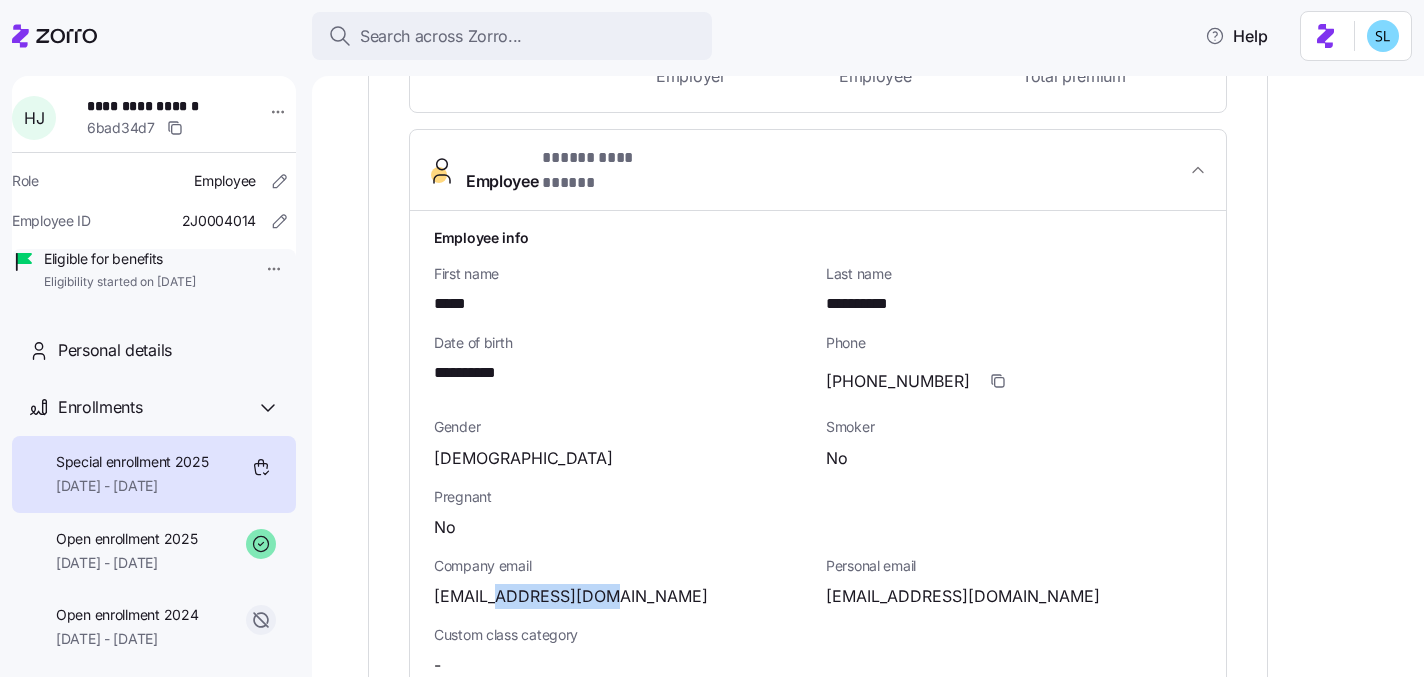 click on "hjames@concern4kids.org" at bounding box center (571, 596) 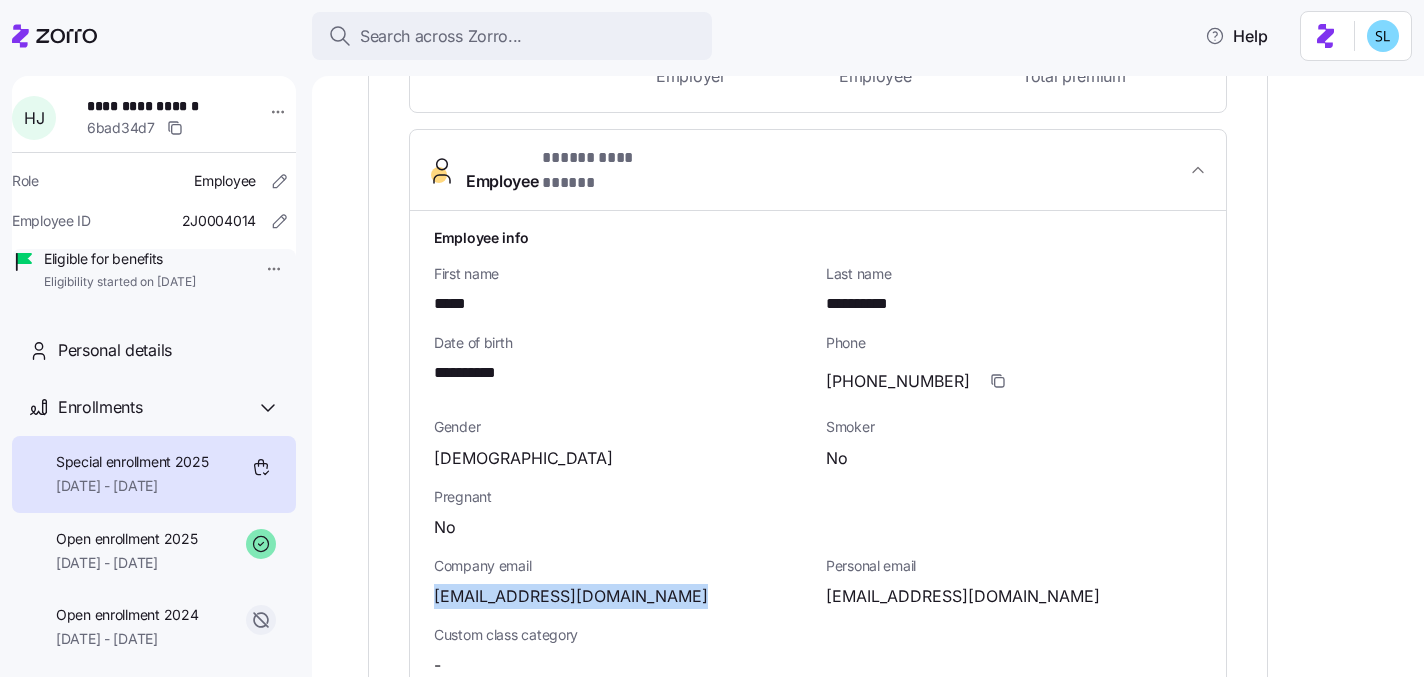 click on "hjames@concern4kids.org" at bounding box center (571, 596) 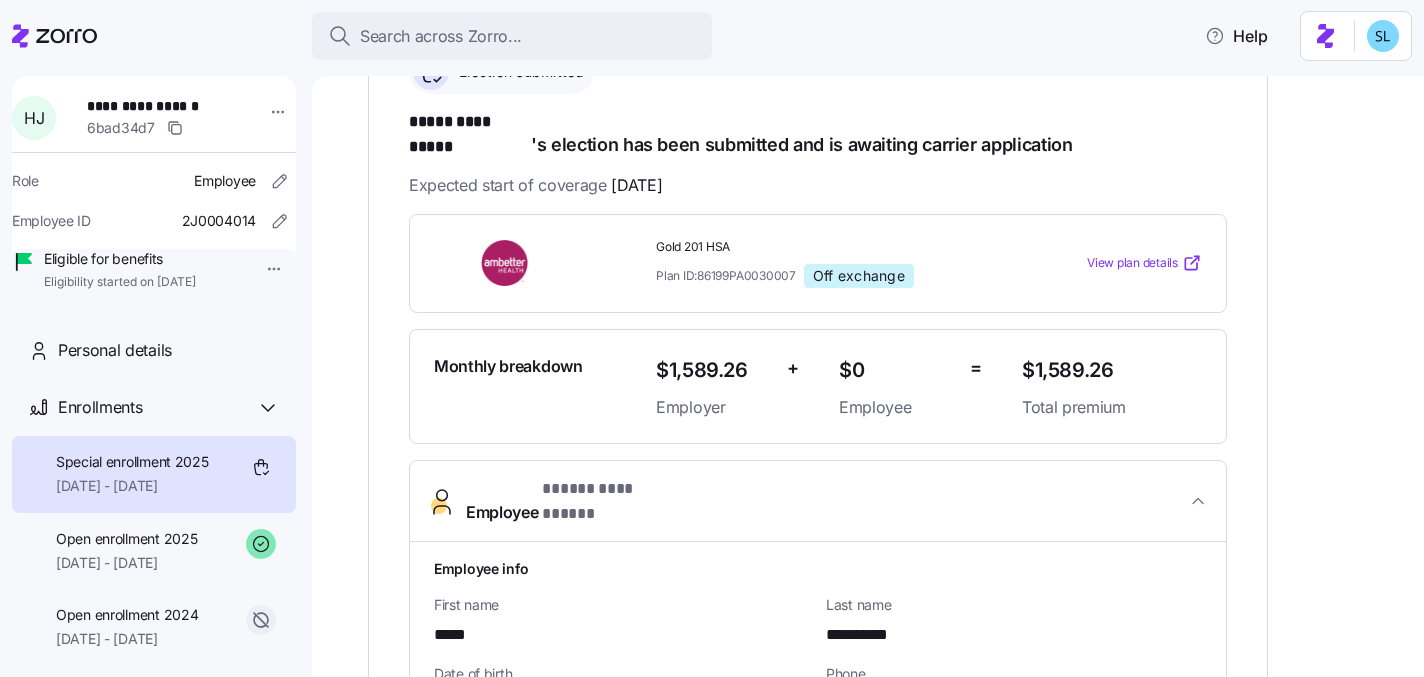 scroll, scrollTop: 0, scrollLeft: 0, axis: both 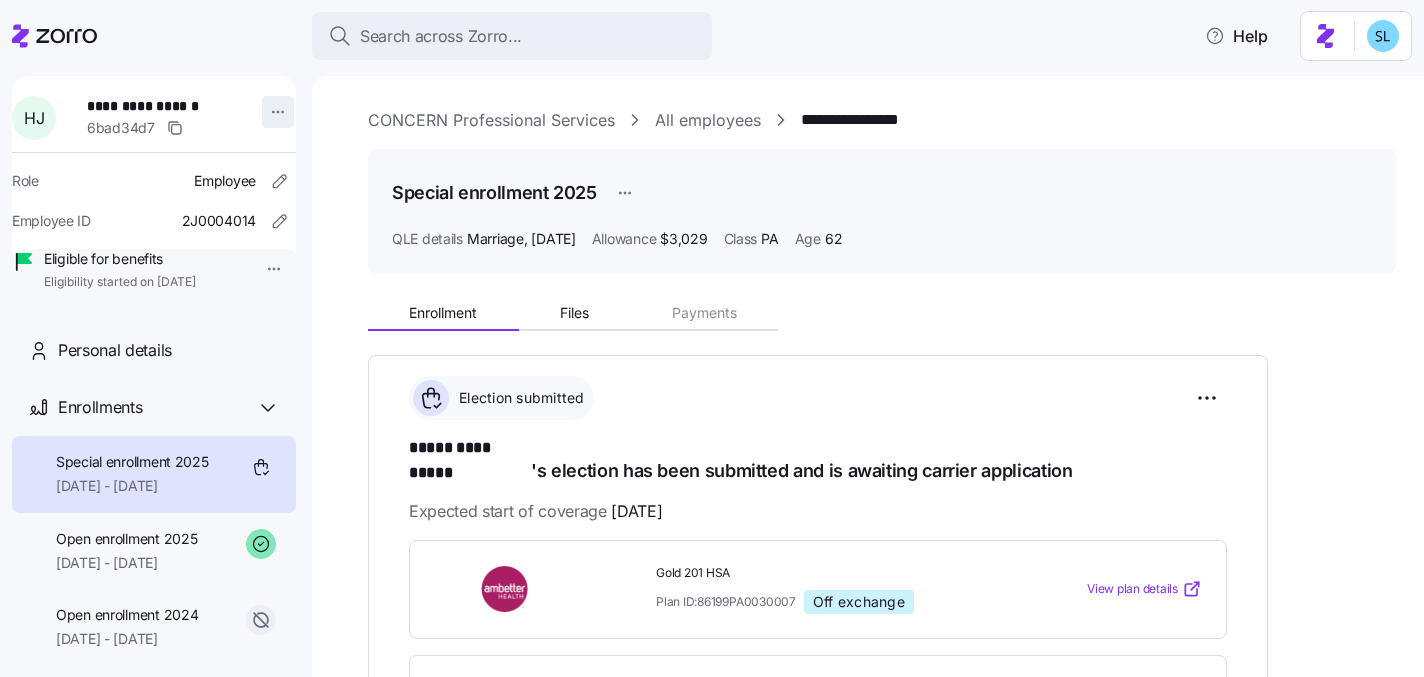 click on "**********" at bounding box center (712, 332) 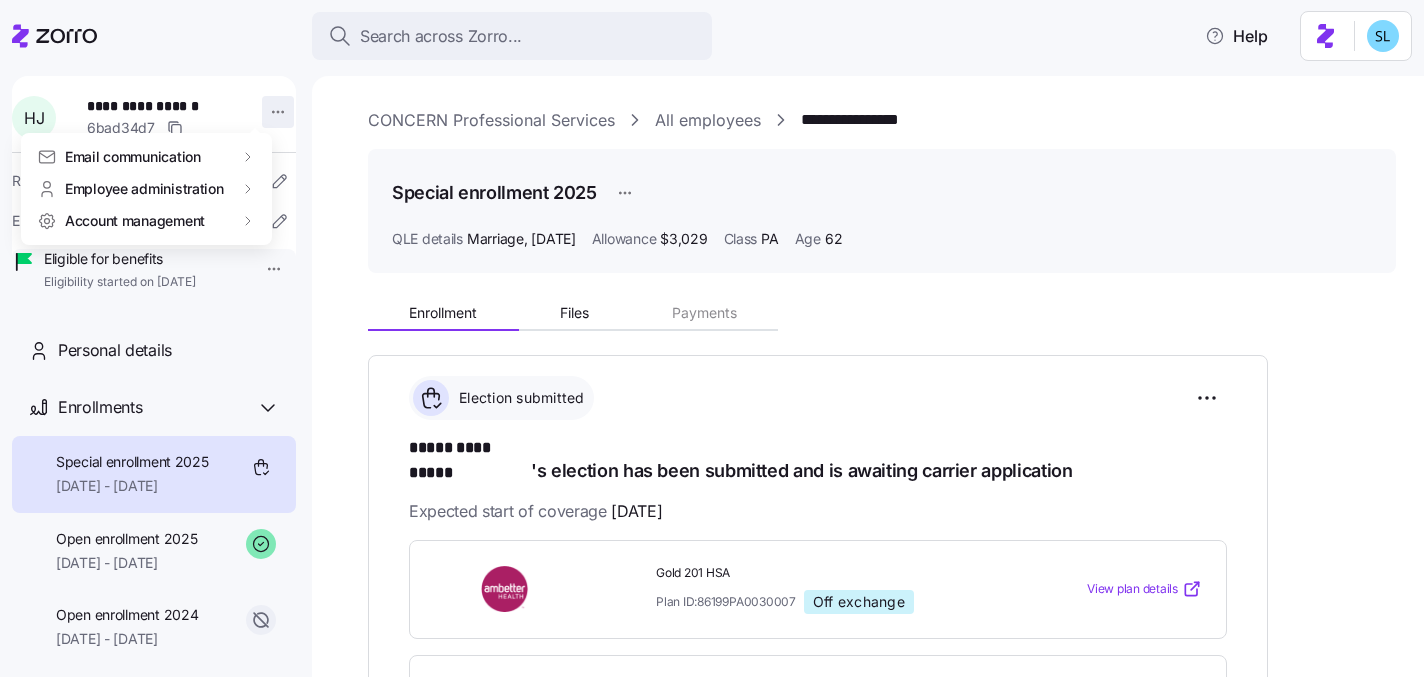 click on "**********" at bounding box center (712, 332) 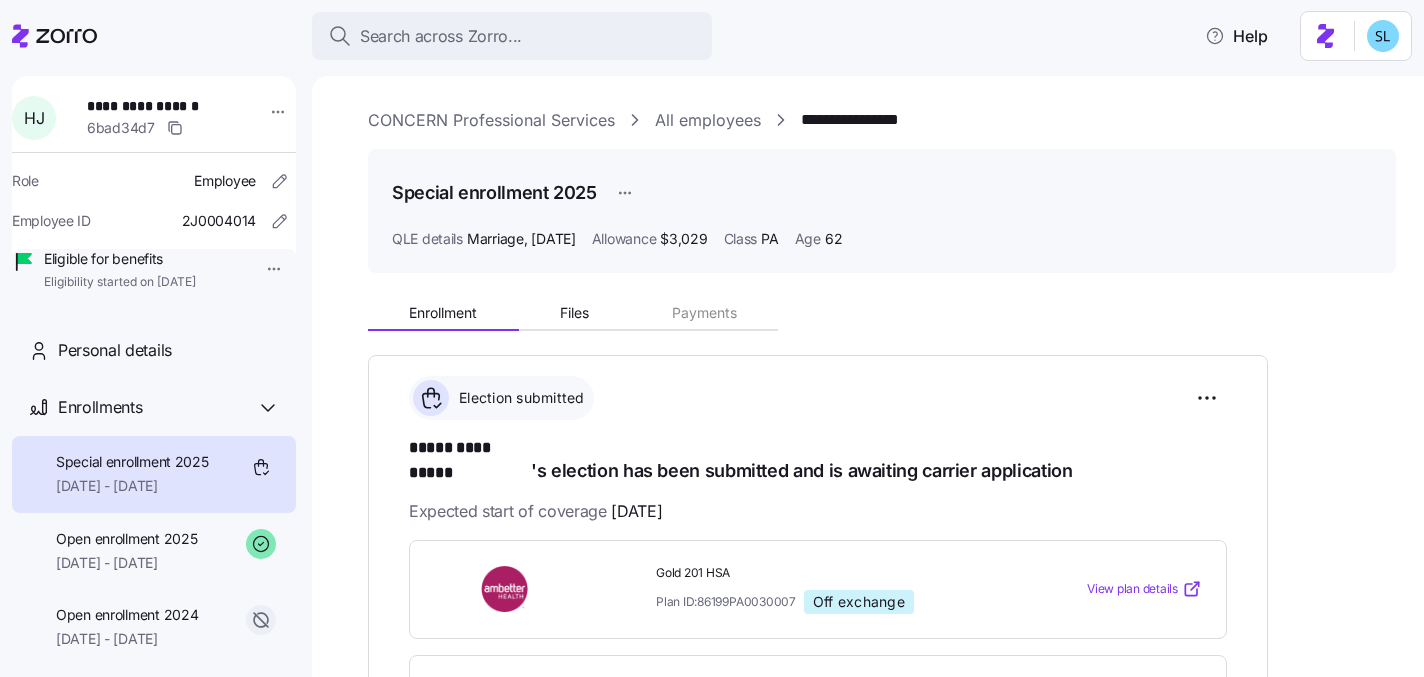 click on "CONCERN Professional Services" at bounding box center (491, 120) 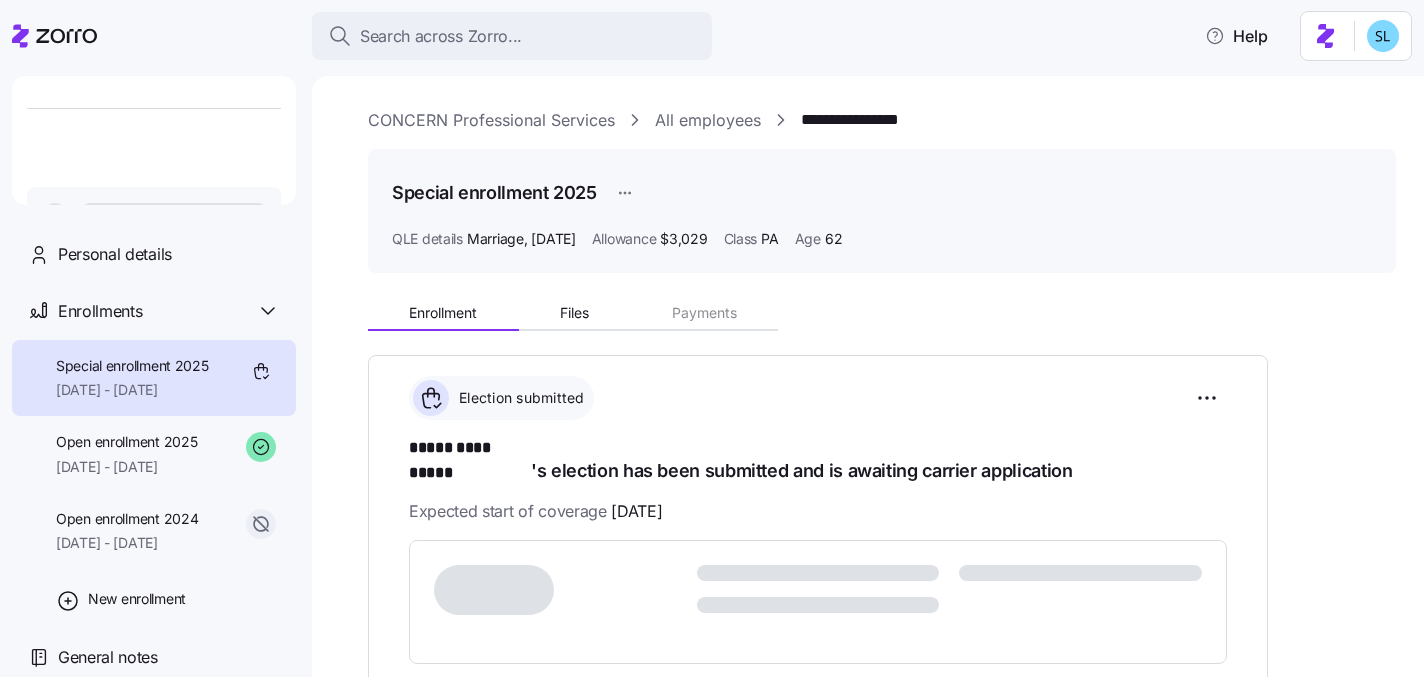 scroll, scrollTop: 0, scrollLeft: 0, axis: both 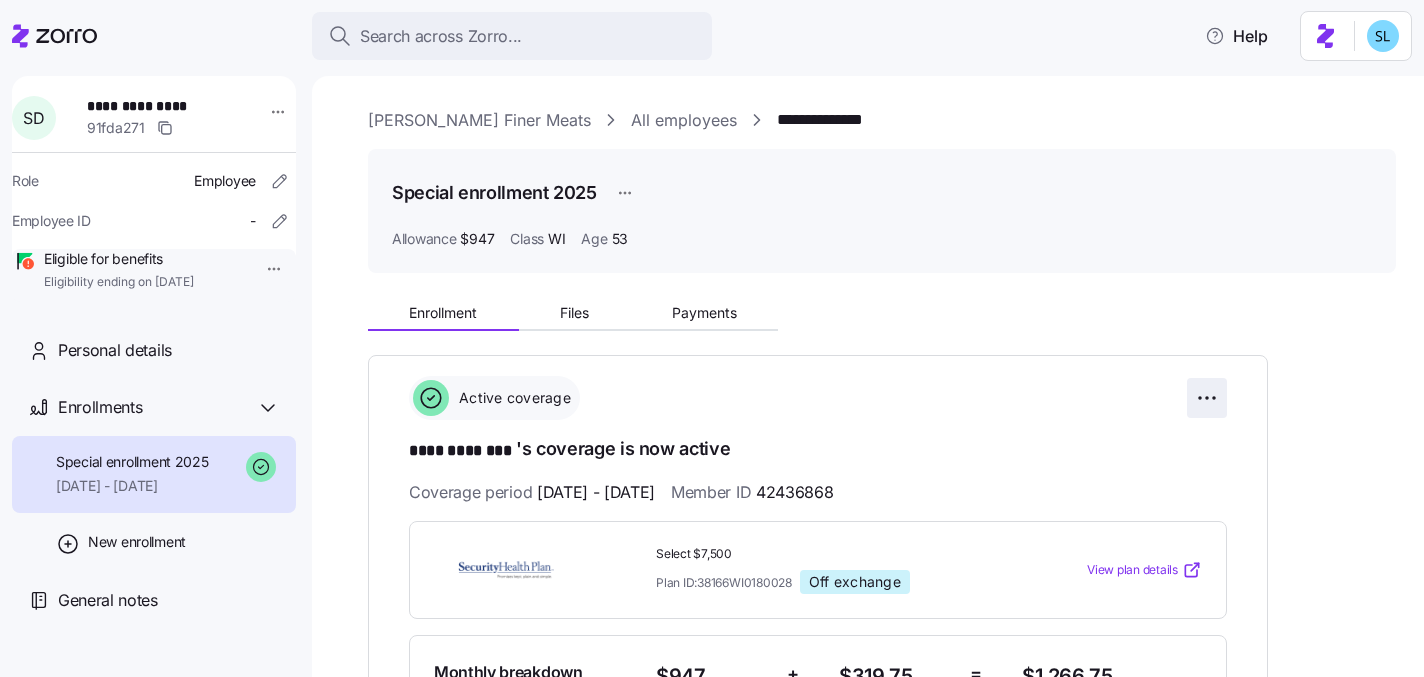 click on "**********" at bounding box center [712, 332] 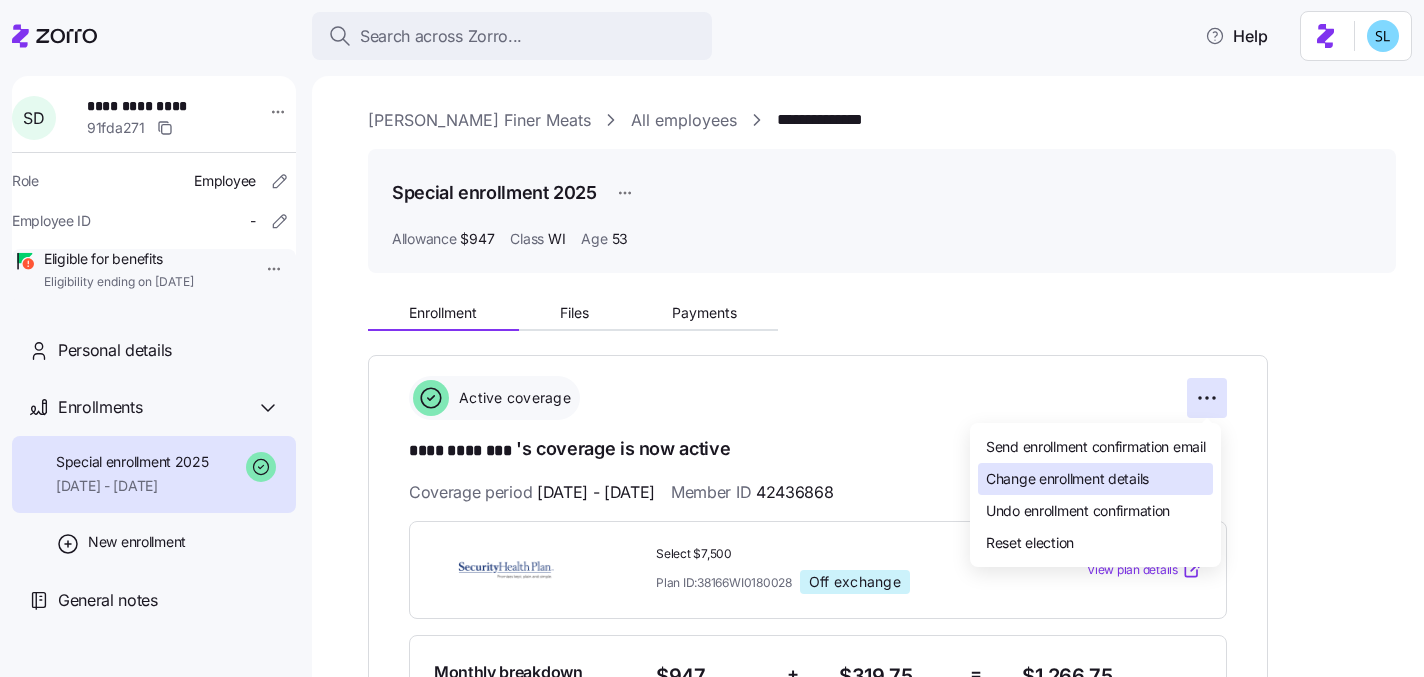click on "Change enrollment details" at bounding box center [1067, 479] 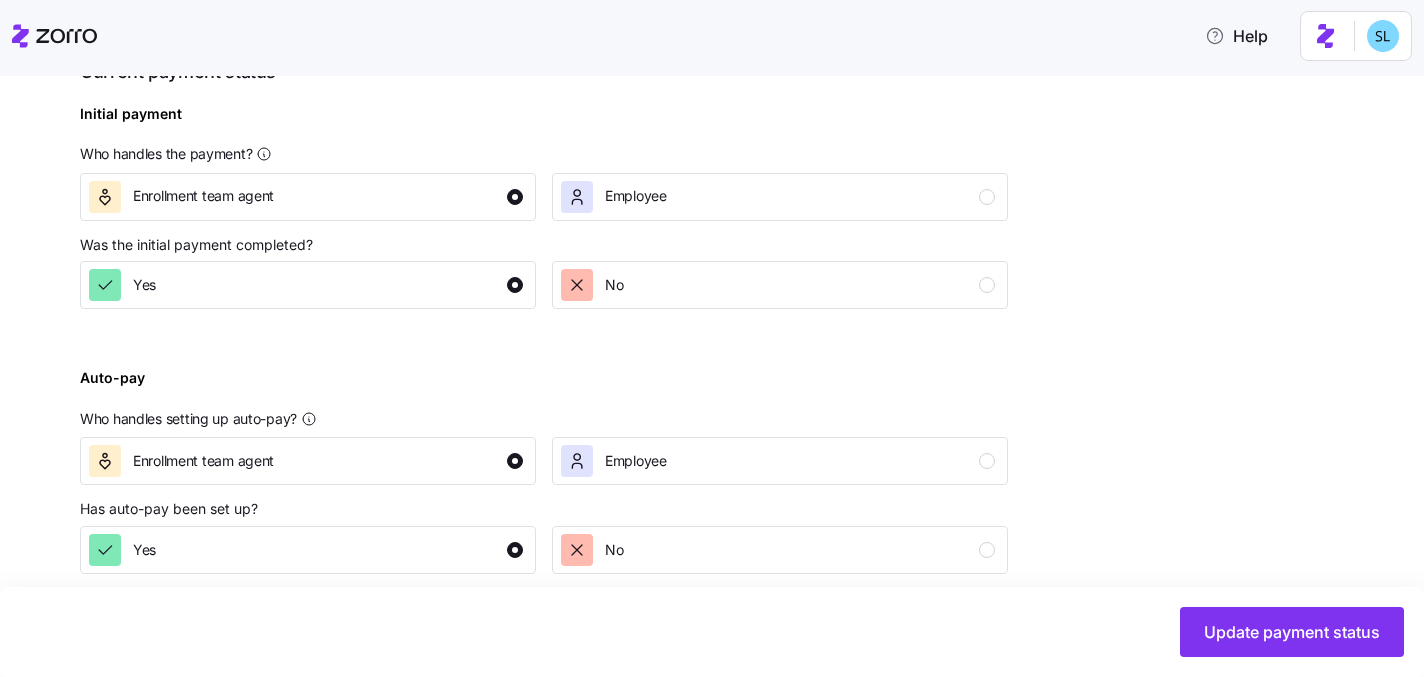 scroll, scrollTop: 764, scrollLeft: 0, axis: vertical 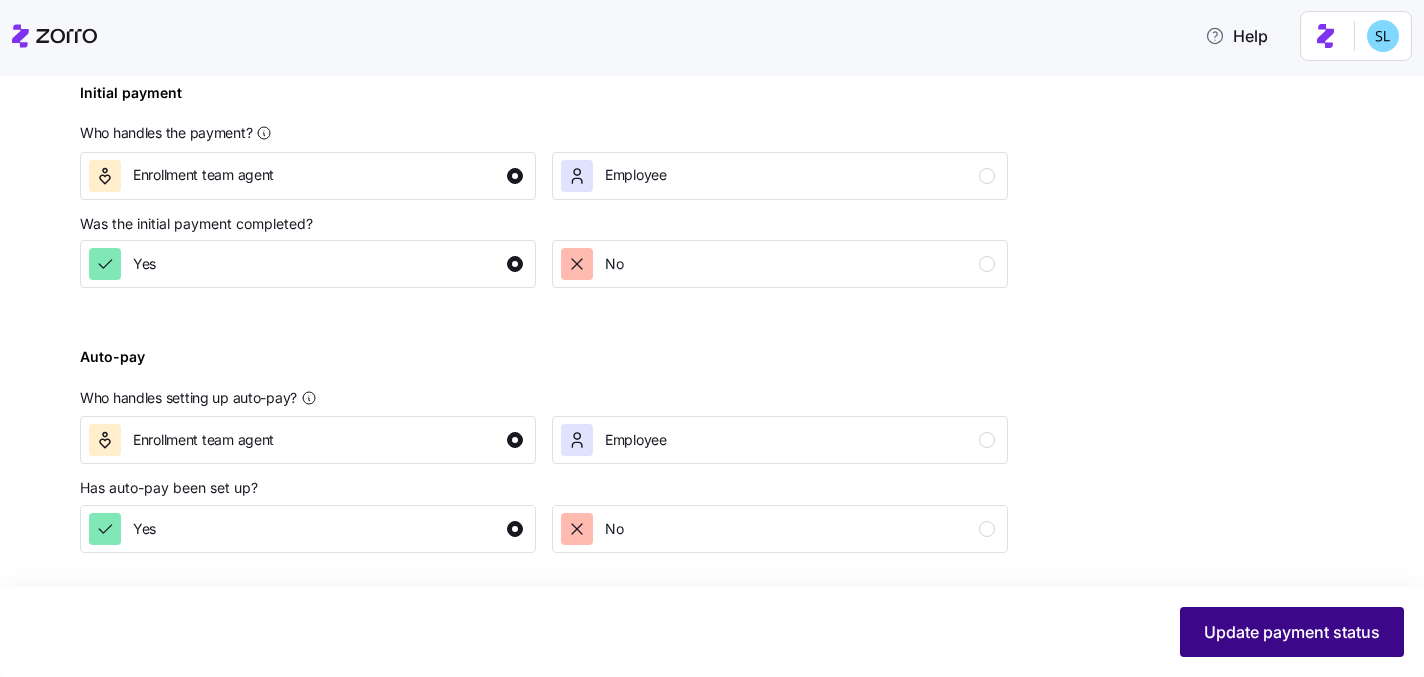 click on "Update payment status" at bounding box center [1292, 632] 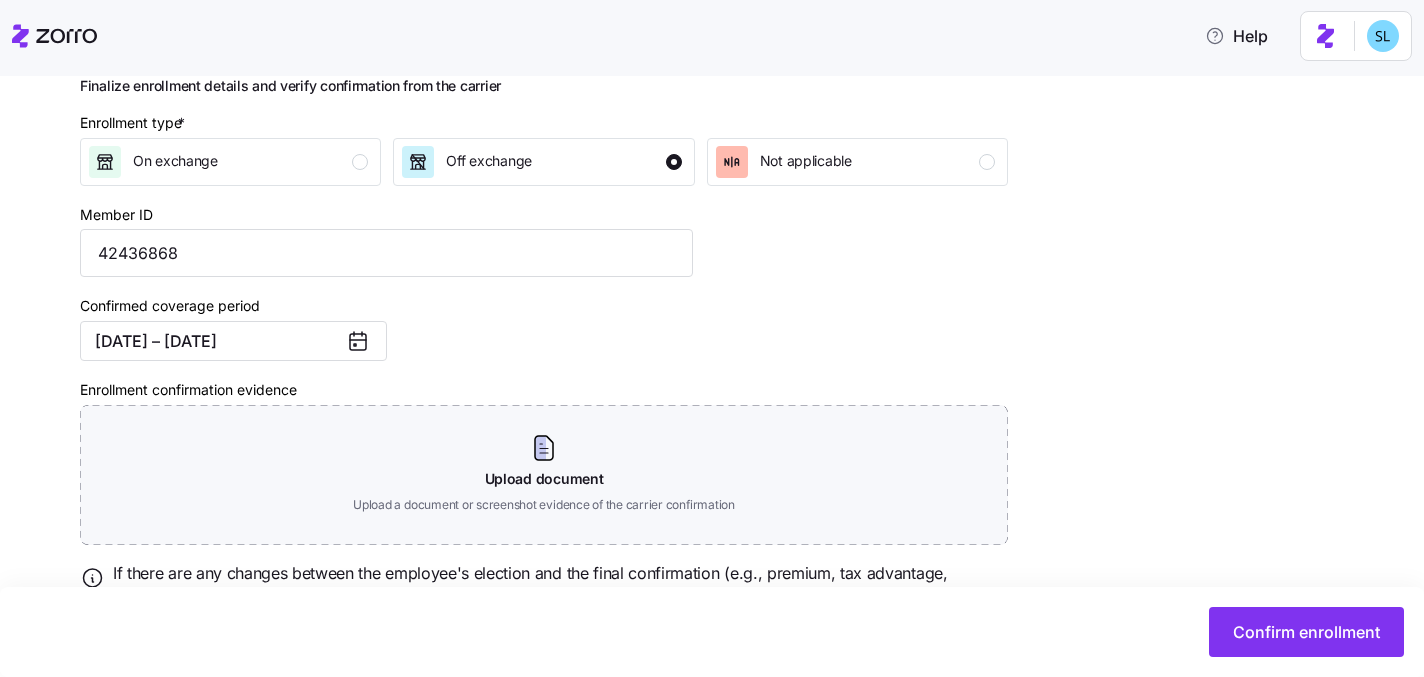 scroll, scrollTop: 360, scrollLeft: 0, axis: vertical 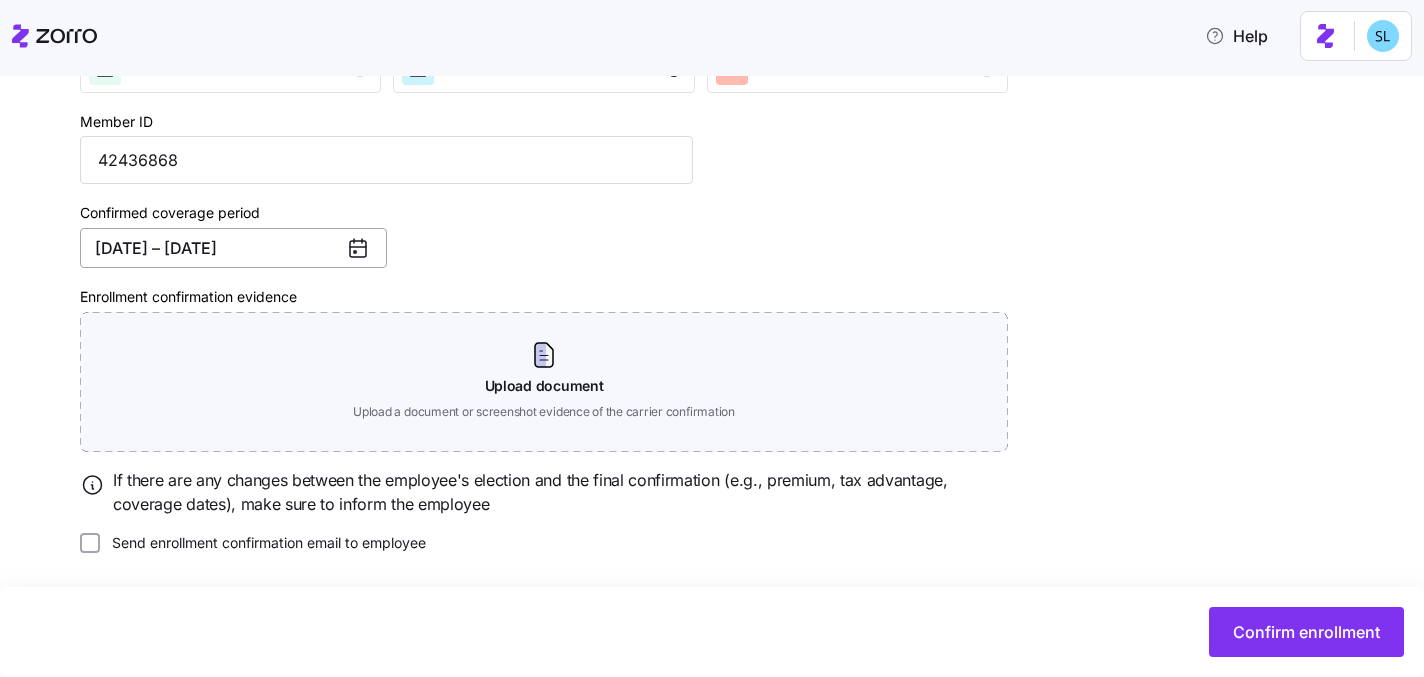 click on "04/01/2025 – 12/31/2025" at bounding box center (233, 248) 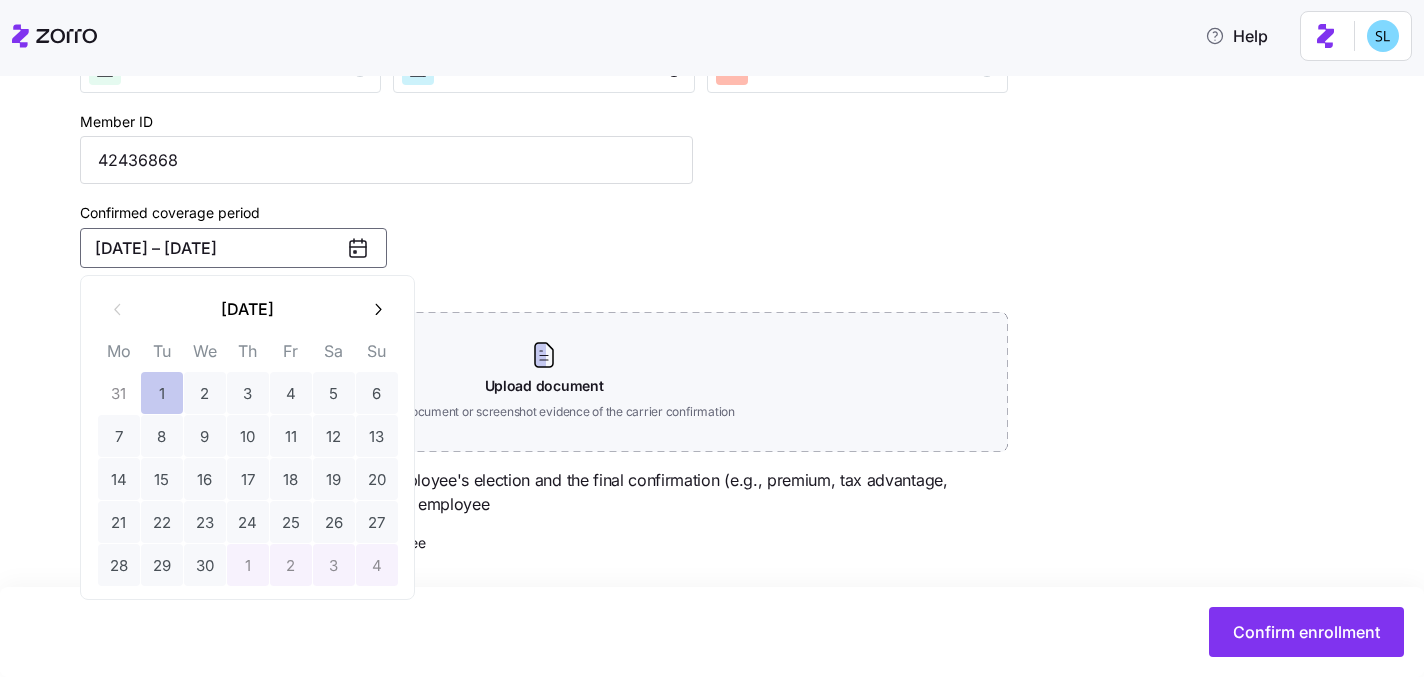 click on "1" at bounding box center [162, 393] 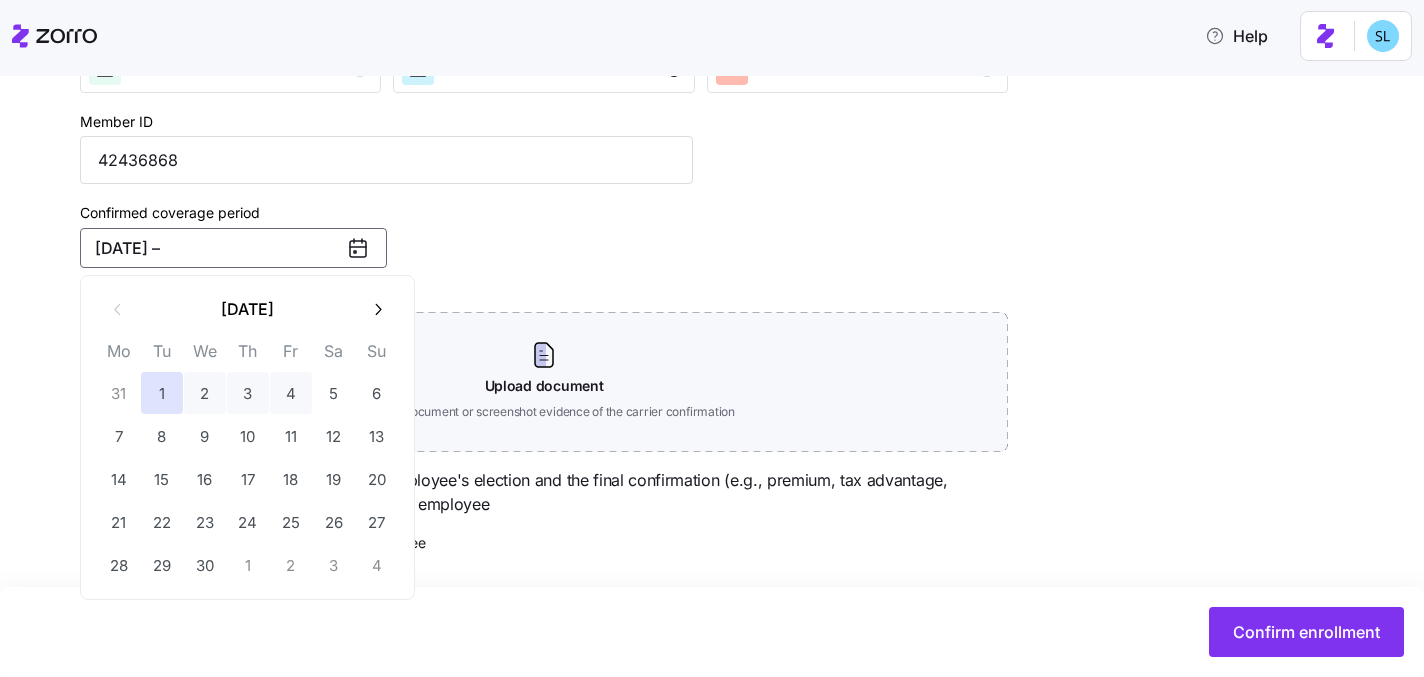 click 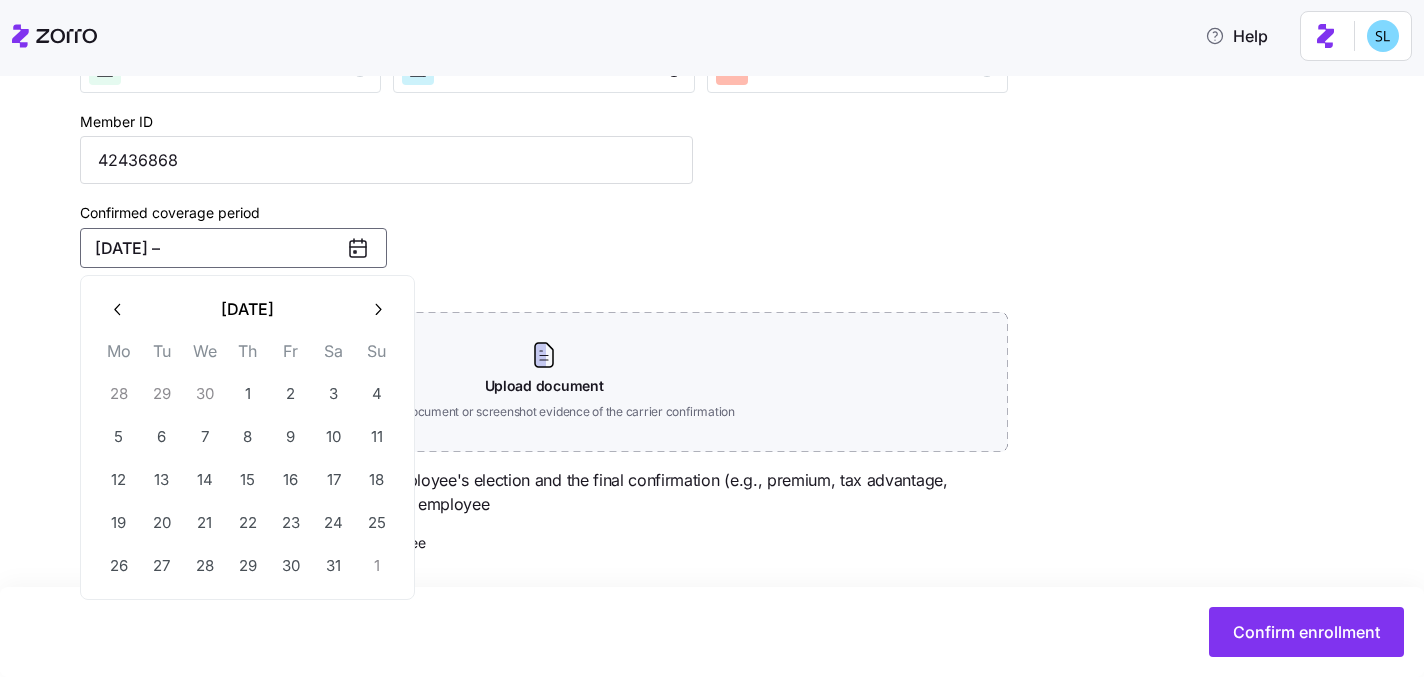 click 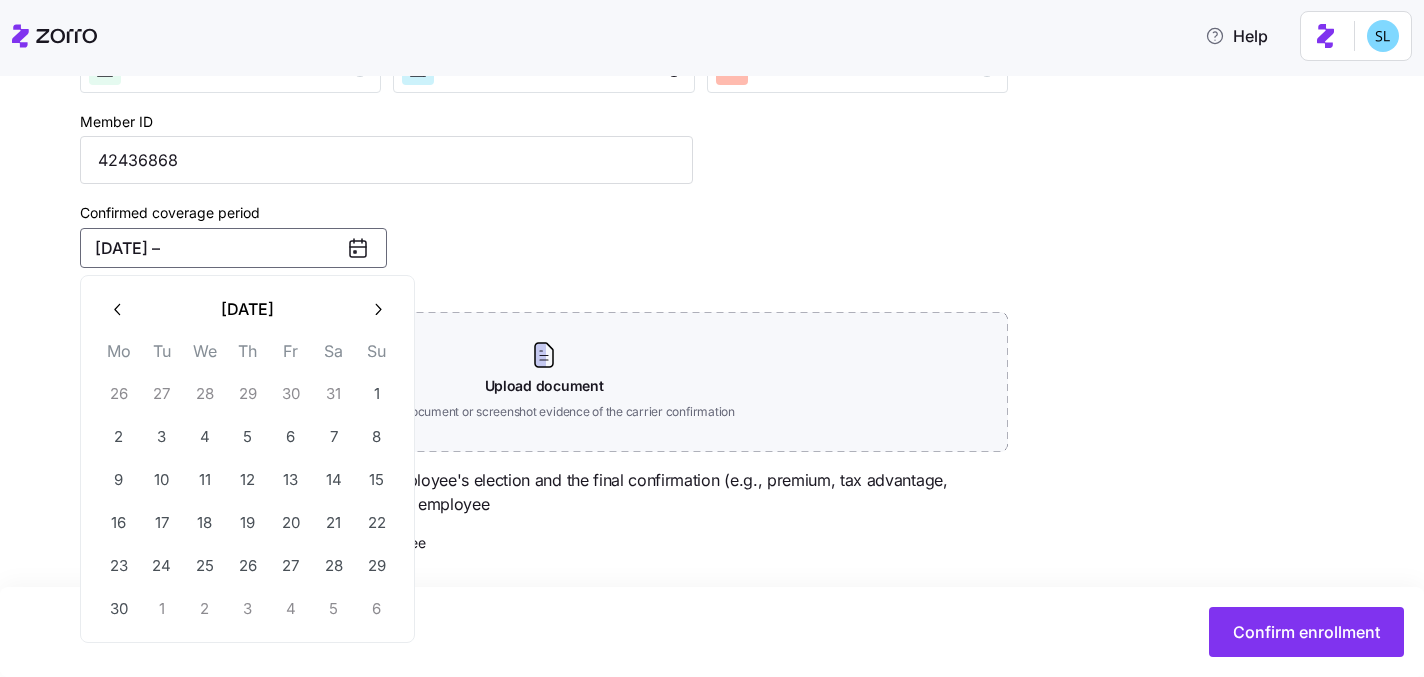 click 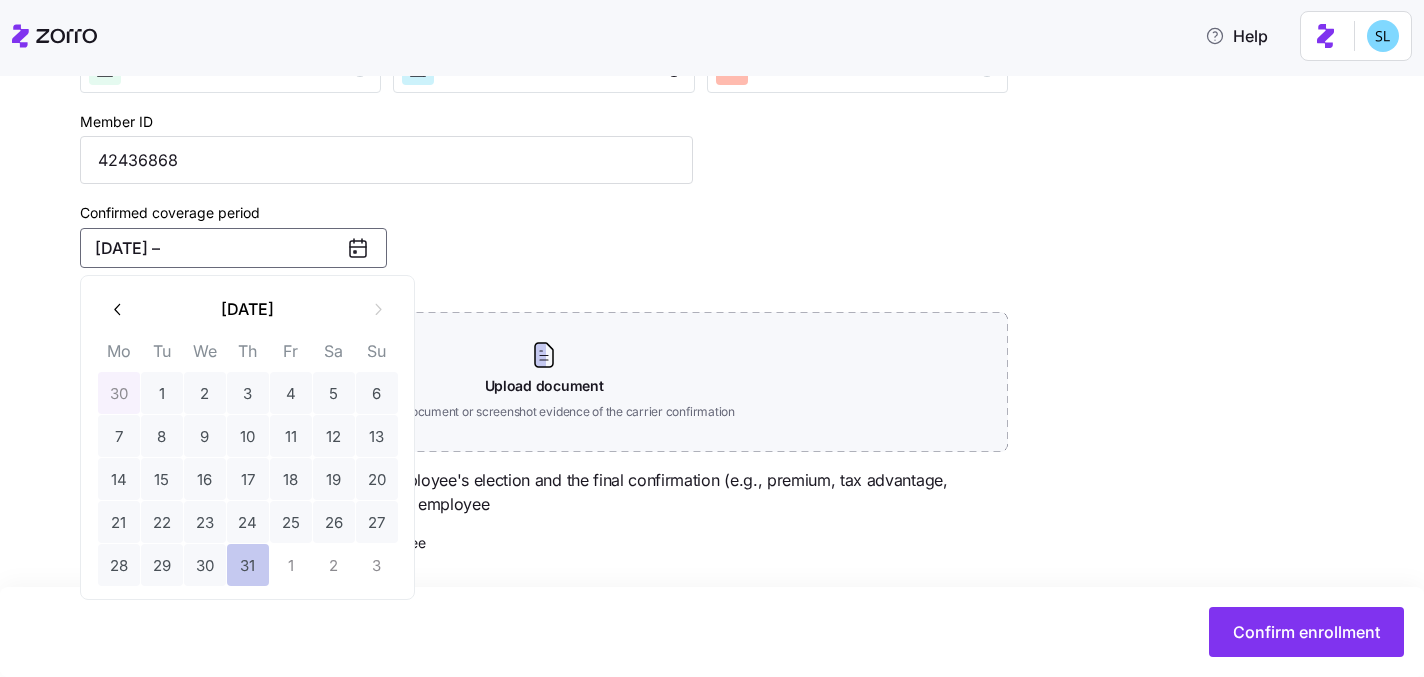 click on "31" at bounding box center (248, 565) 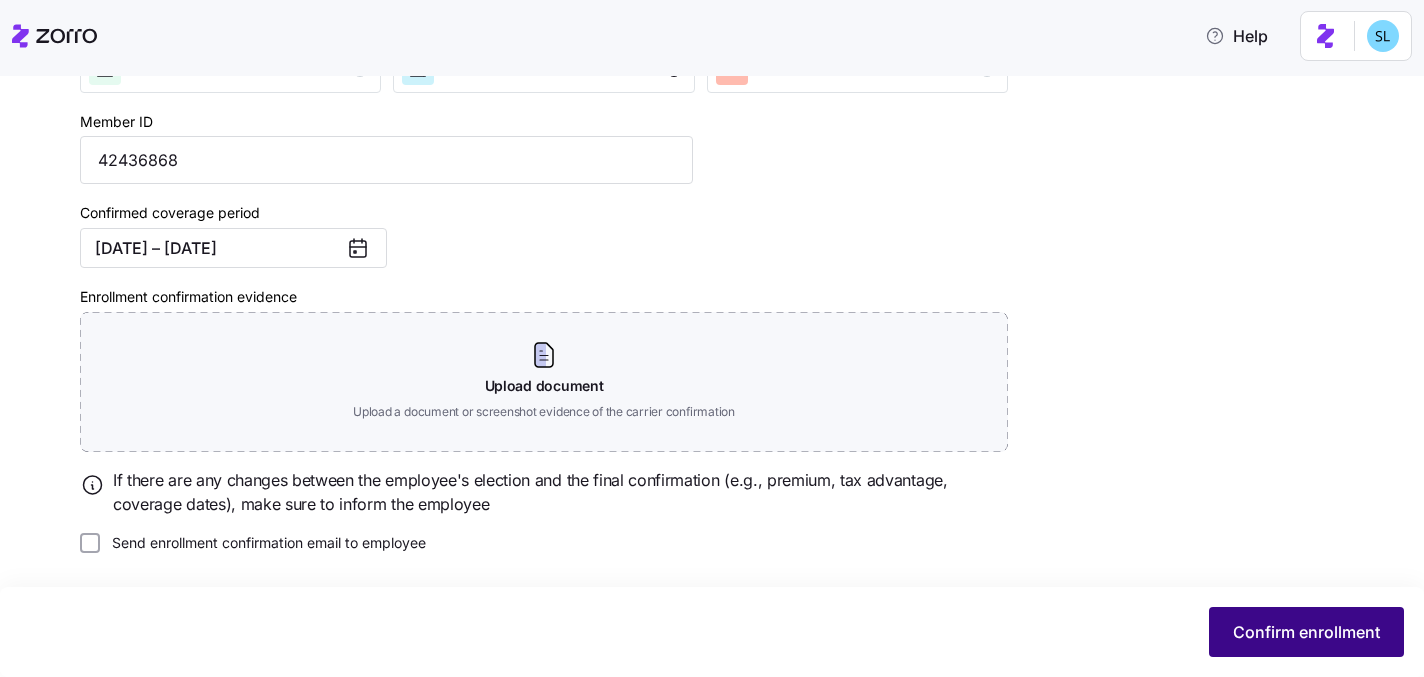 click on "Confirm enrollment" at bounding box center (1306, 632) 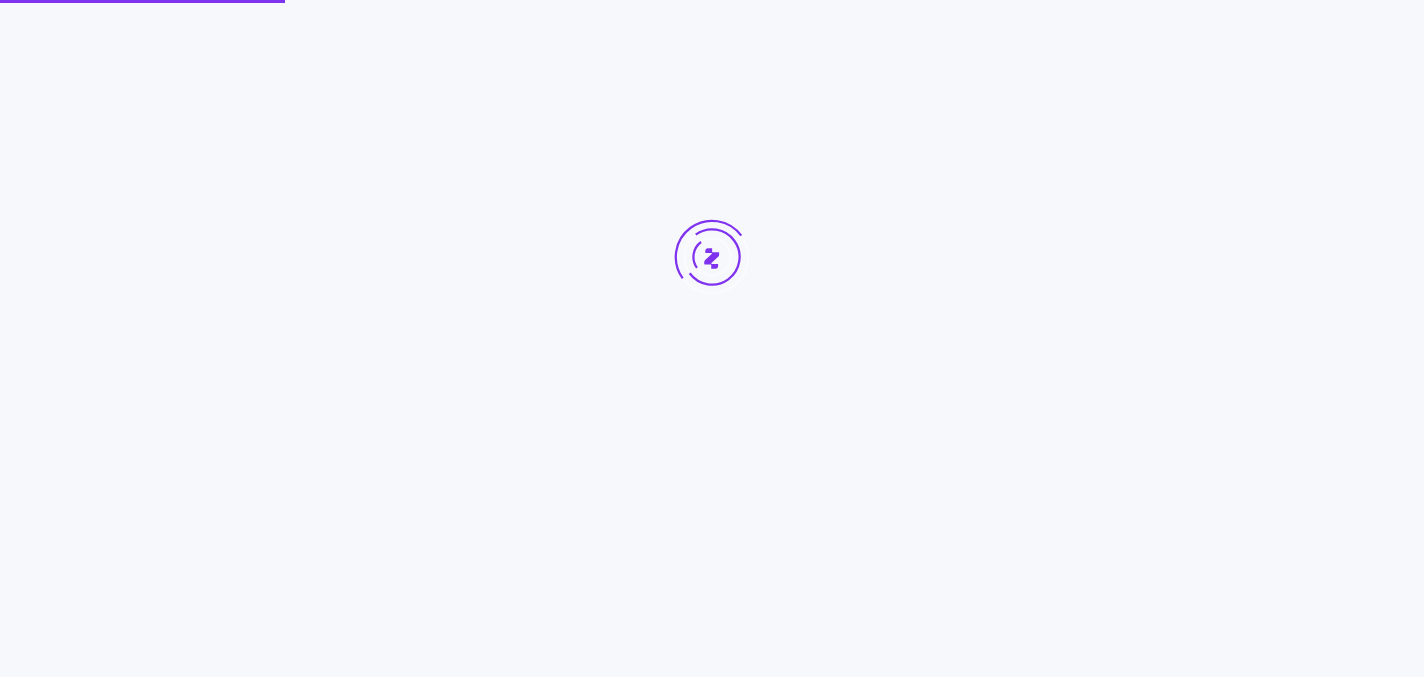 scroll, scrollTop: 0, scrollLeft: 0, axis: both 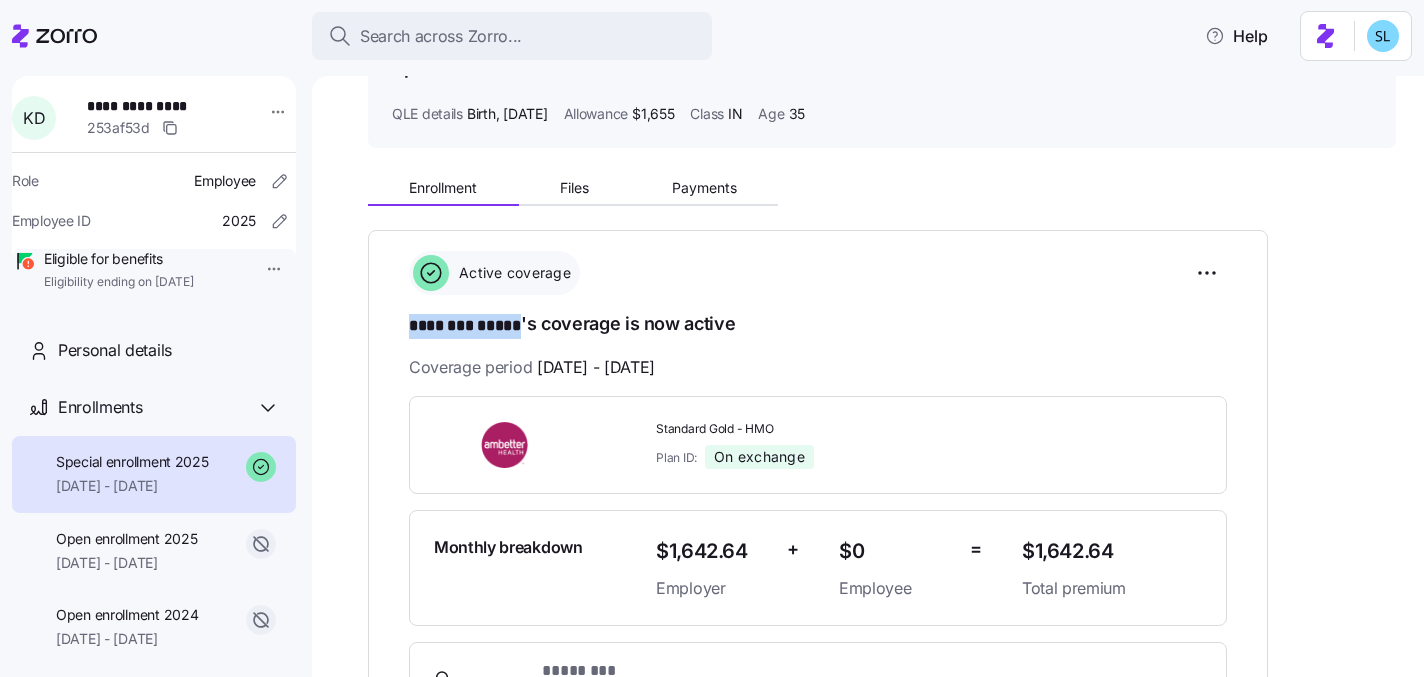 drag, startPoint x: 522, startPoint y: 319, endPoint x: 408, endPoint y: 315, distance: 114.07015 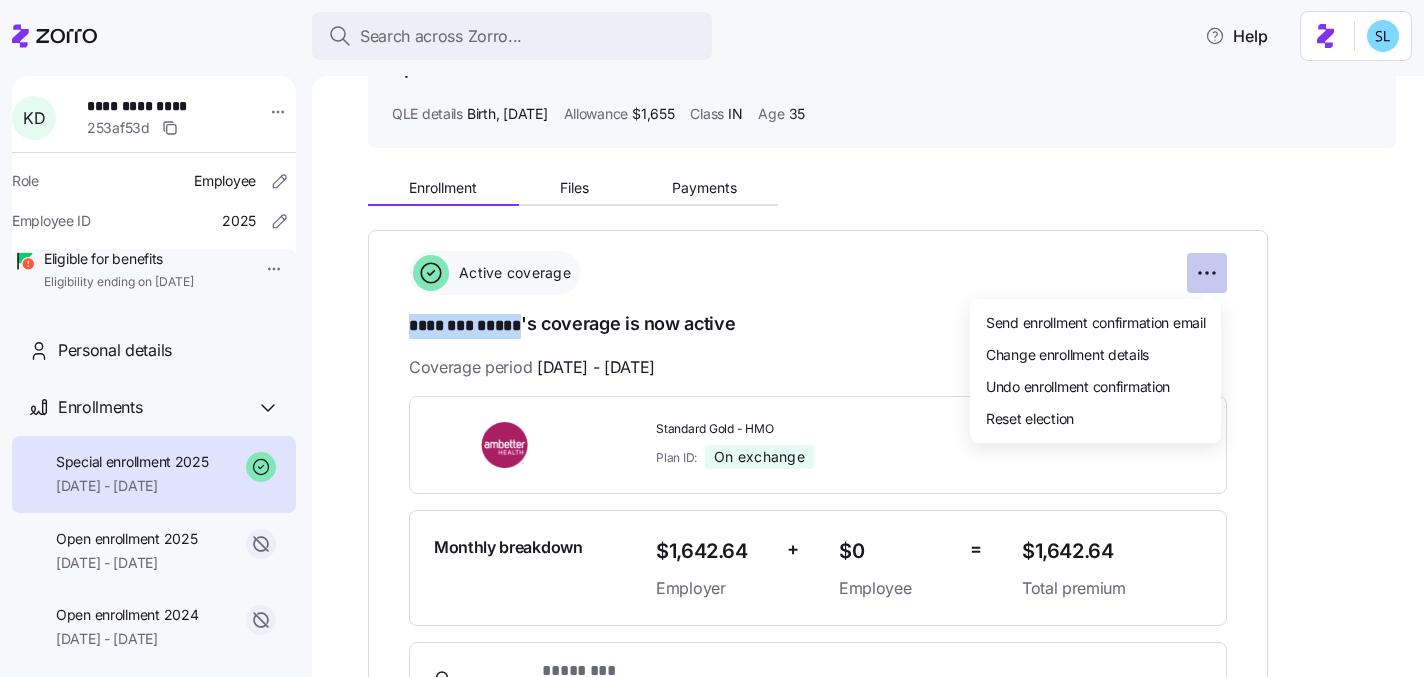 click on "**********" at bounding box center [712, 332] 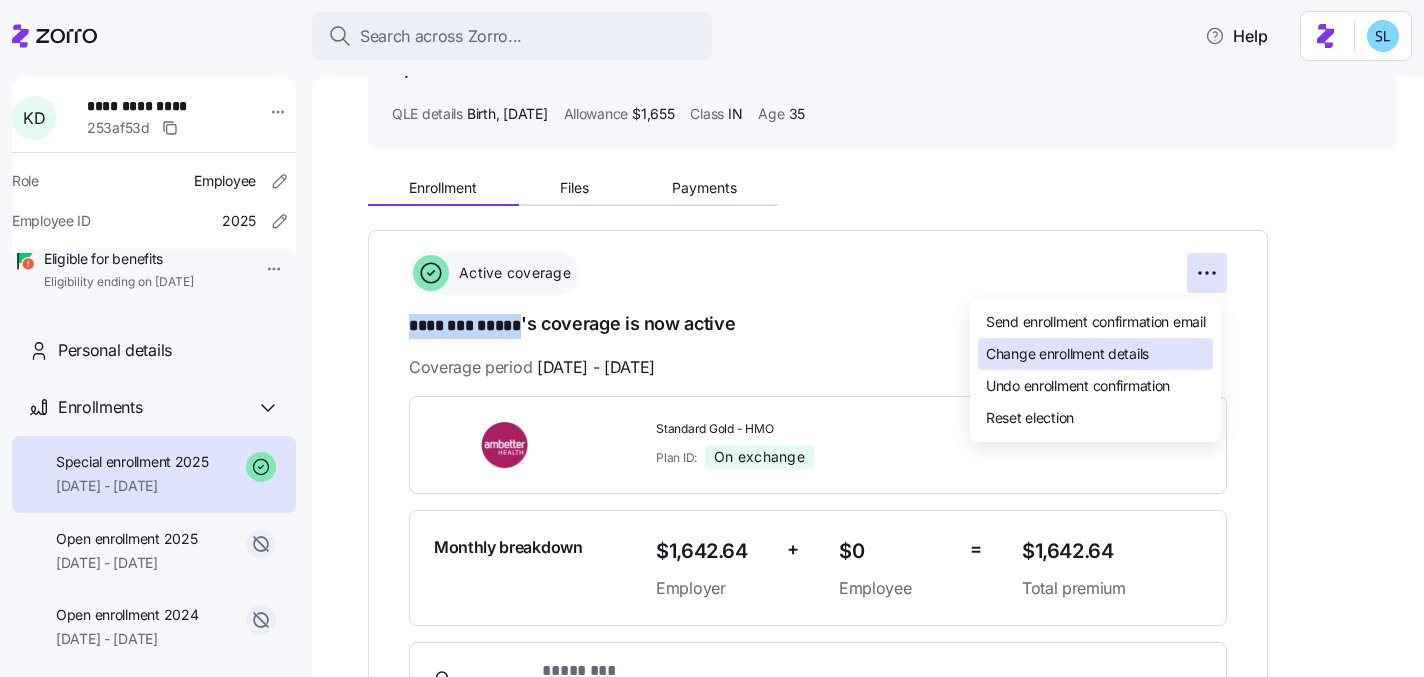 click on "Change enrollment details" at bounding box center [1095, 354] 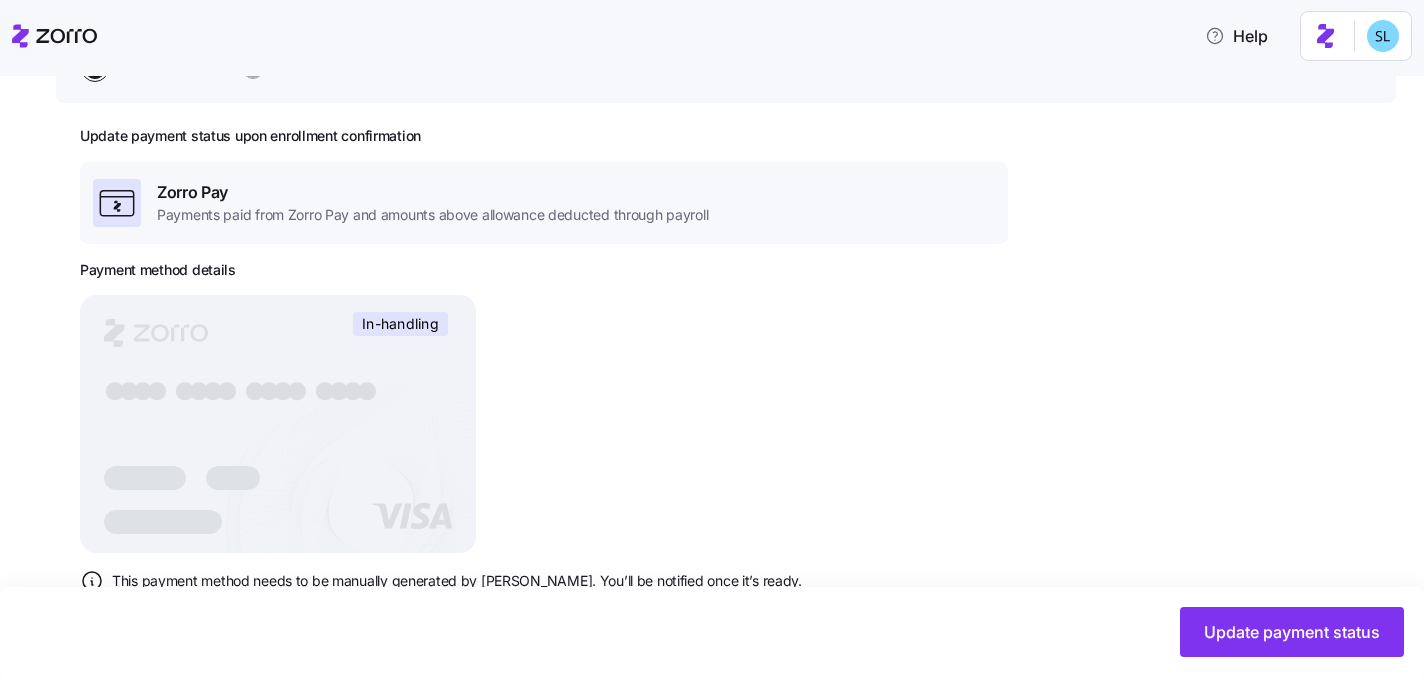 scroll, scrollTop: 405, scrollLeft: 0, axis: vertical 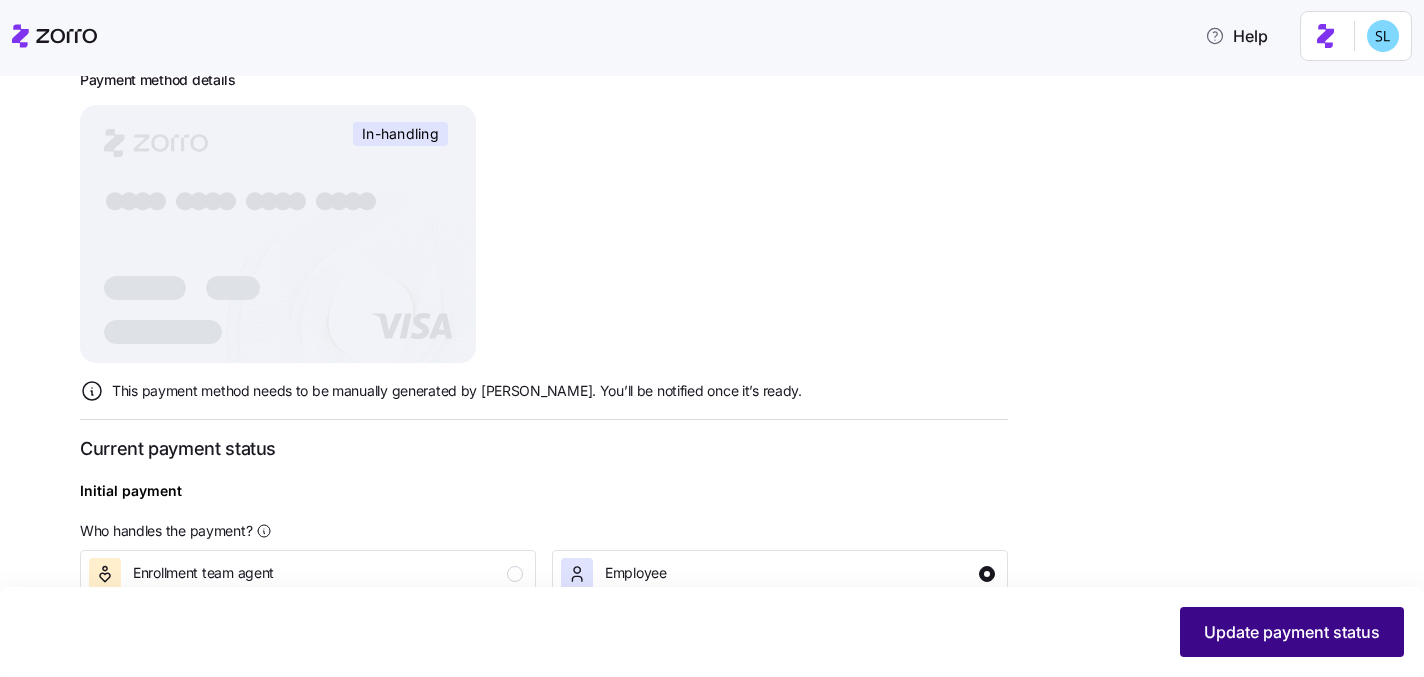 click on "Update payment status" at bounding box center (1292, 632) 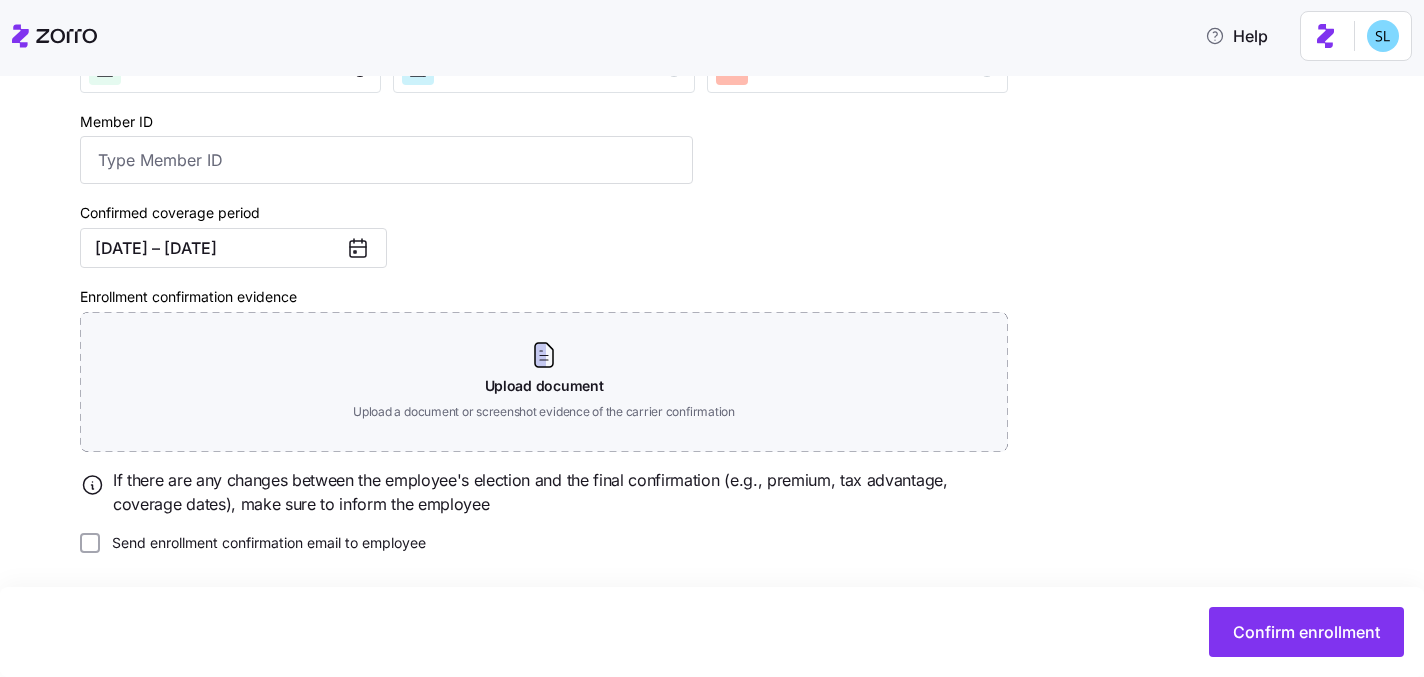 scroll, scrollTop: 360, scrollLeft: 0, axis: vertical 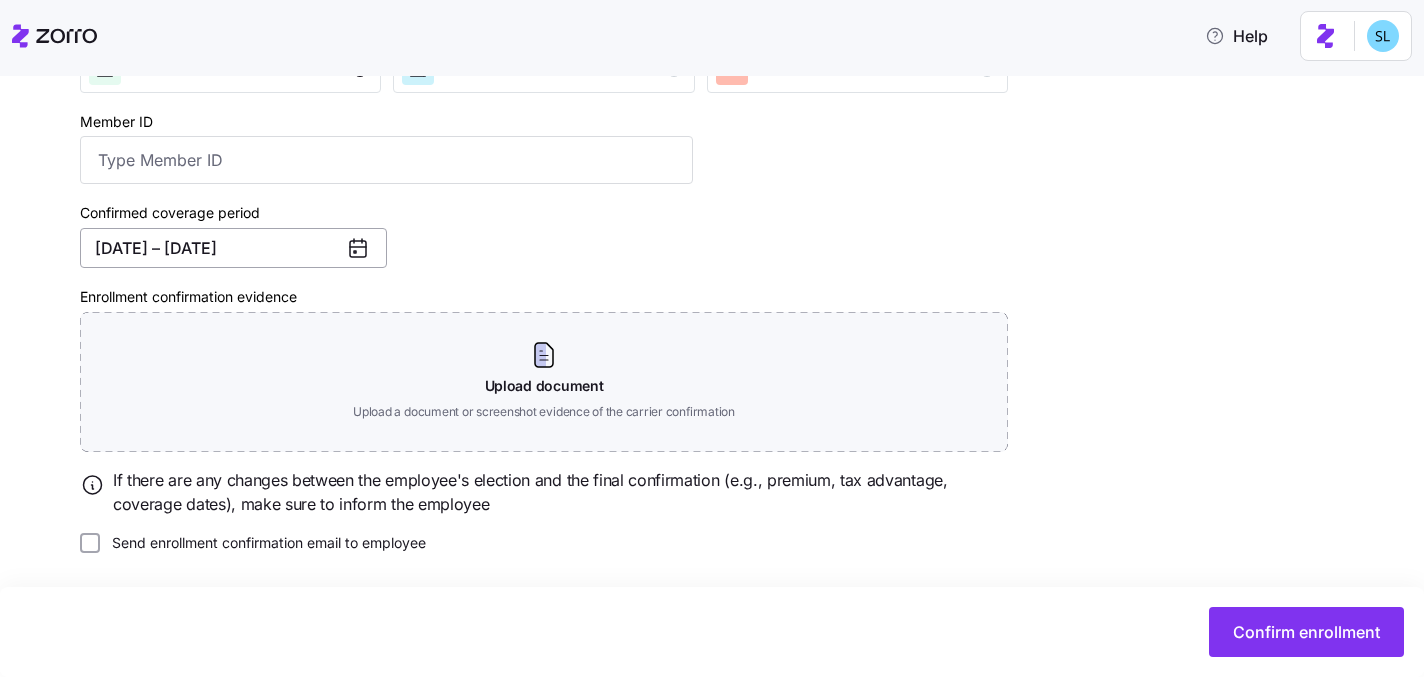 click on "03/01/2025 – 12/31/2025" at bounding box center (233, 248) 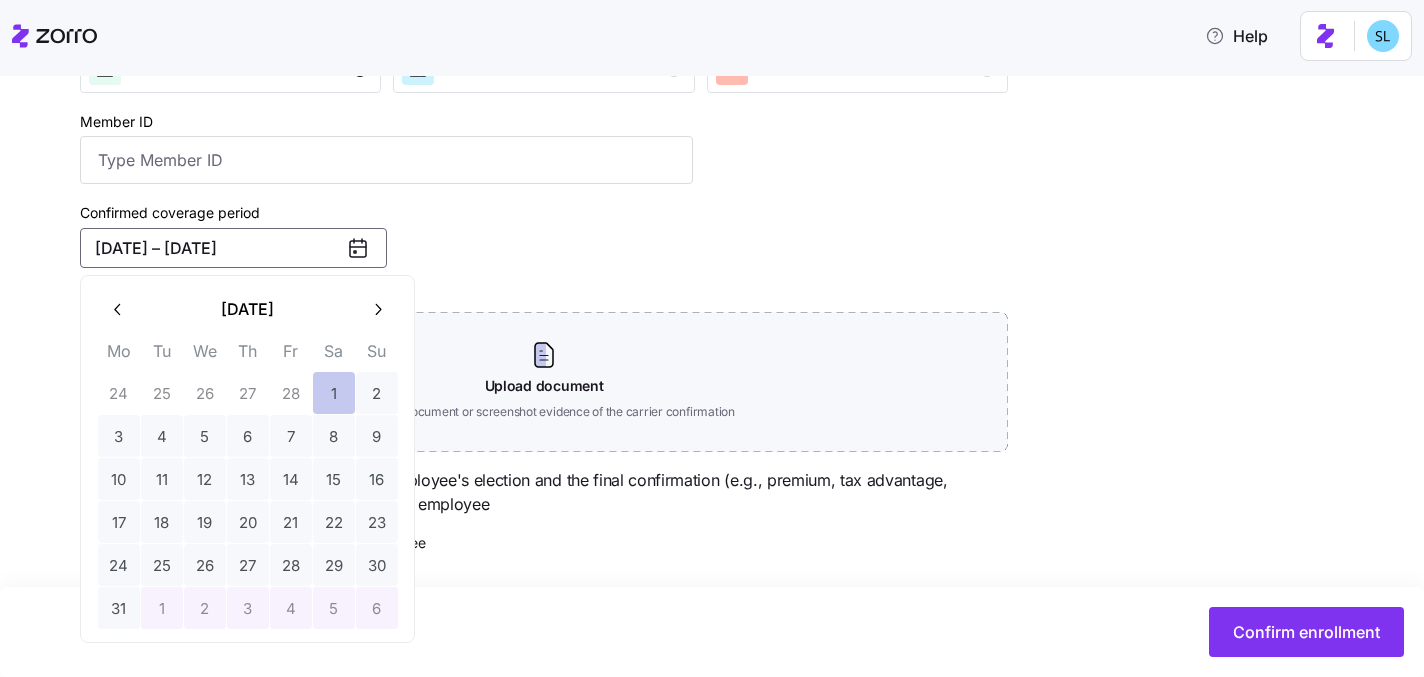 click on "1" at bounding box center [334, 393] 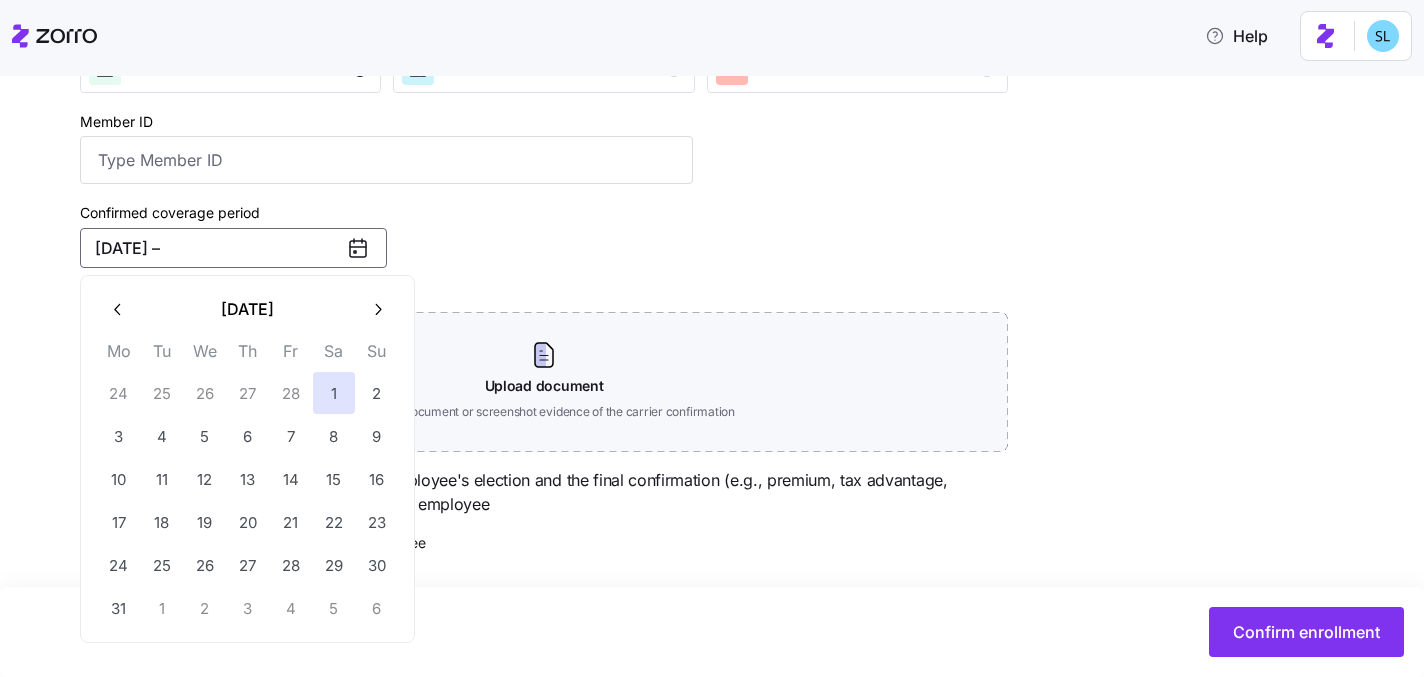 click 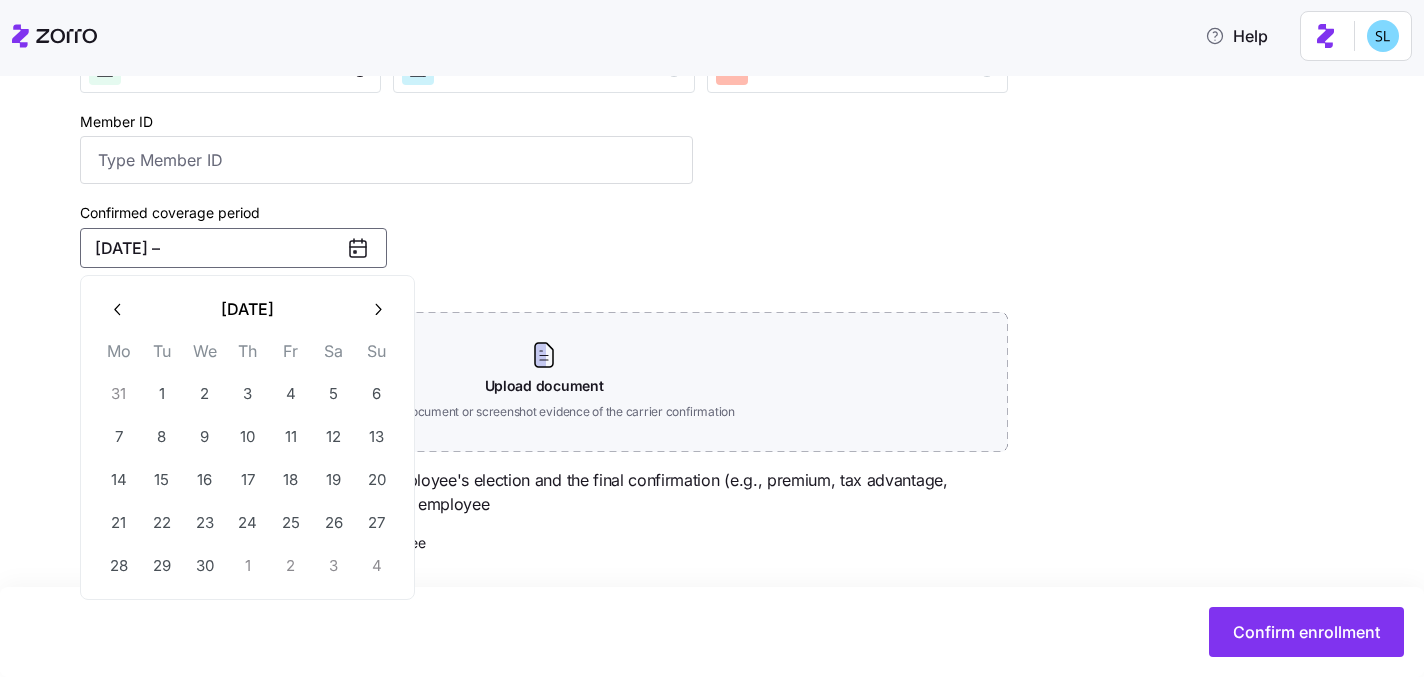 click 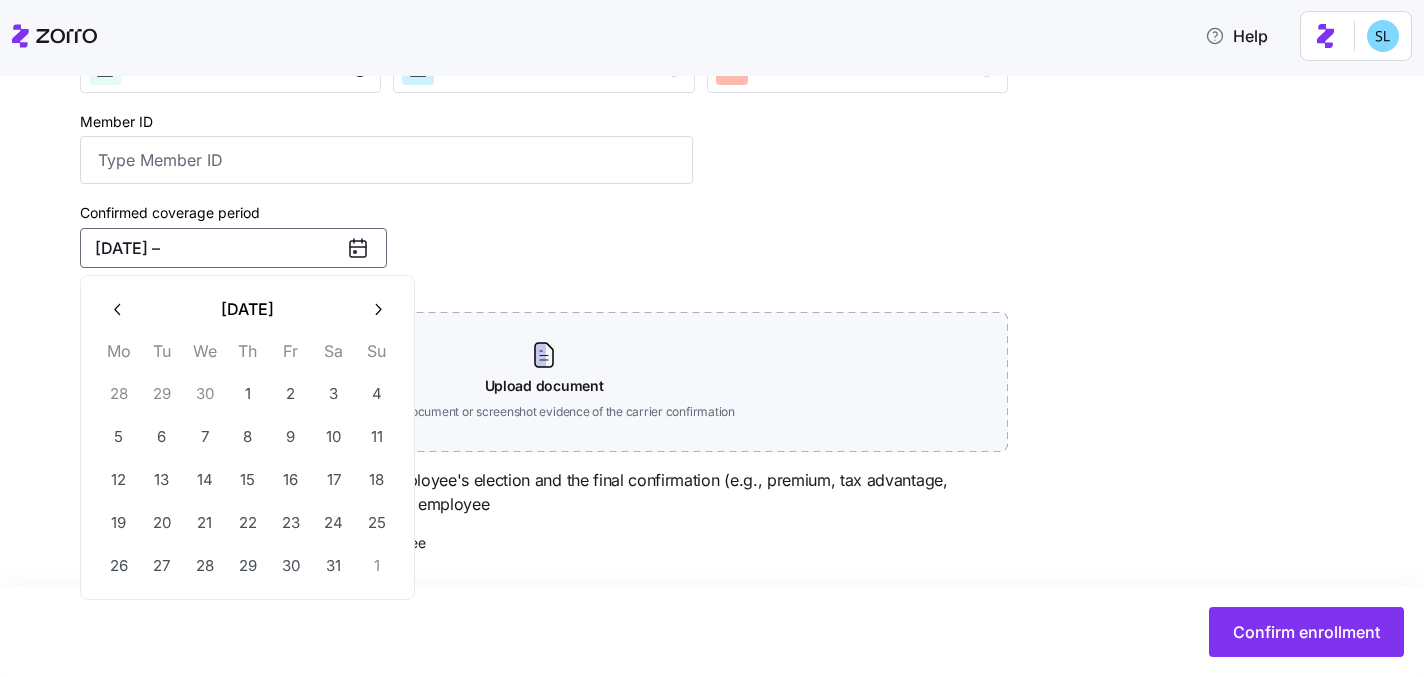 click 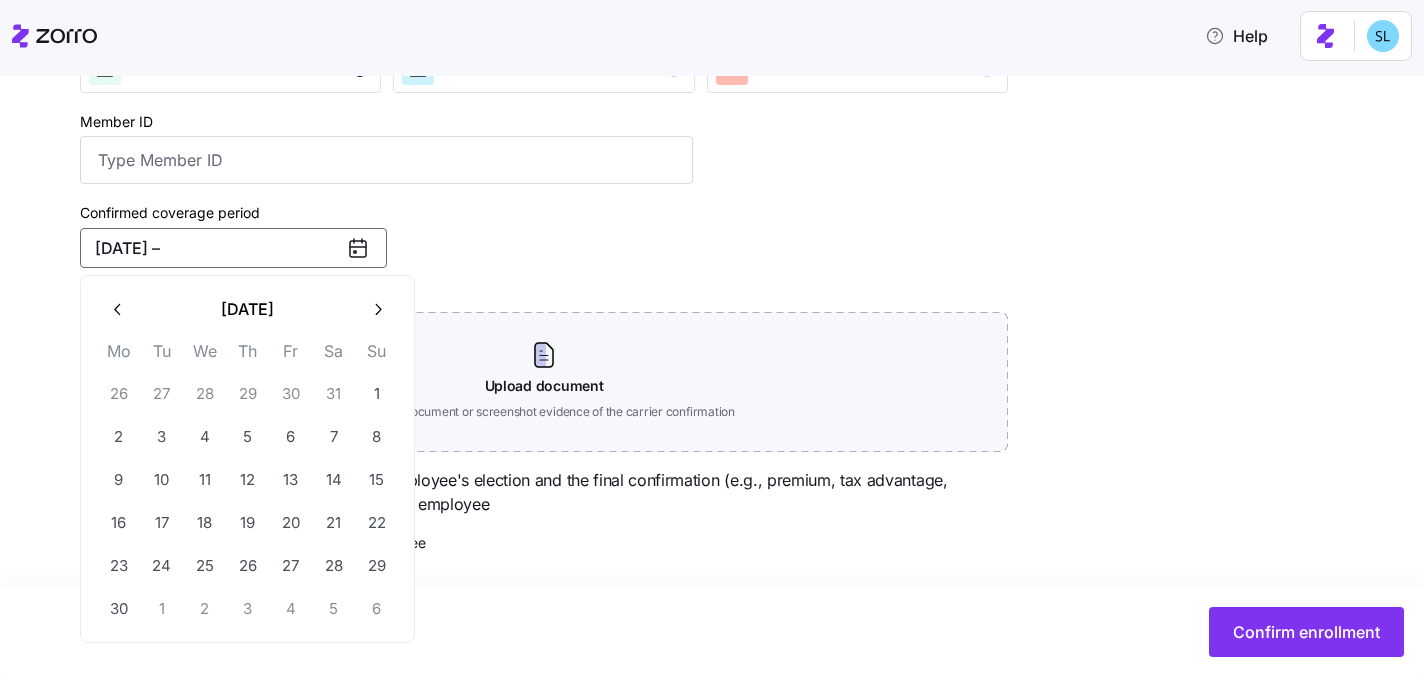 click 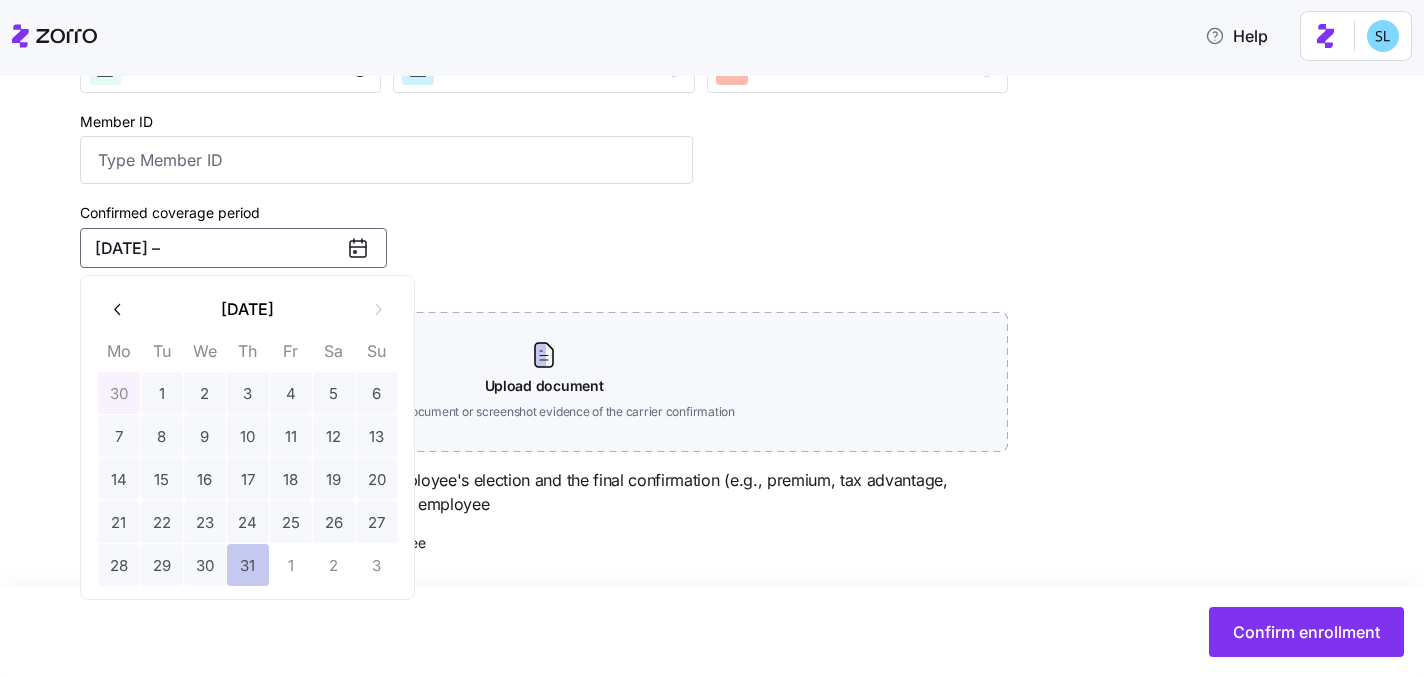 click on "31" at bounding box center (248, 565) 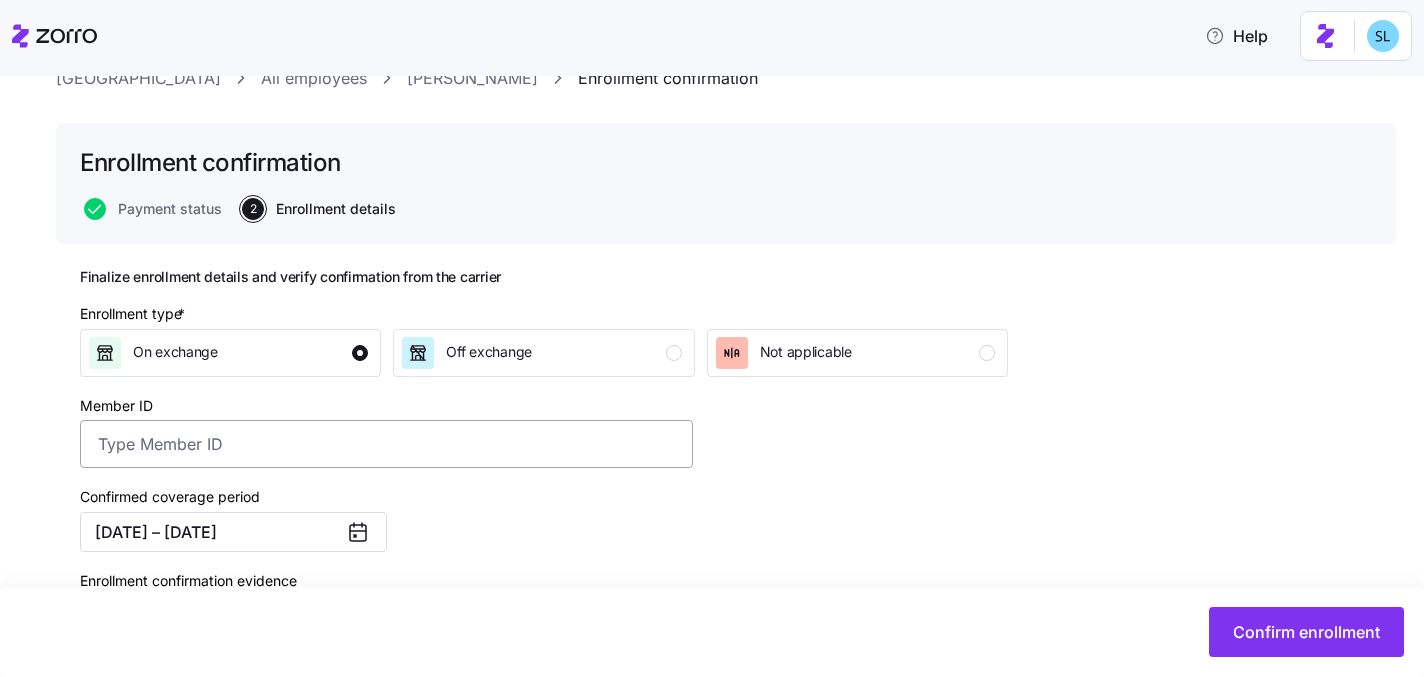 scroll, scrollTop: 360, scrollLeft: 0, axis: vertical 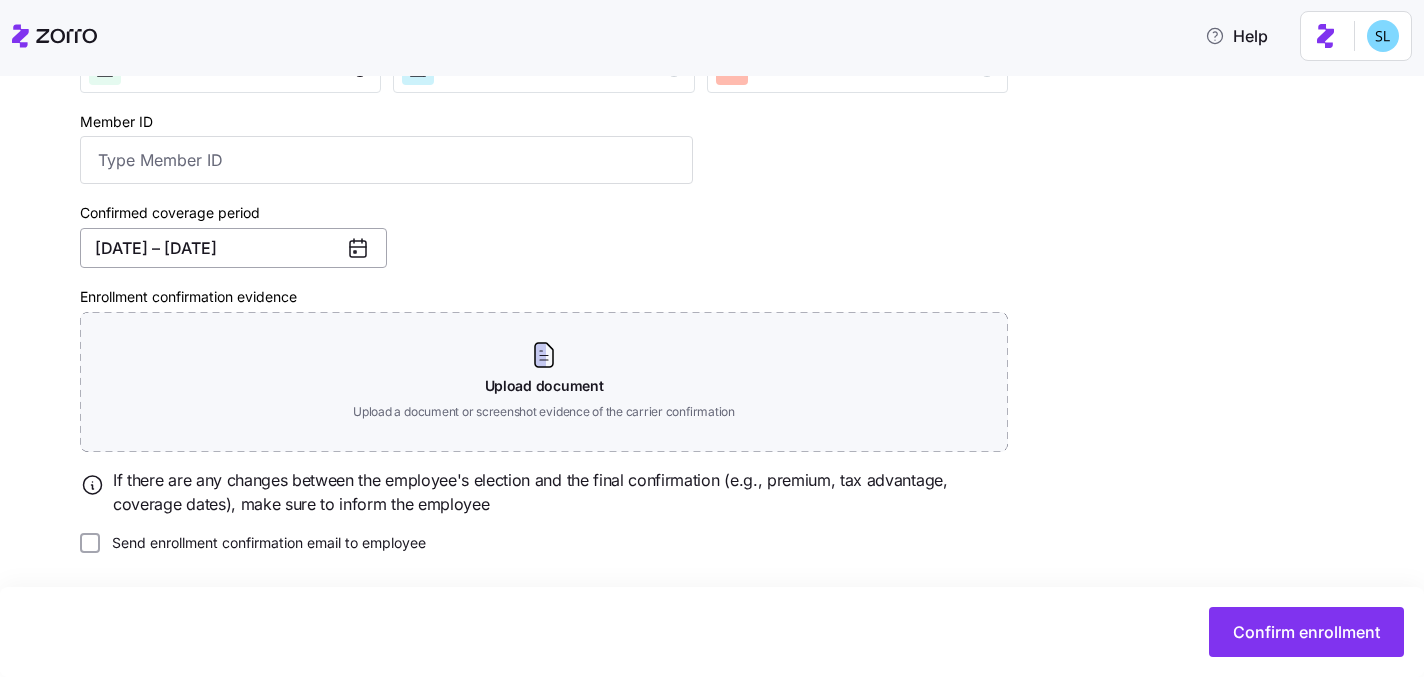 click on "03/01/2025 – 07/31/2025" at bounding box center [233, 248] 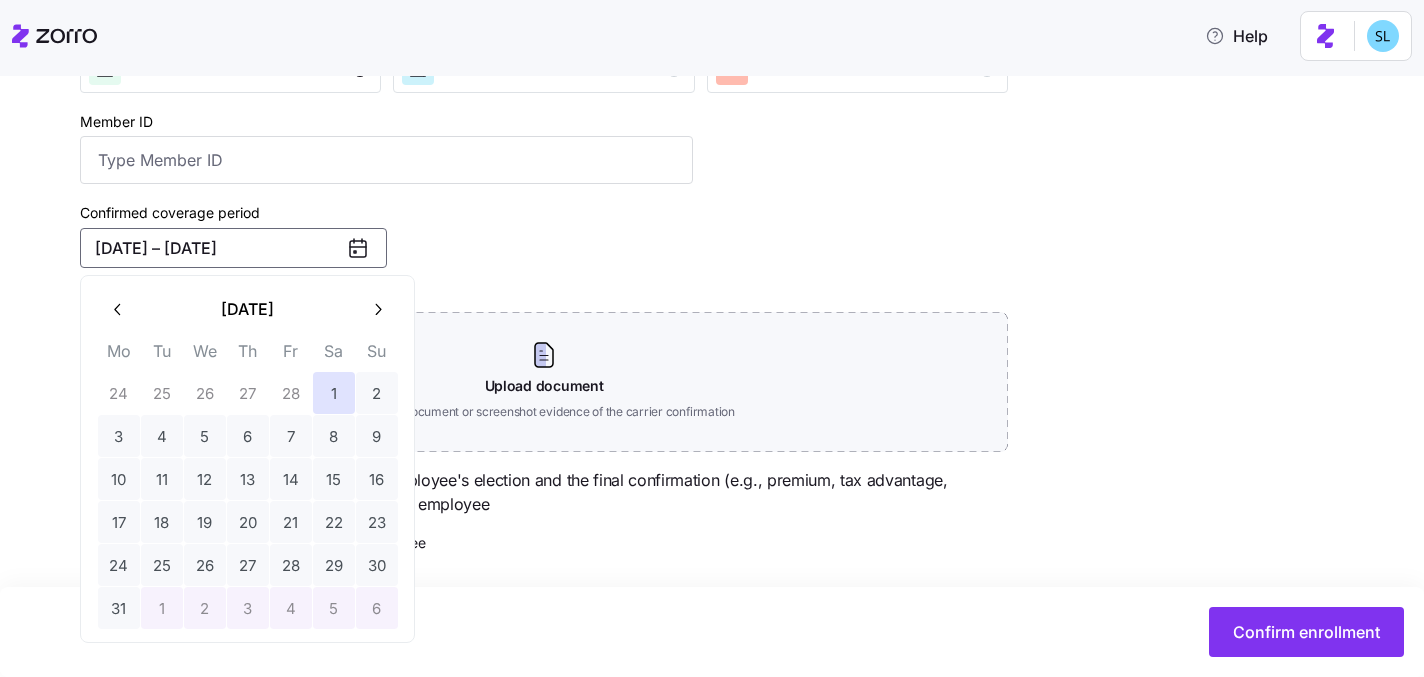 click 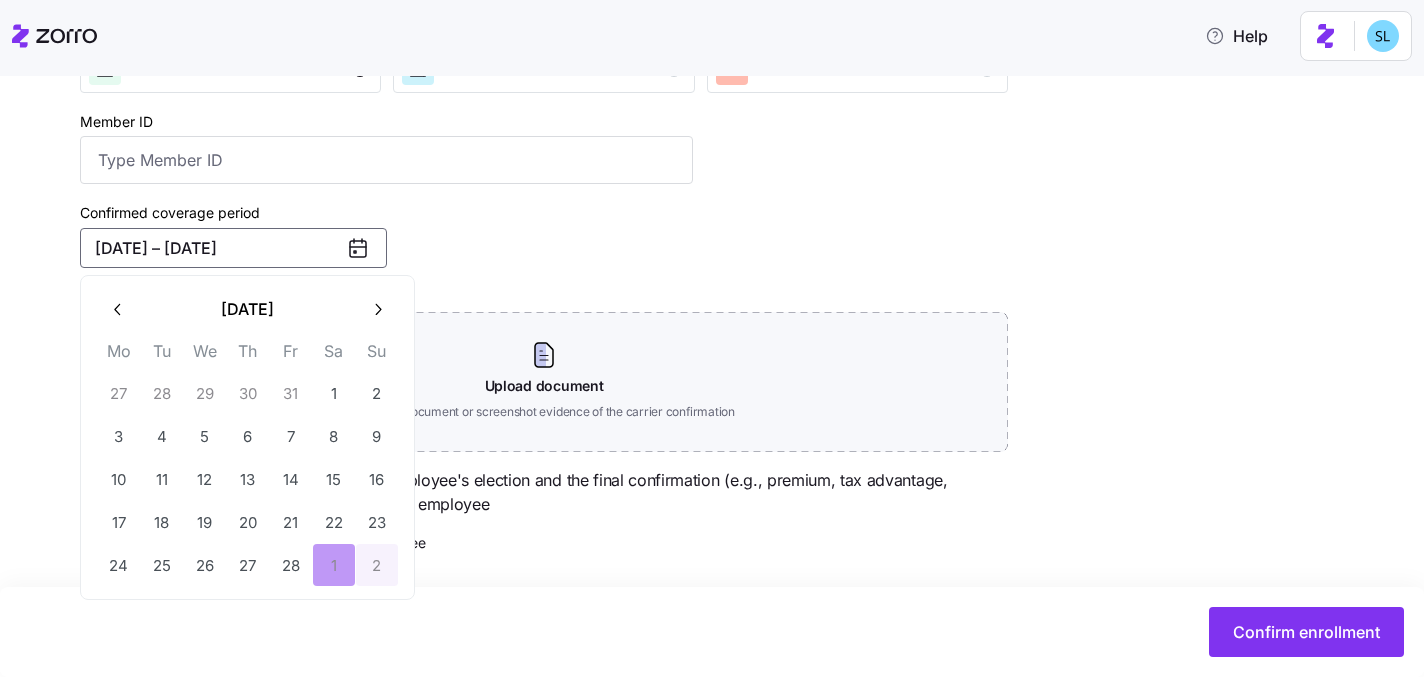 click 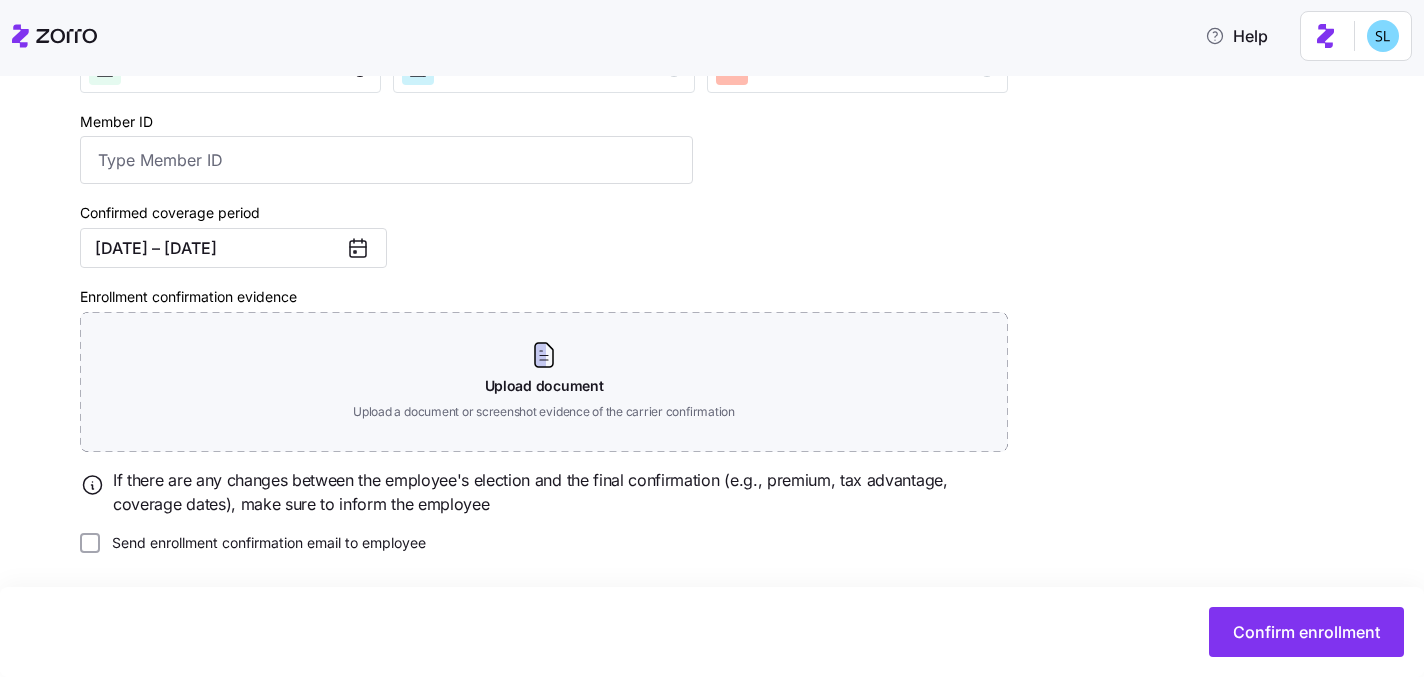 click on "Confirmed coverage period 03/01/2025 – 07/31/2025" at bounding box center (386, 234) 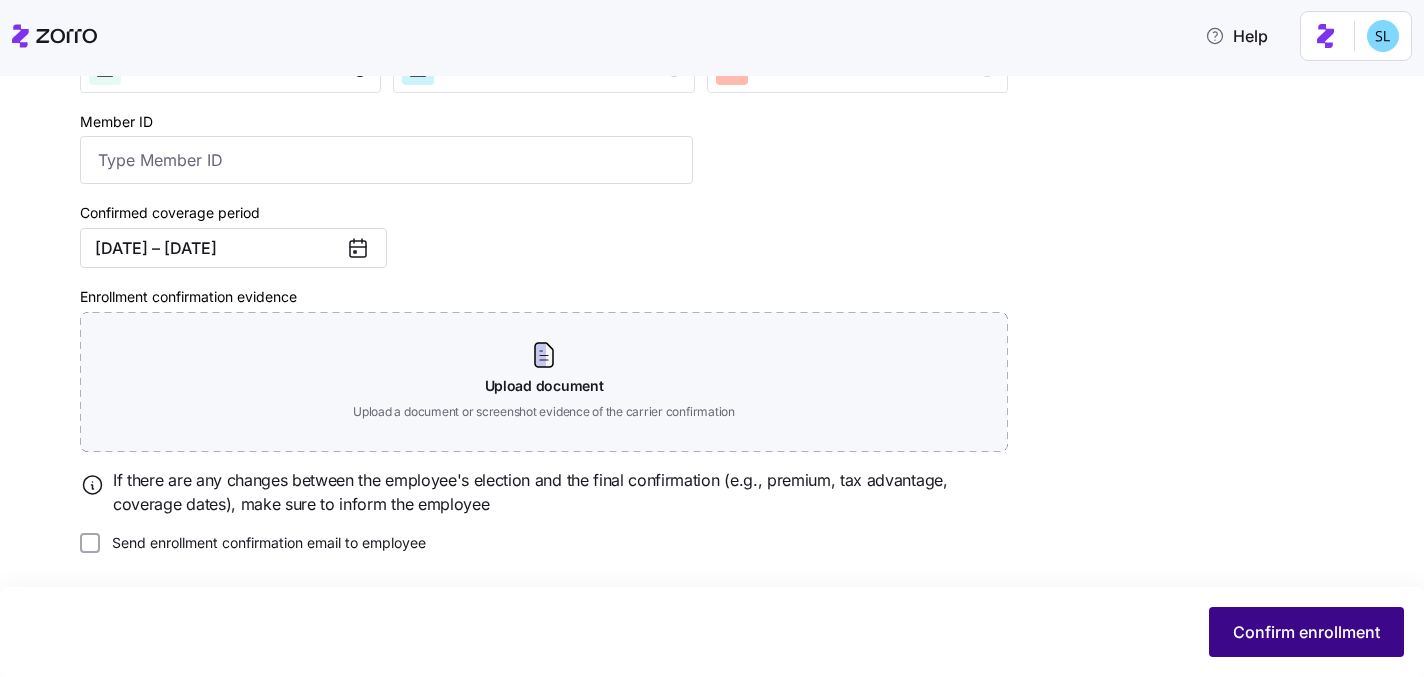 click on "Confirm enrollment" at bounding box center [1306, 632] 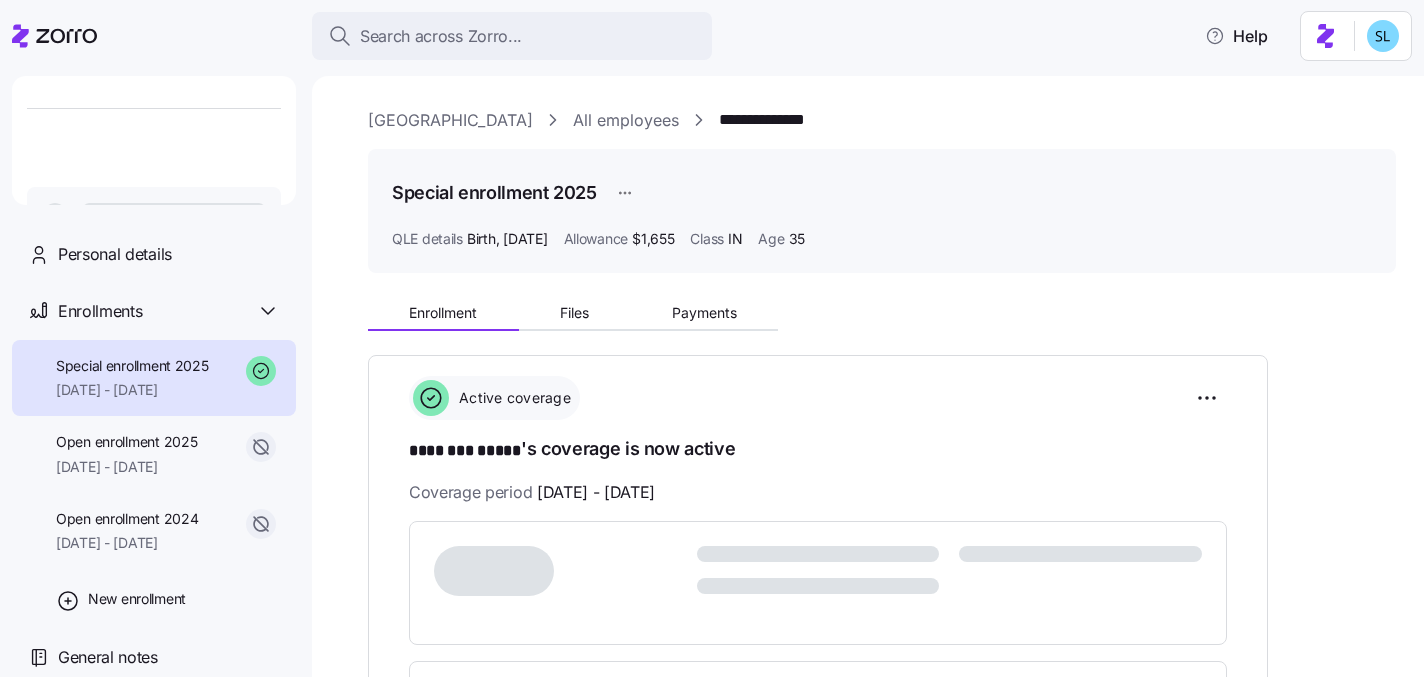 scroll, scrollTop: 0, scrollLeft: 0, axis: both 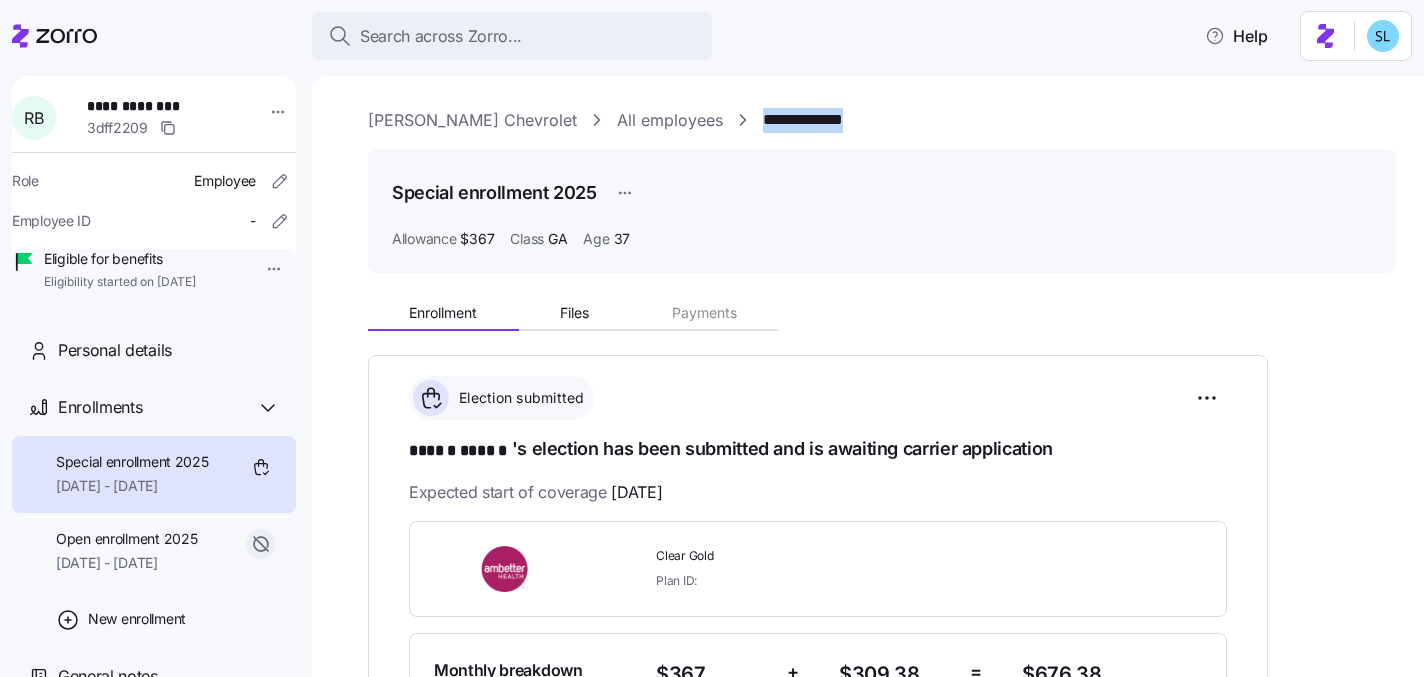 drag, startPoint x: 810, startPoint y: 119, endPoint x: 699, endPoint y: 130, distance: 111.54372 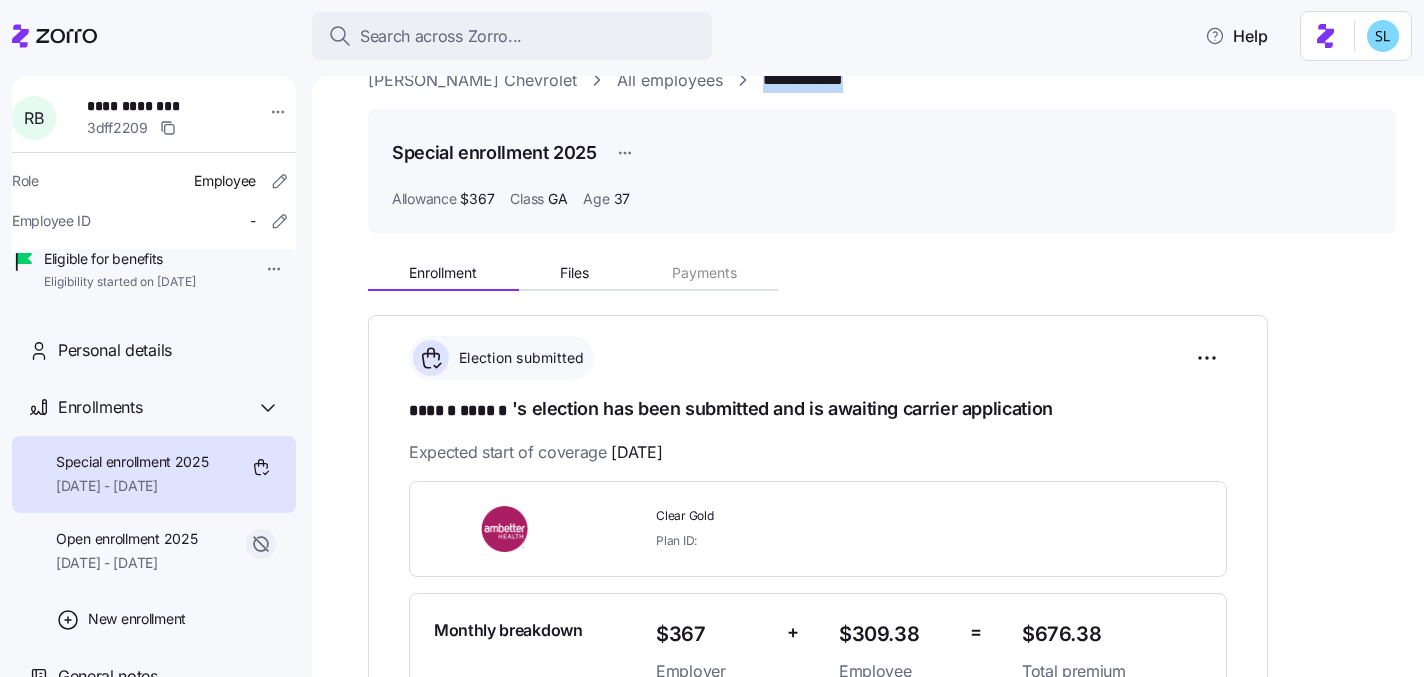 scroll, scrollTop: 62, scrollLeft: 0, axis: vertical 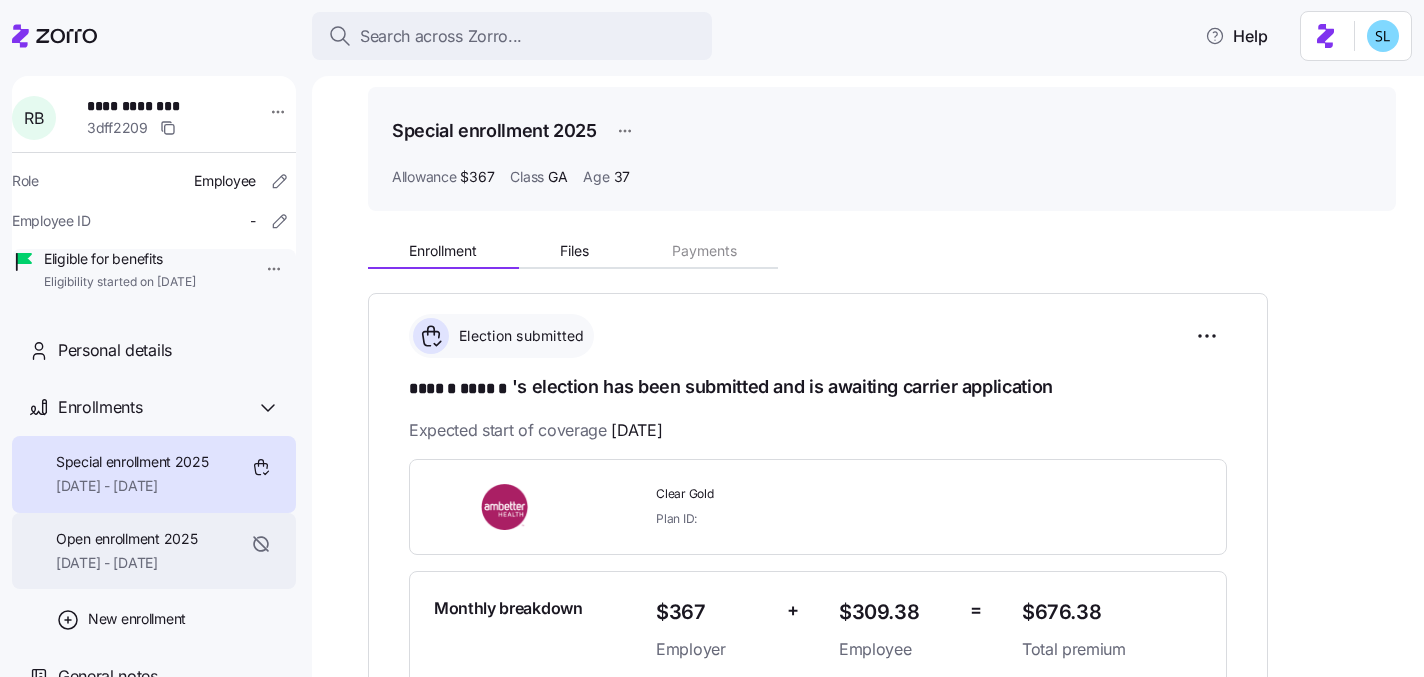 click on "Open enrollment 2025" at bounding box center [126, 539] 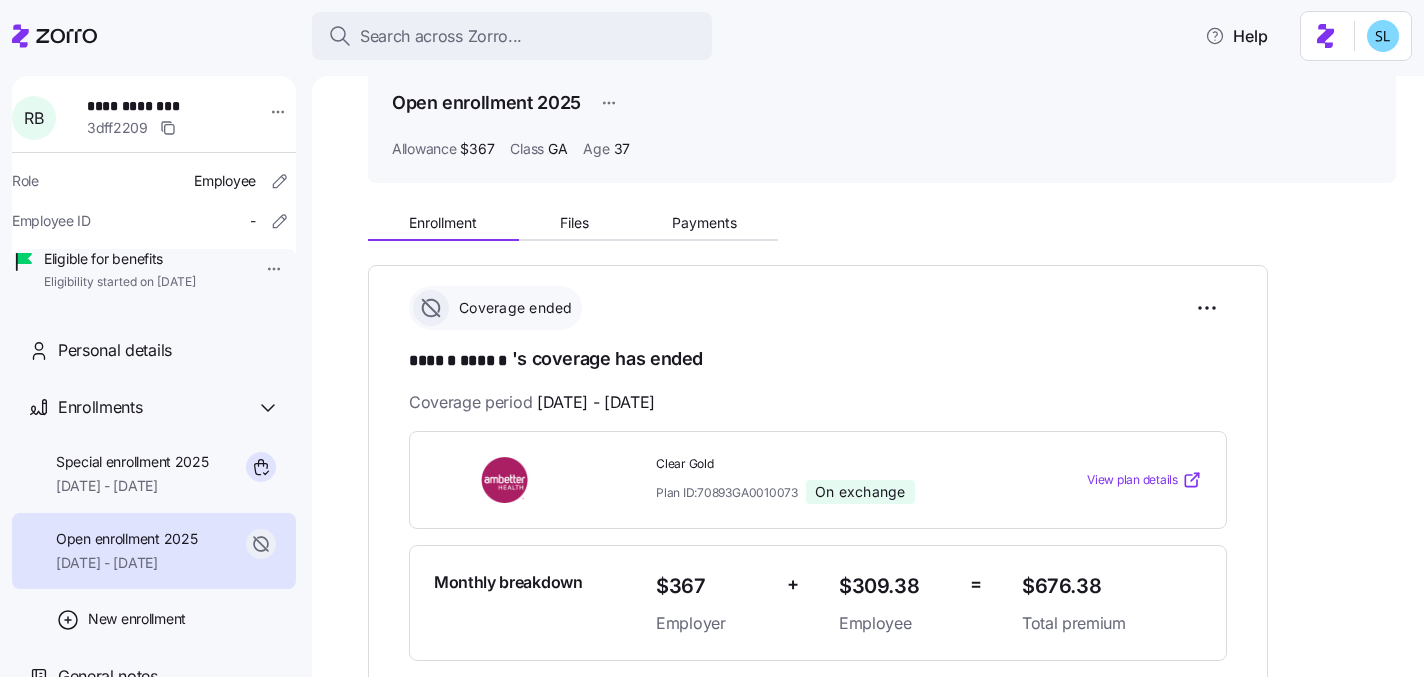 scroll, scrollTop: 109, scrollLeft: 0, axis: vertical 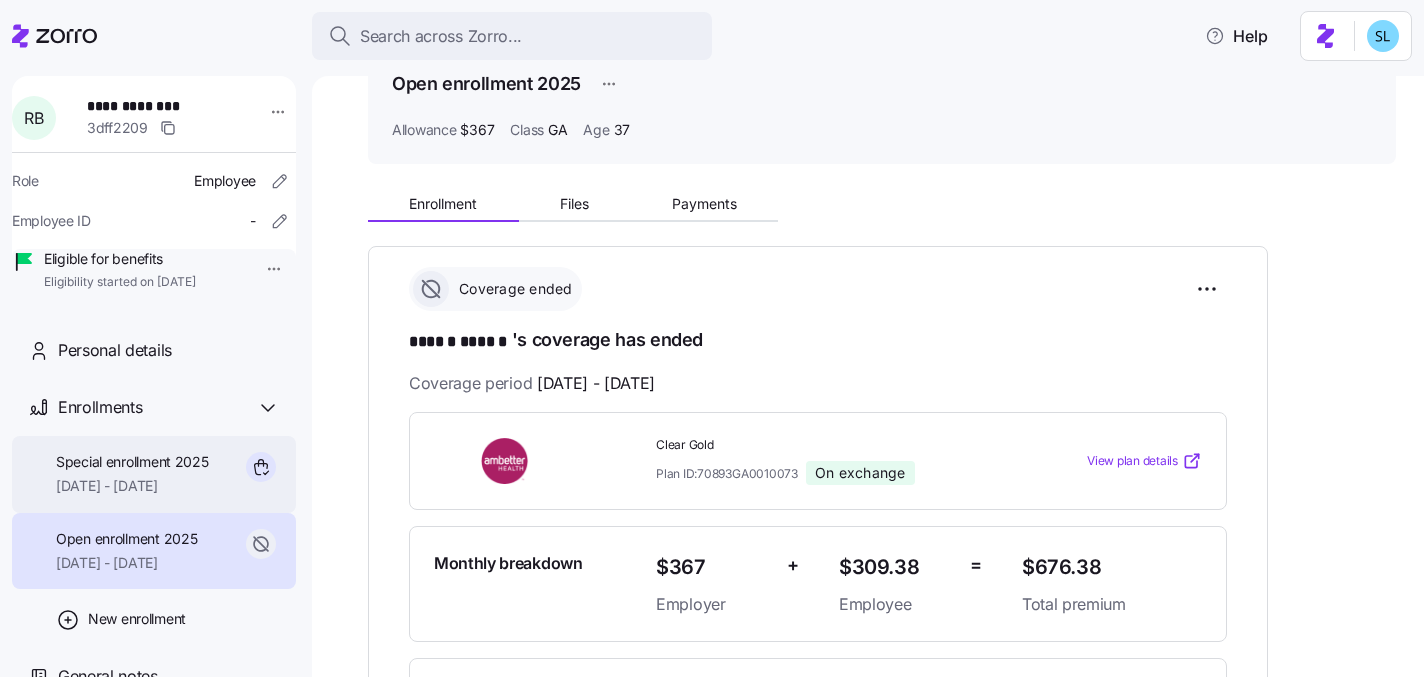 click on "[DATE] - [DATE]" at bounding box center [132, 486] 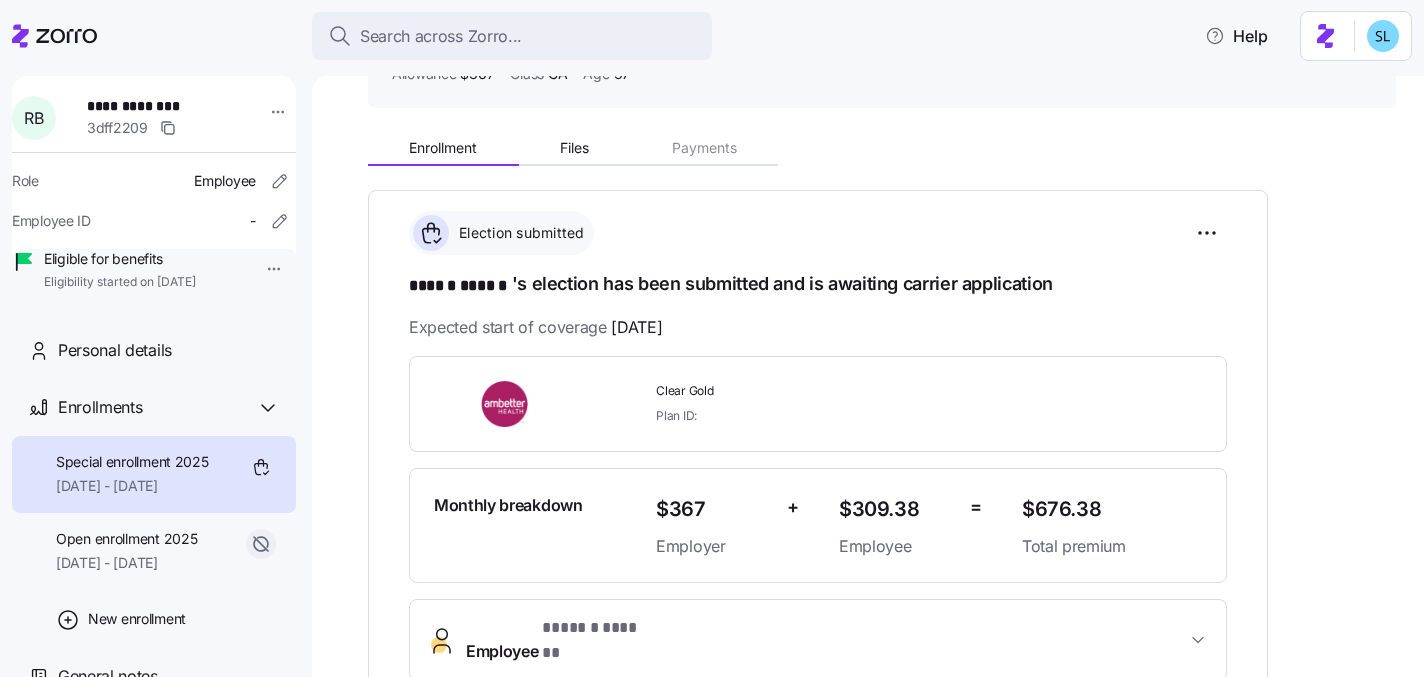 scroll, scrollTop: 229, scrollLeft: 0, axis: vertical 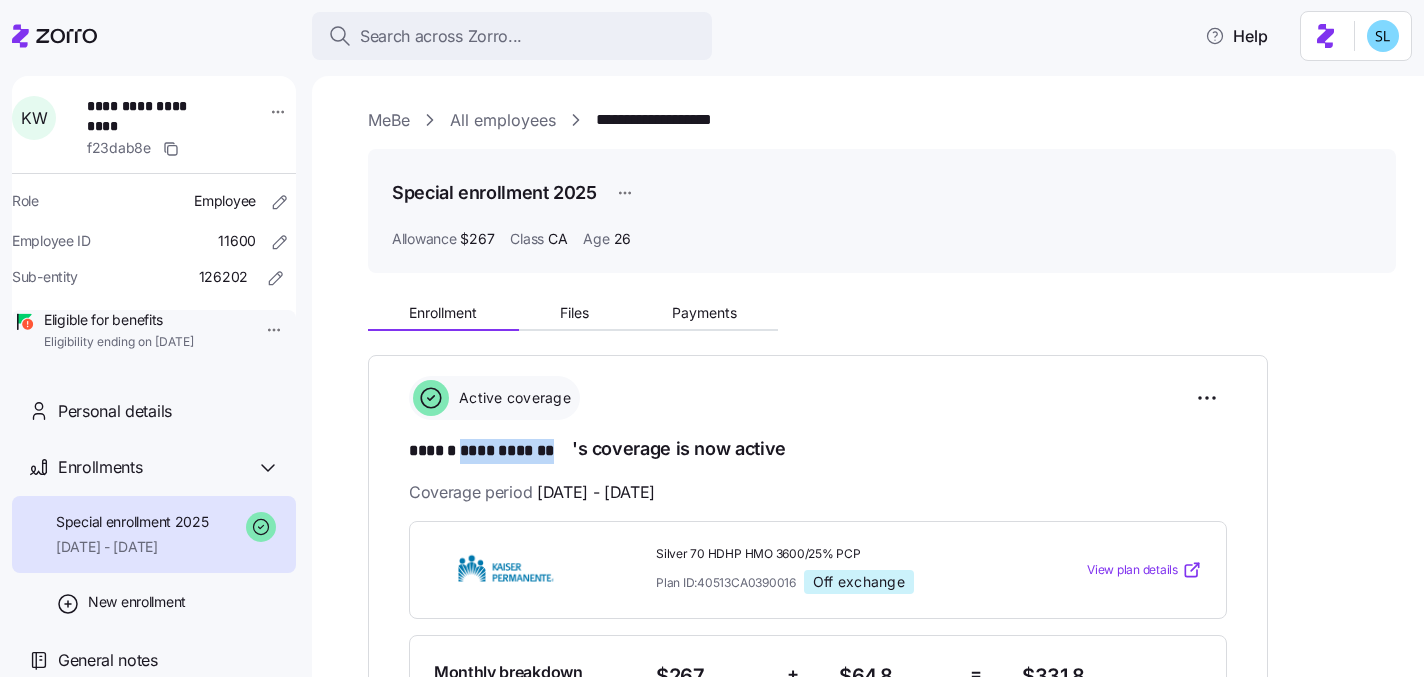 drag, startPoint x: 572, startPoint y: 448, endPoint x: 464, endPoint y: 450, distance: 108.01852 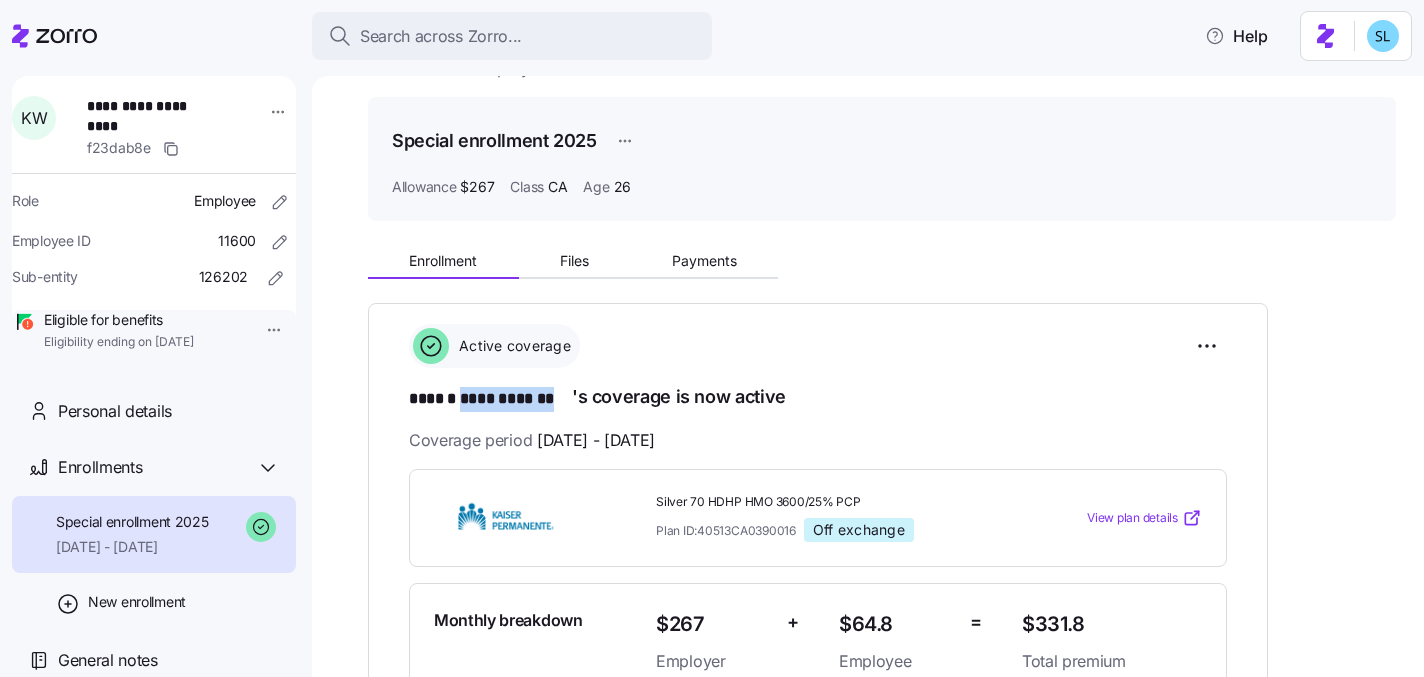 scroll, scrollTop: 151, scrollLeft: 0, axis: vertical 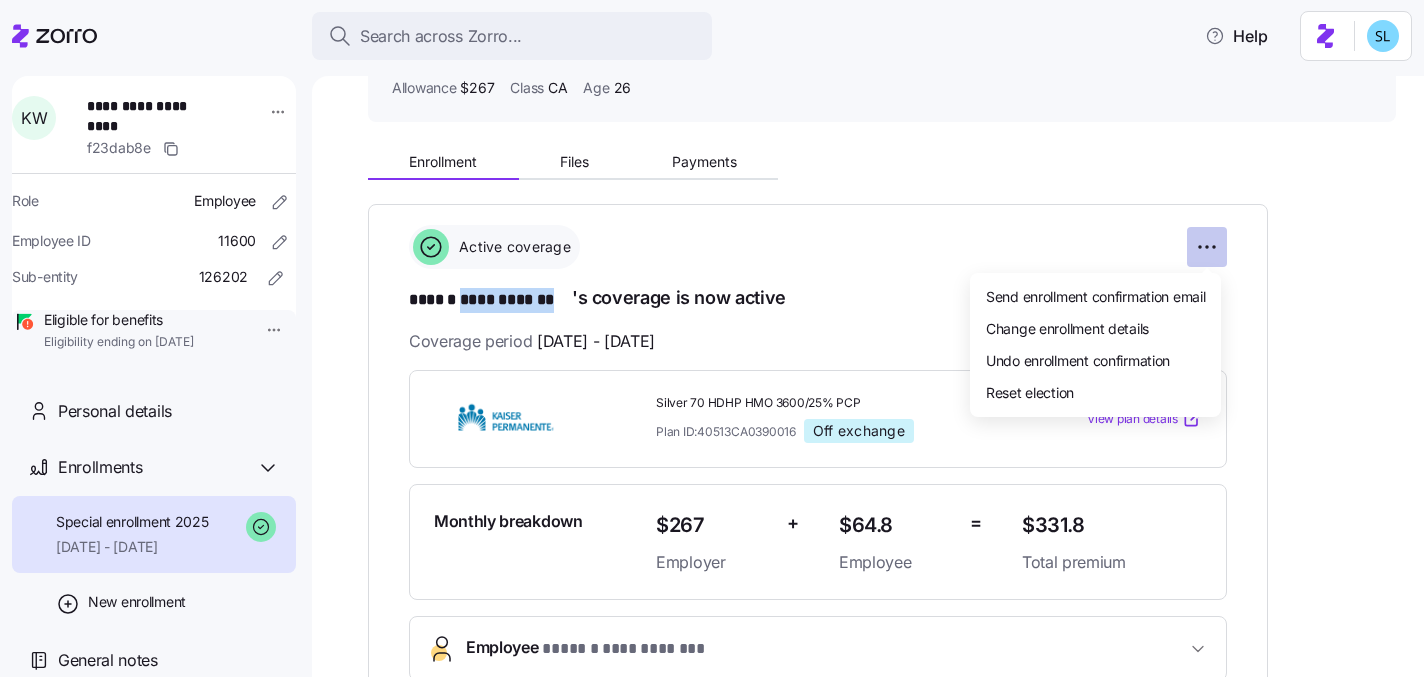 click on "**********" at bounding box center (712, 332) 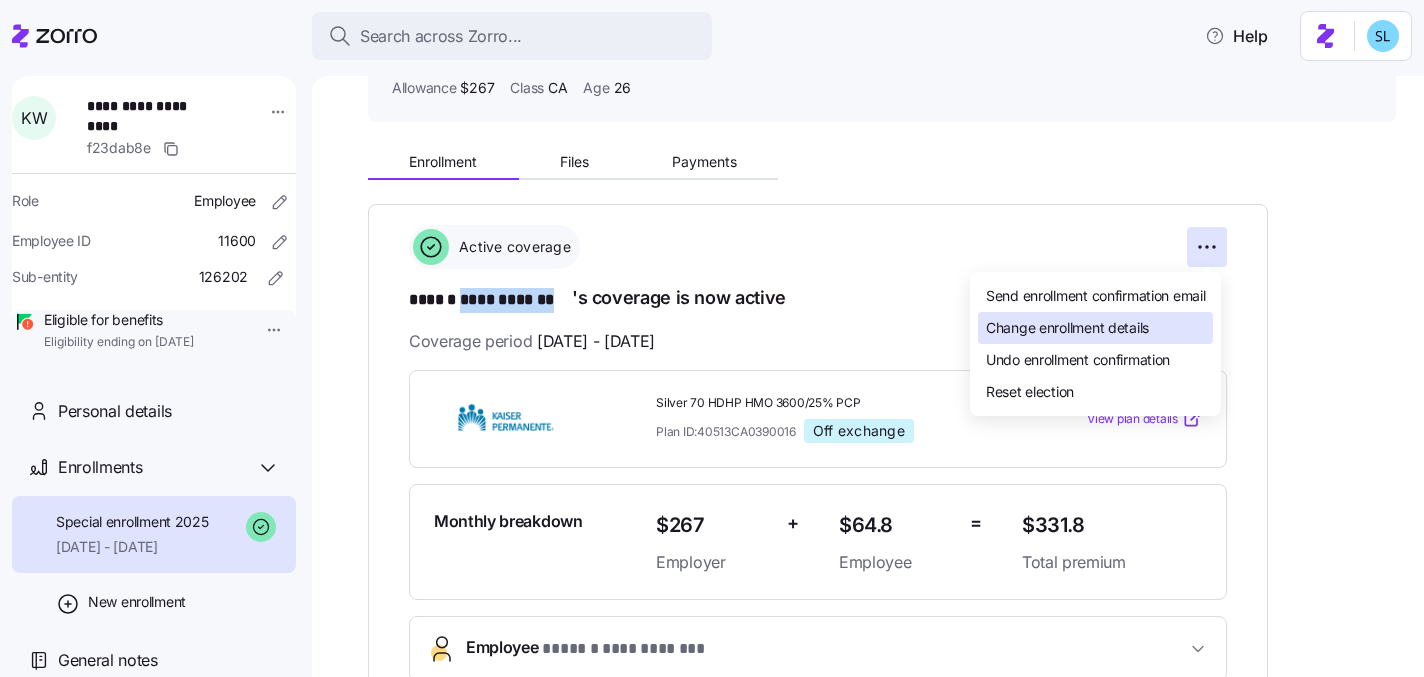 click on "Change enrollment details" at bounding box center [1095, 328] 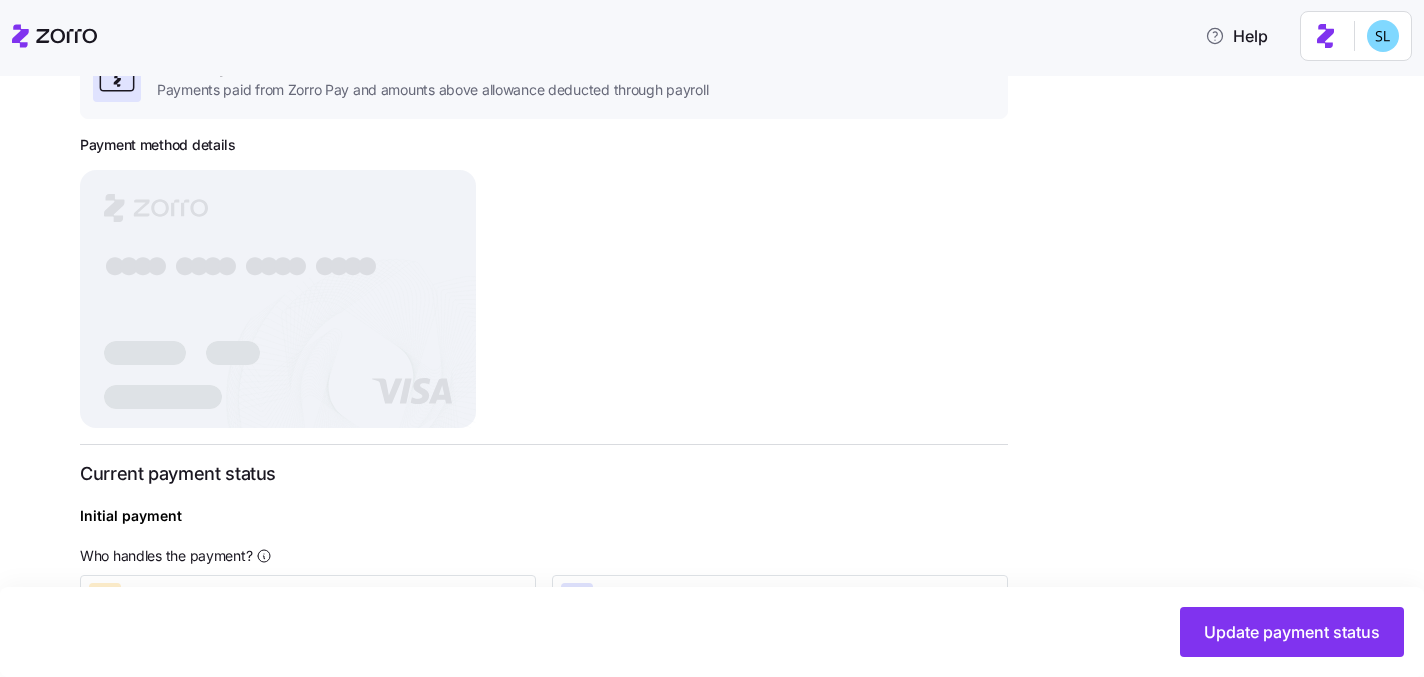 scroll, scrollTop: 650, scrollLeft: 0, axis: vertical 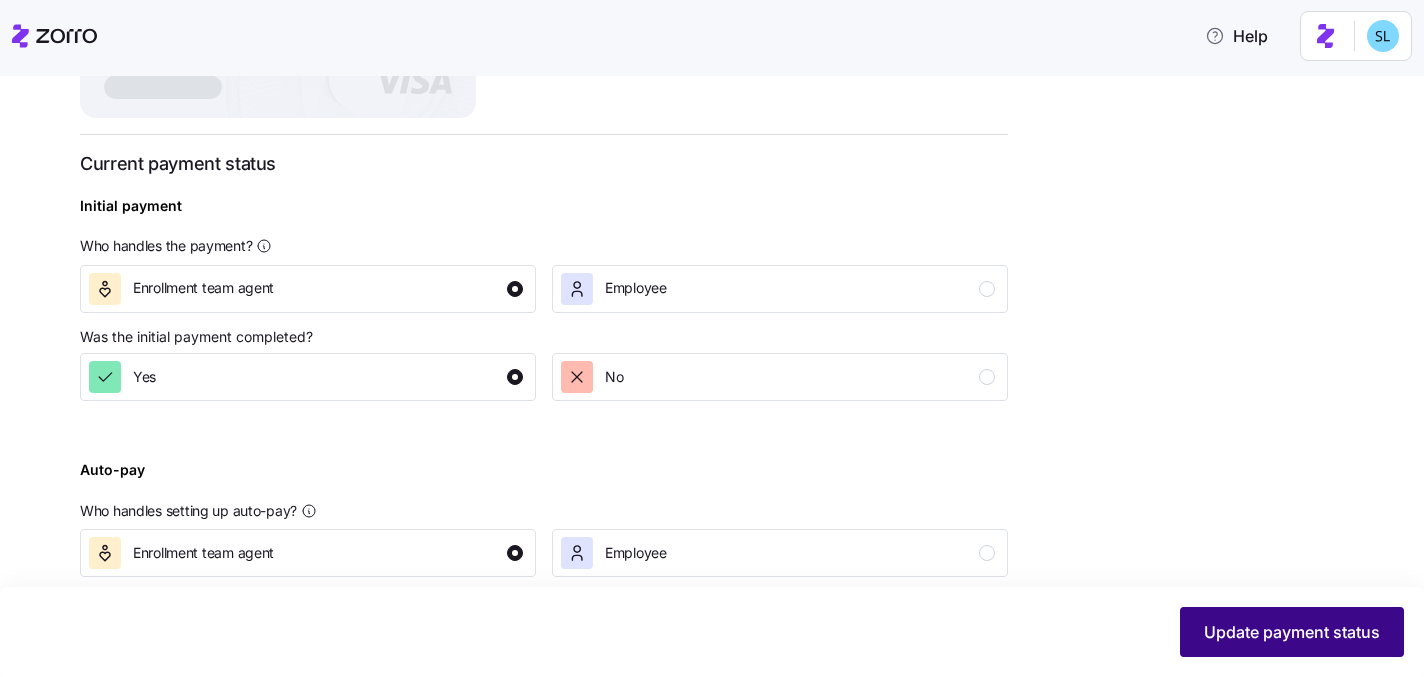 click on "Update payment status" at bounding box center [1292, 632] 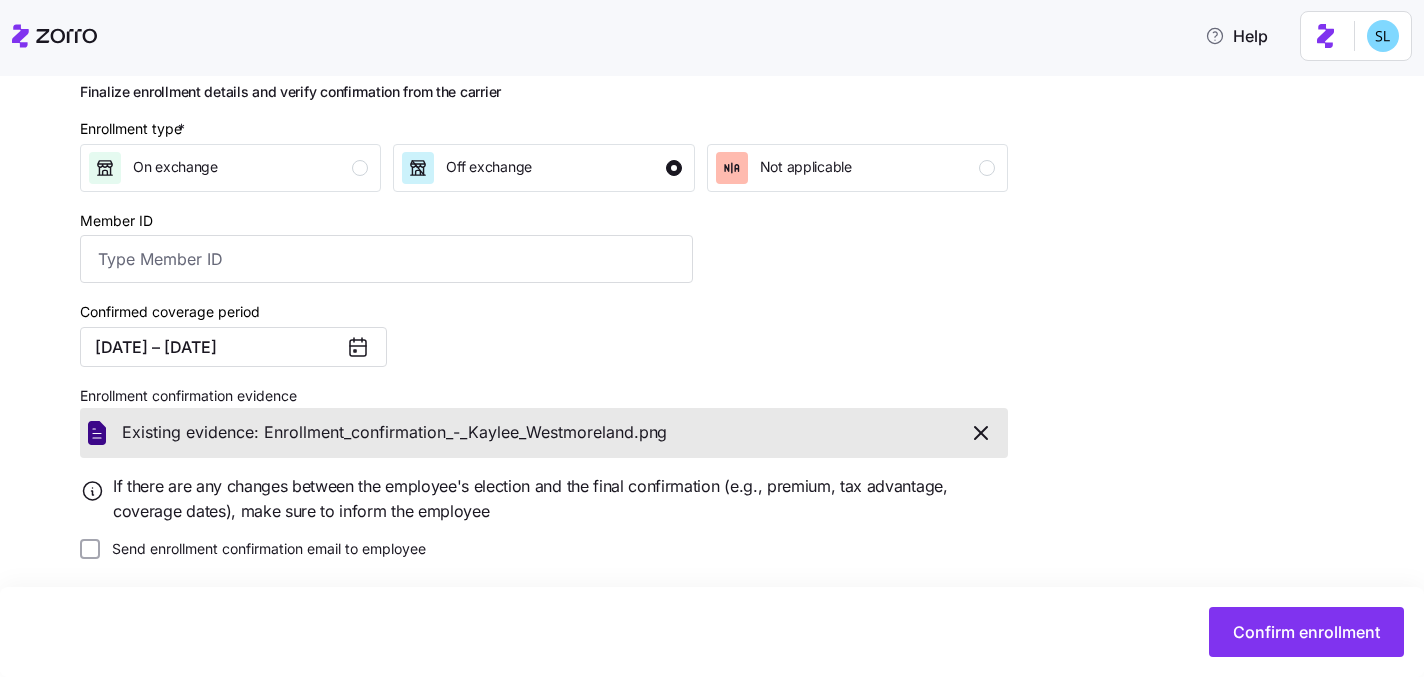 scroll, scrollTop: 266, scrollLeft: 0, axis: vertical 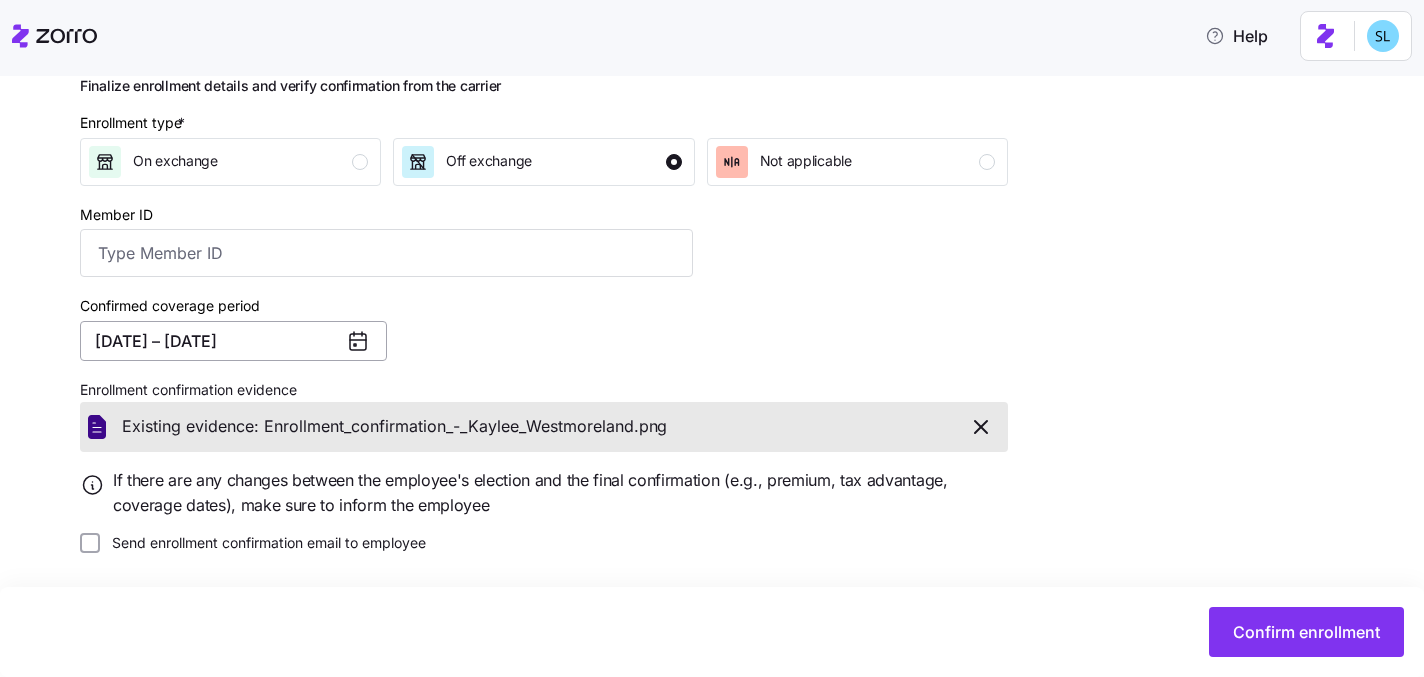 click on "07/01/2025 – 12/31/2025" at bounding box center [233, 341] 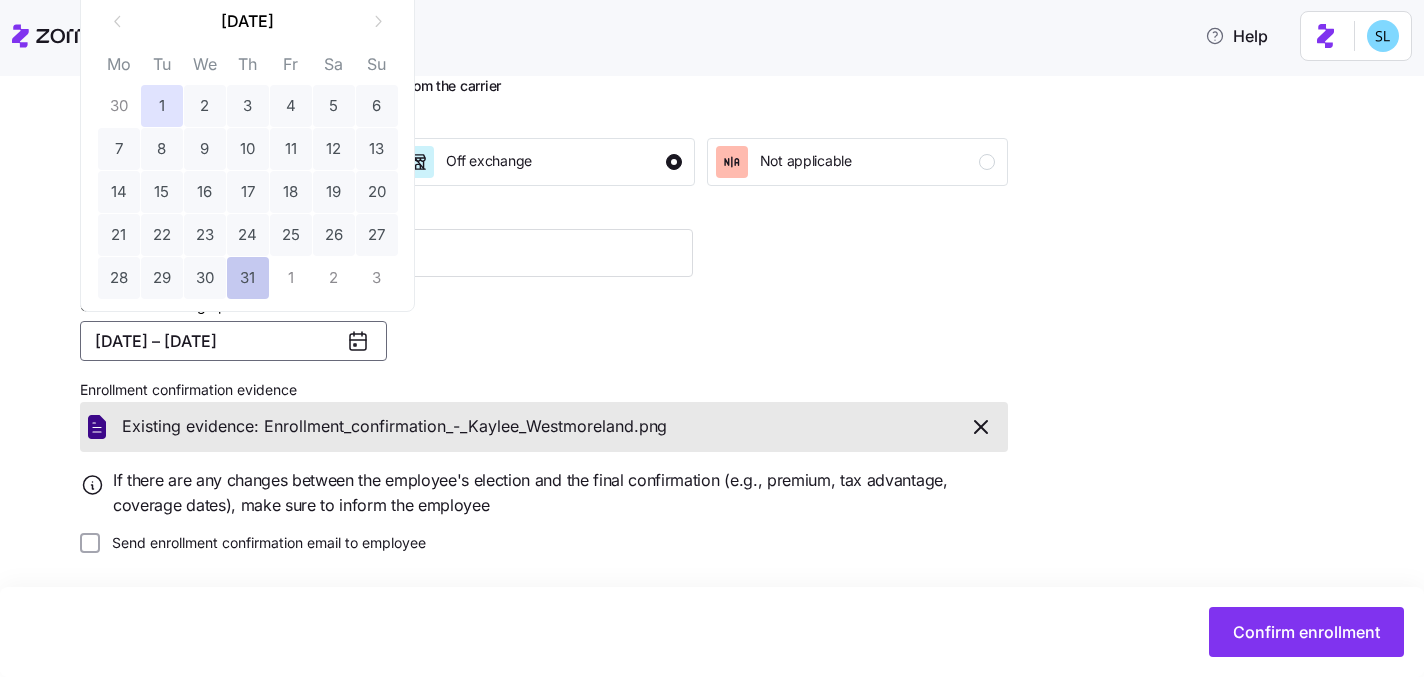 click on "31" at bounding box center [248, 278] 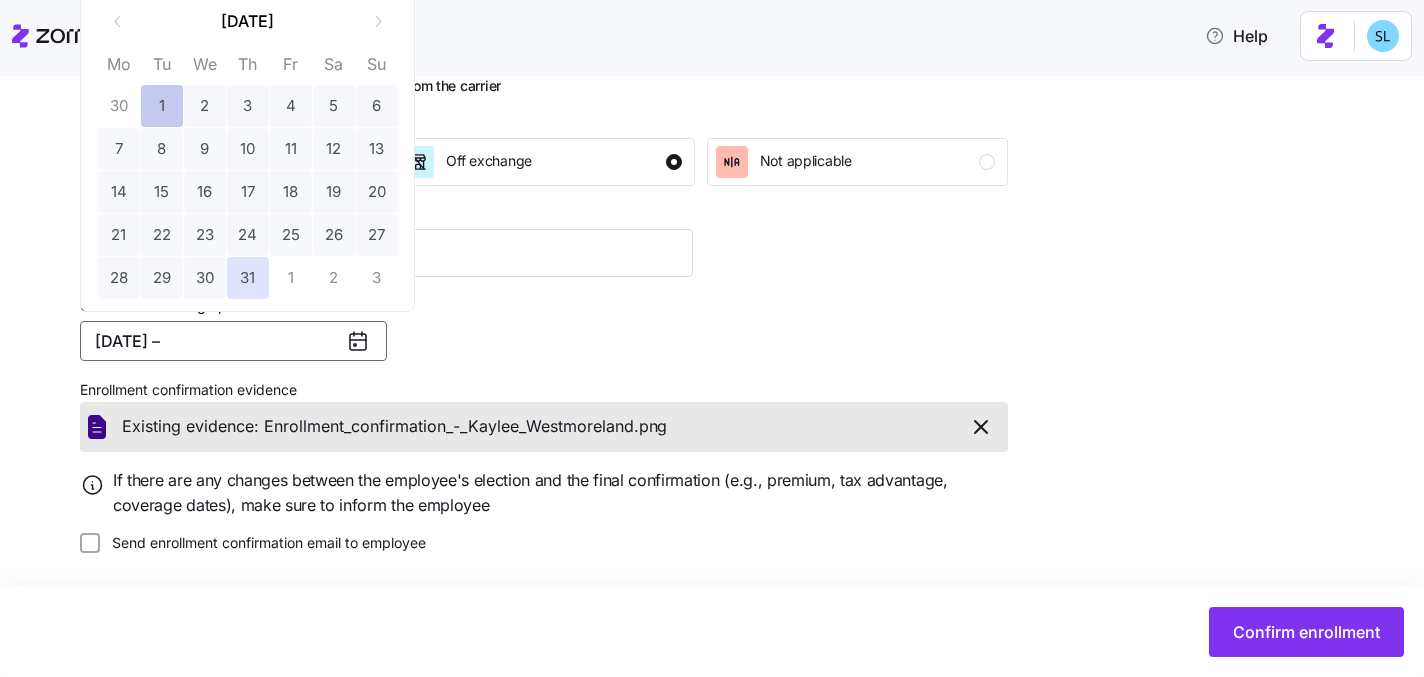 click on "1" at bounding box center [162, 106] 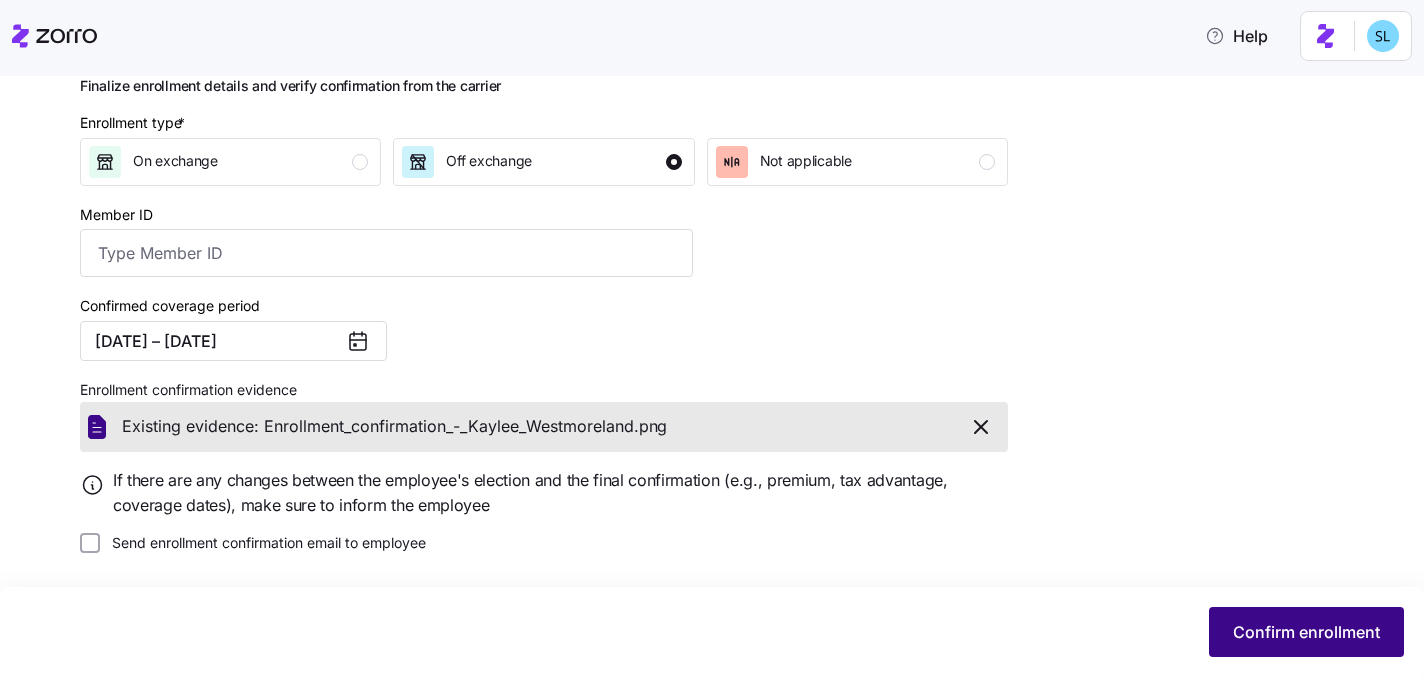 click on "Confirm enrollment" at bounding box center [1306, 632] 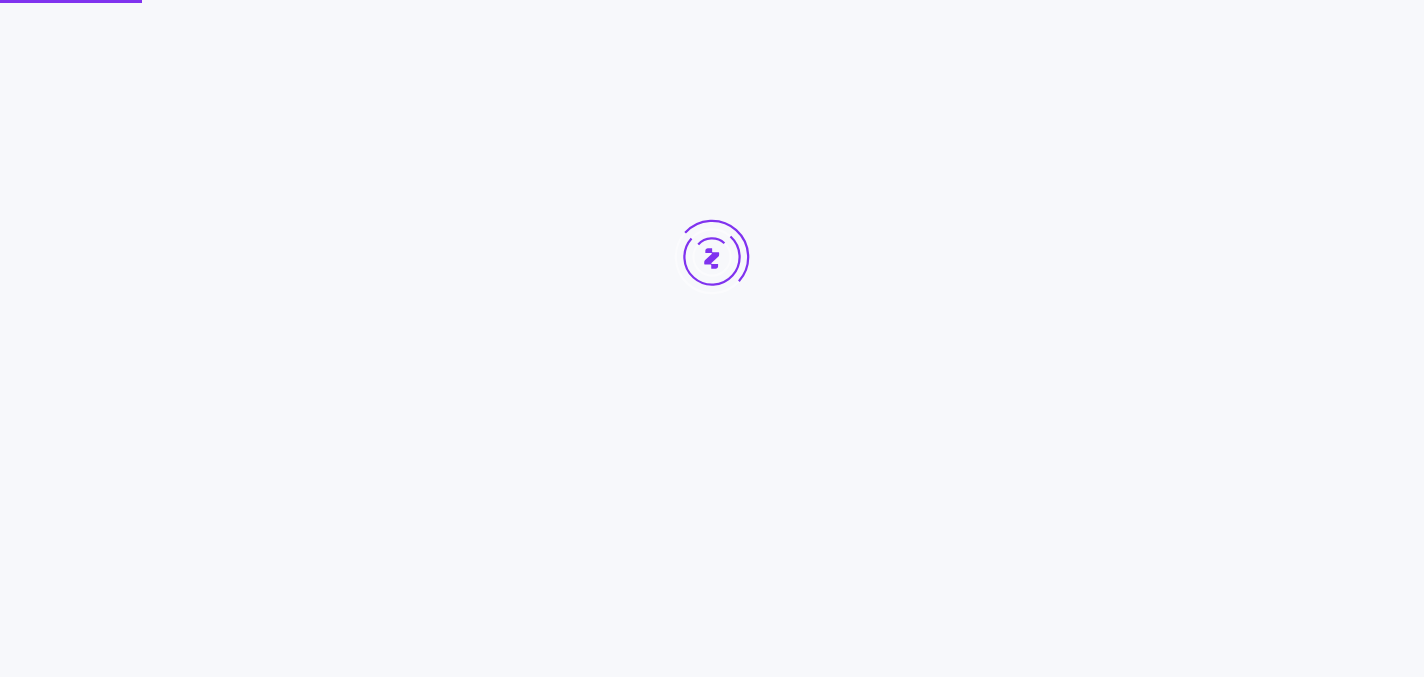 scroll, scrollTop: 0, scrollLeft: 0, axis: both 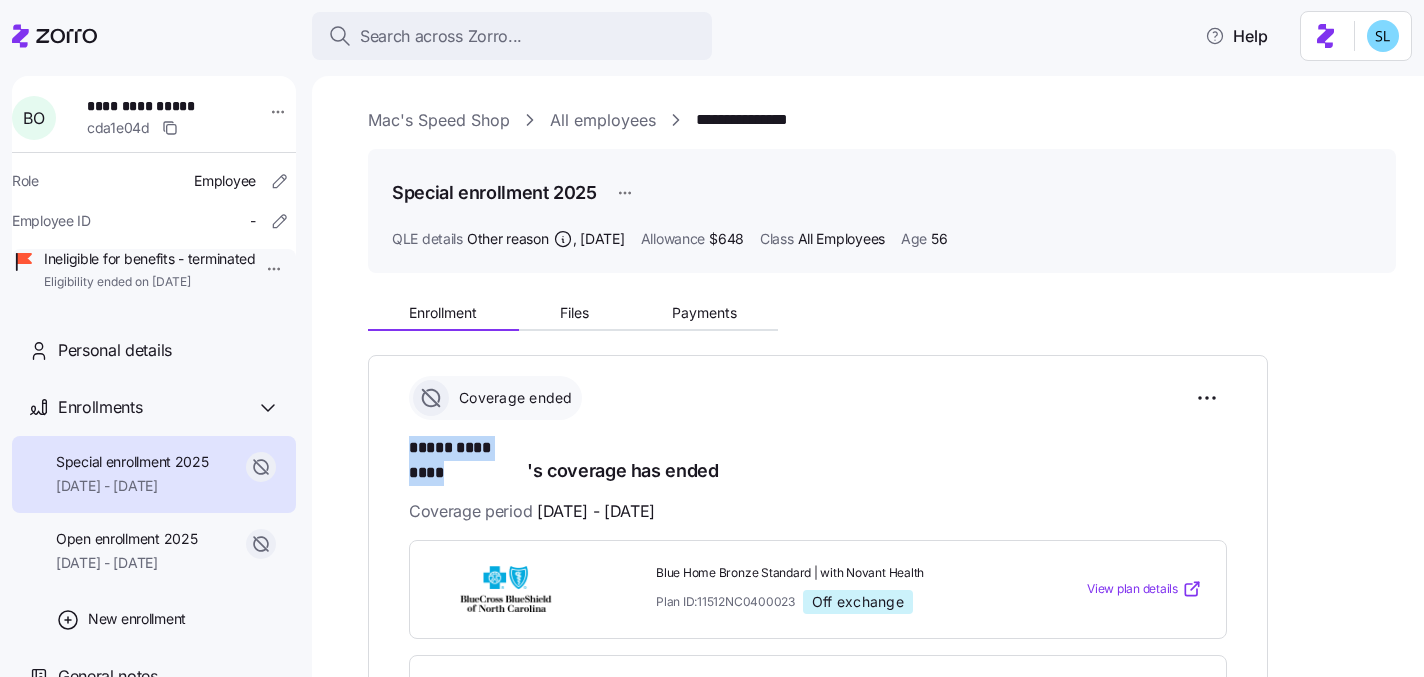 drag, startPoint x: 529, startPoint y: 446, endPoint x: 403, endPoint y: 445, distance: 126.00397 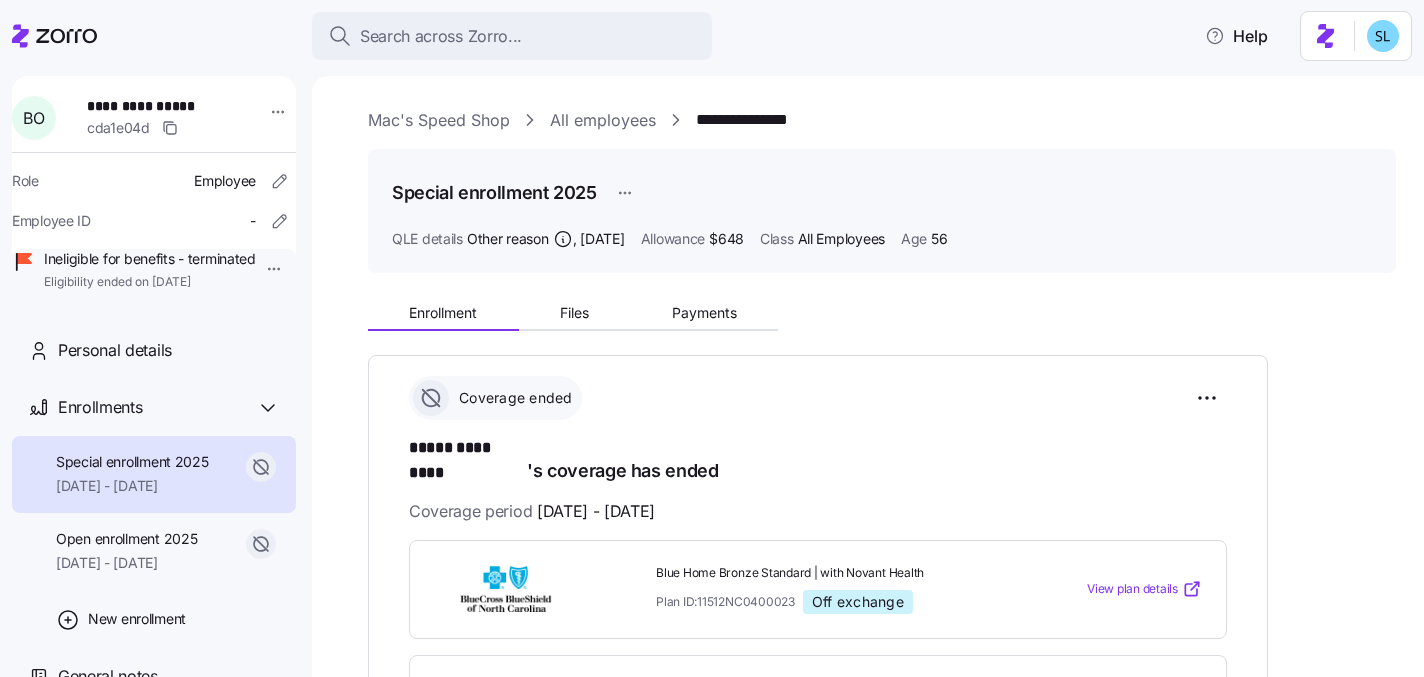 click on "**********" at bounding box center (818, 712) 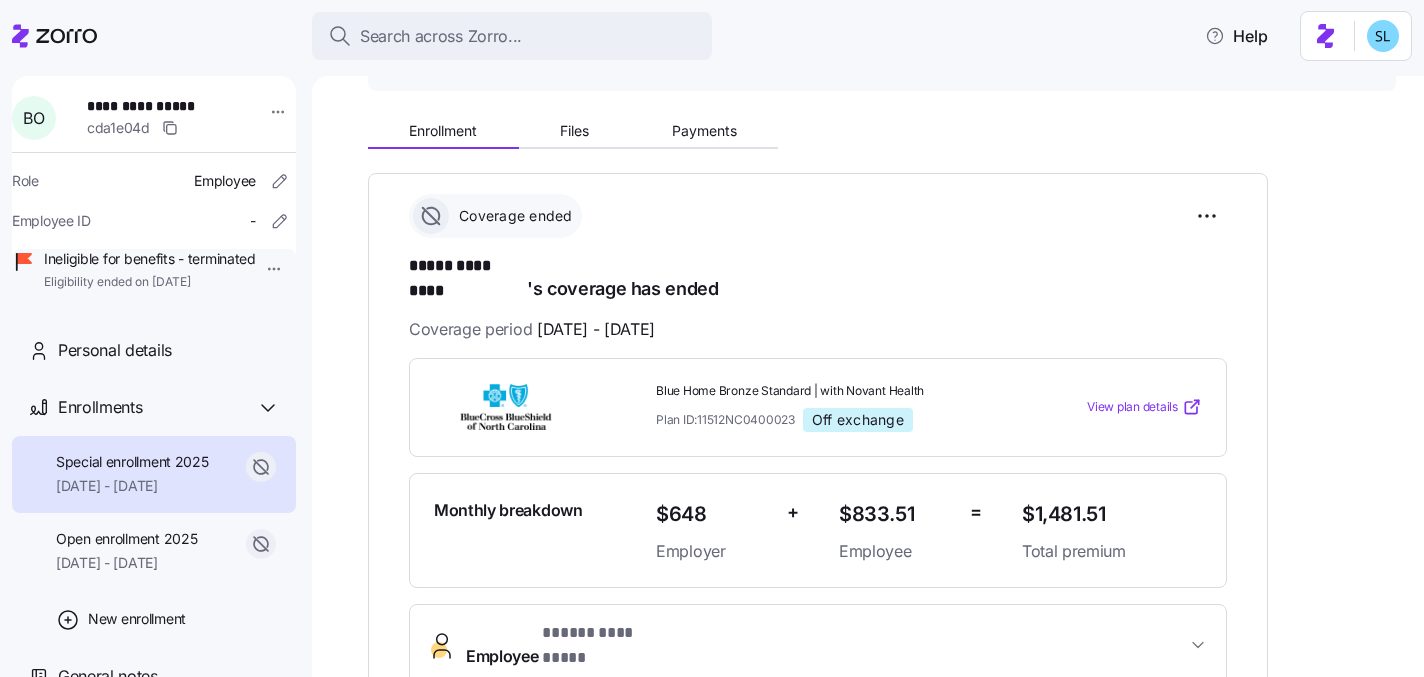 scroll, scrollTop: 192, scrollLeft: 0, axis: vertical 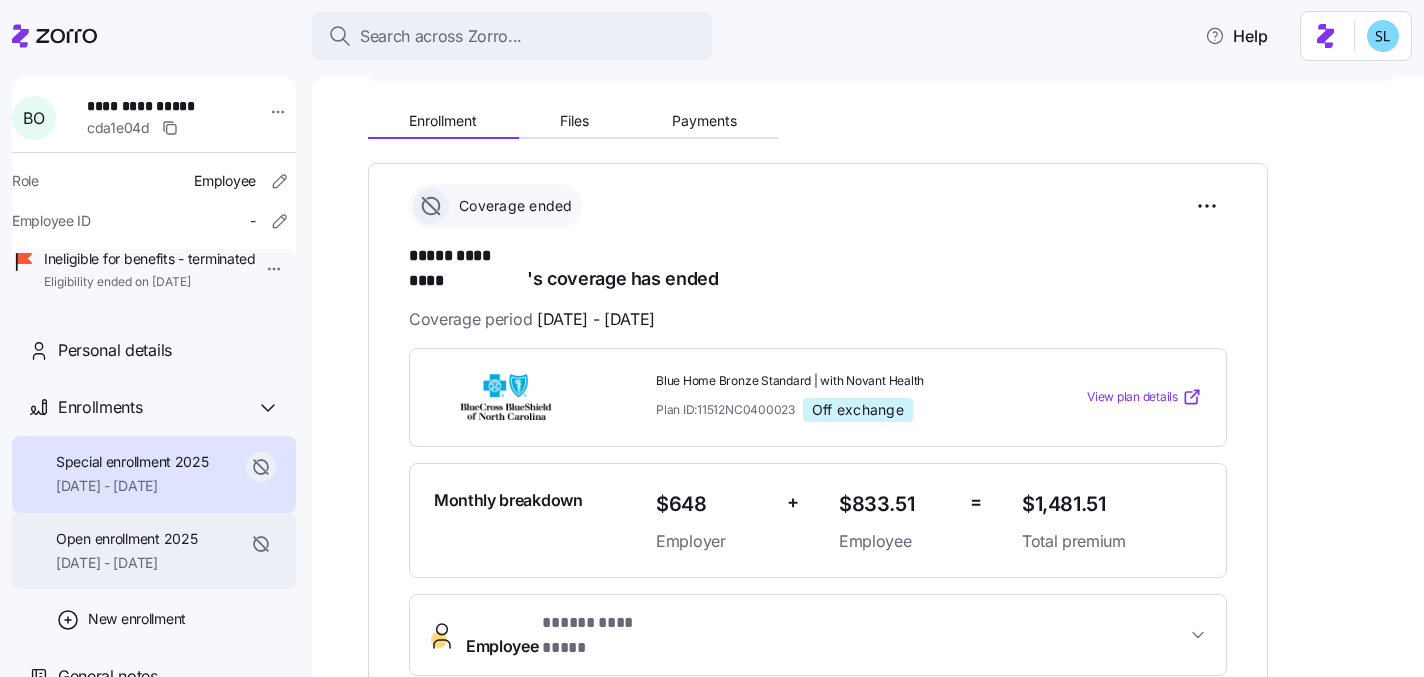 click on "Open enrollment 2025" at bounding box center (126, 539) 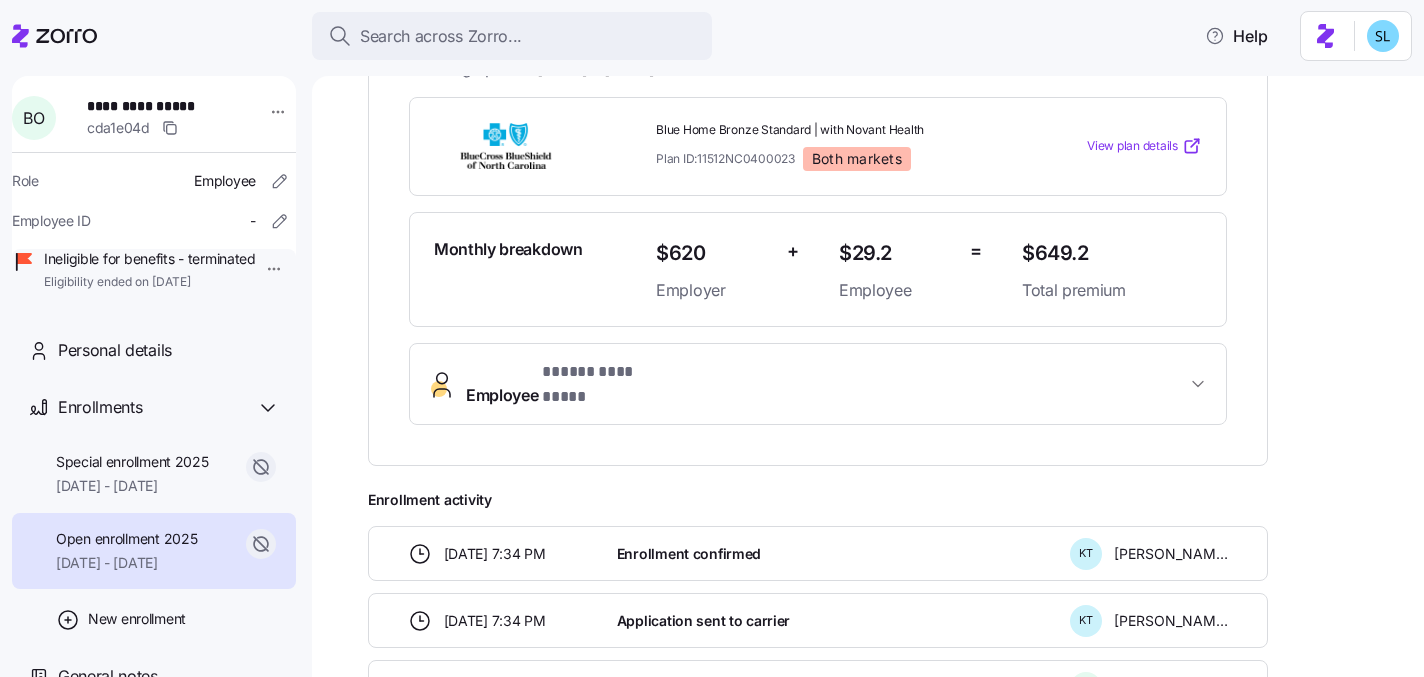 scroll, scrollTop: 561, scrollLeft: 0, axis: vertical 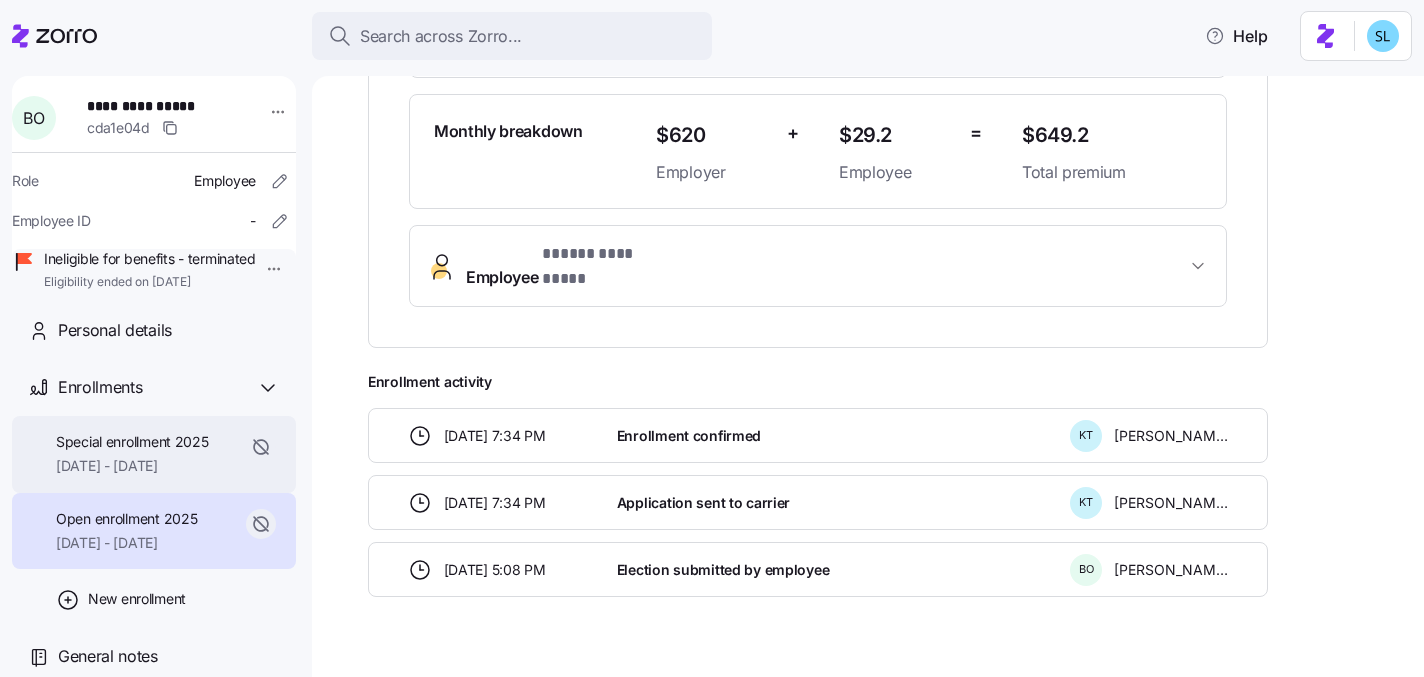 click on "03/01/2025 - 05/31/2025" at bounding box center [132, 466] 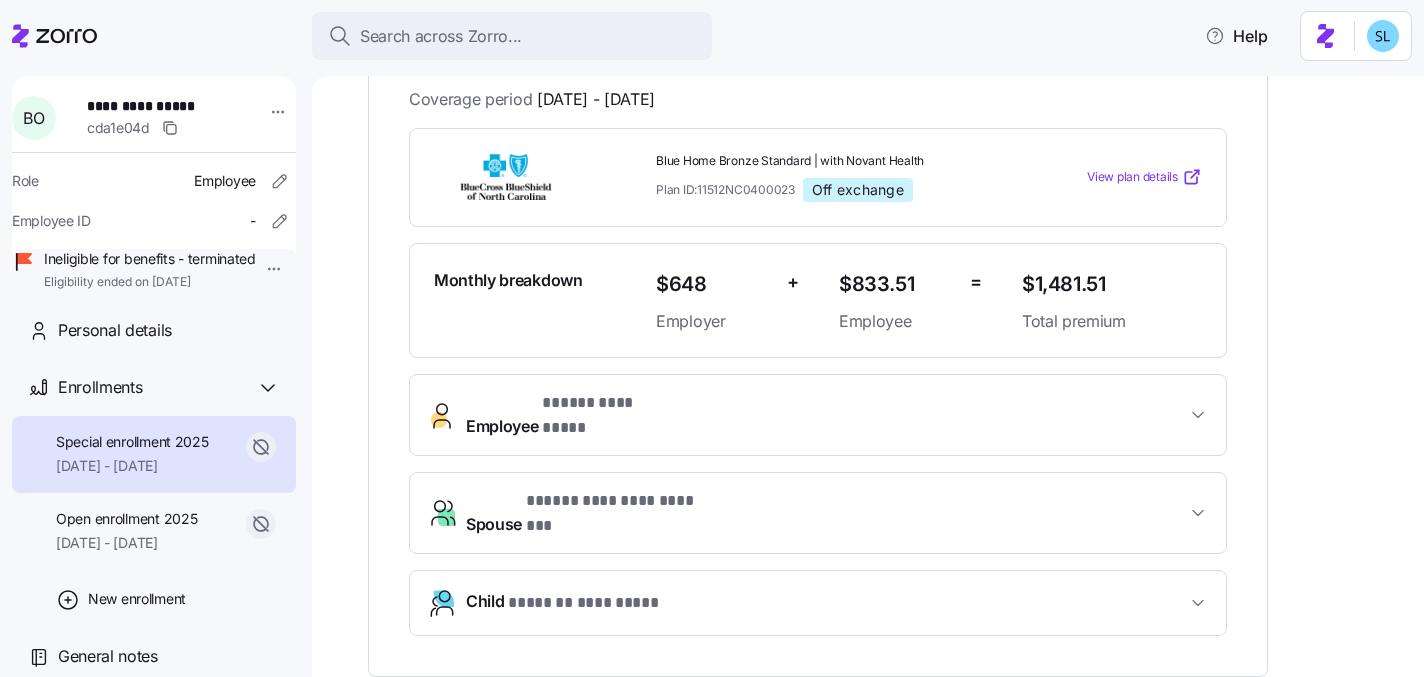 scroll, scrollTop: 614, scrollLeft: 0, axis: vertical 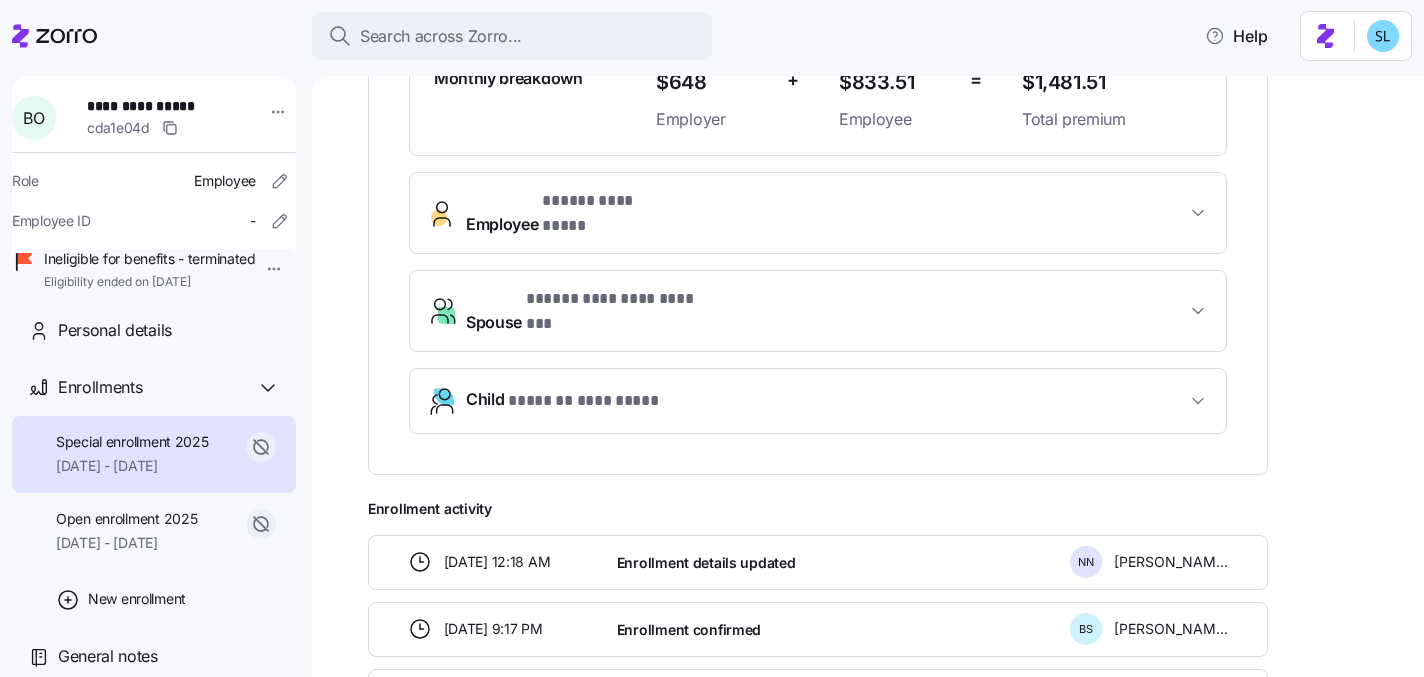 click on "* *****   ********* *" at bounding box center [605, 201] 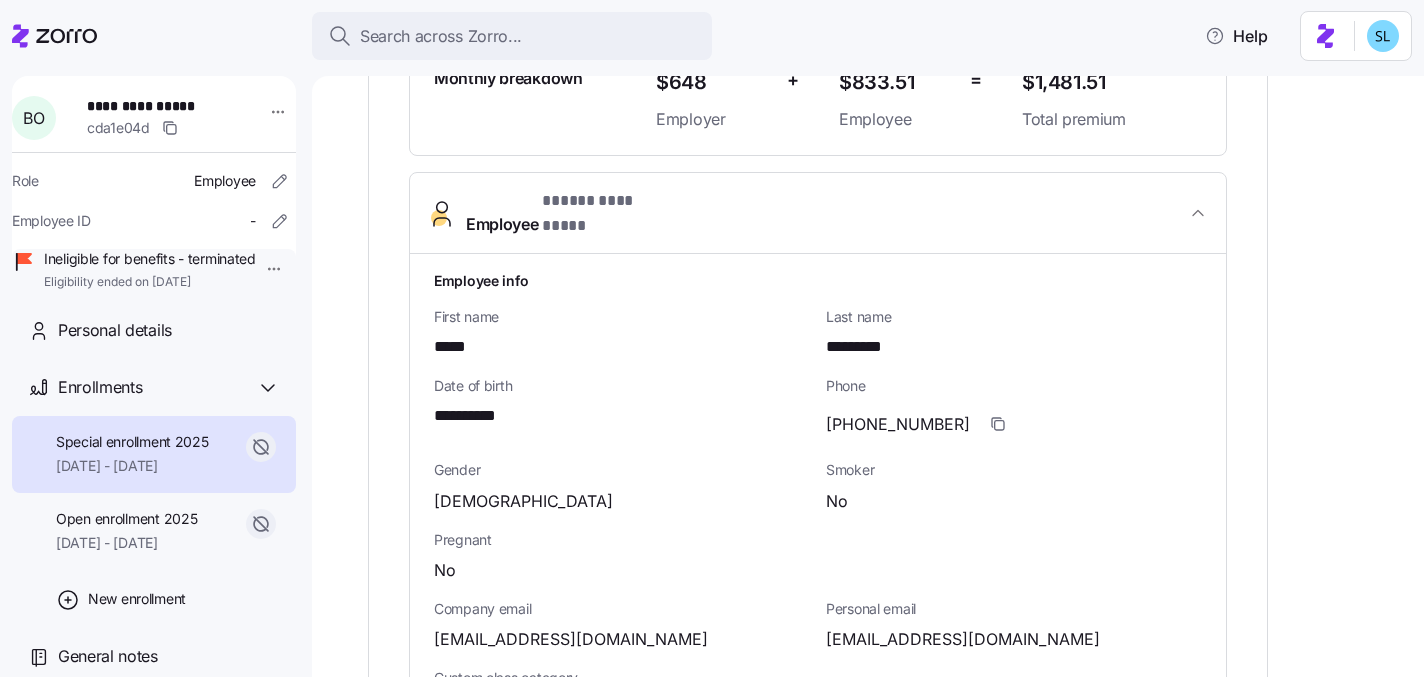 click on "*********" at bounding box center (864, 347) 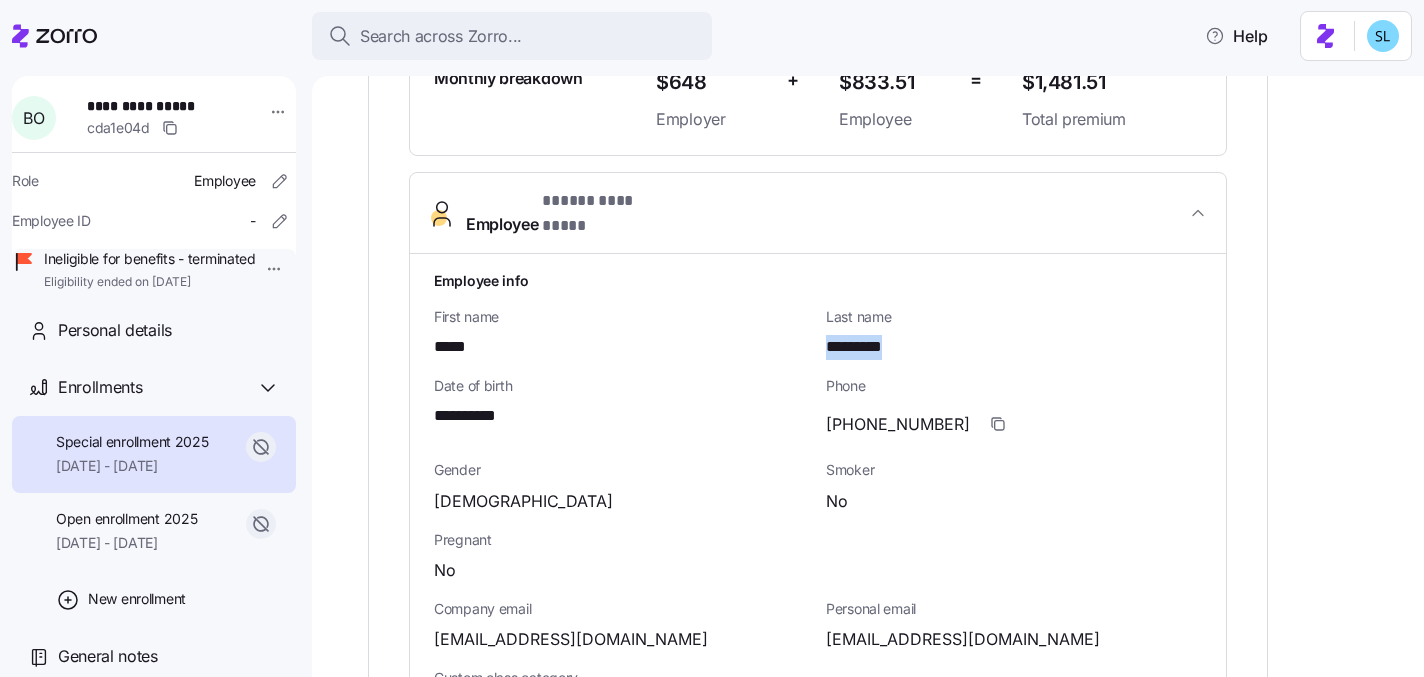 click on "*********" at bounding box center (864, 347) 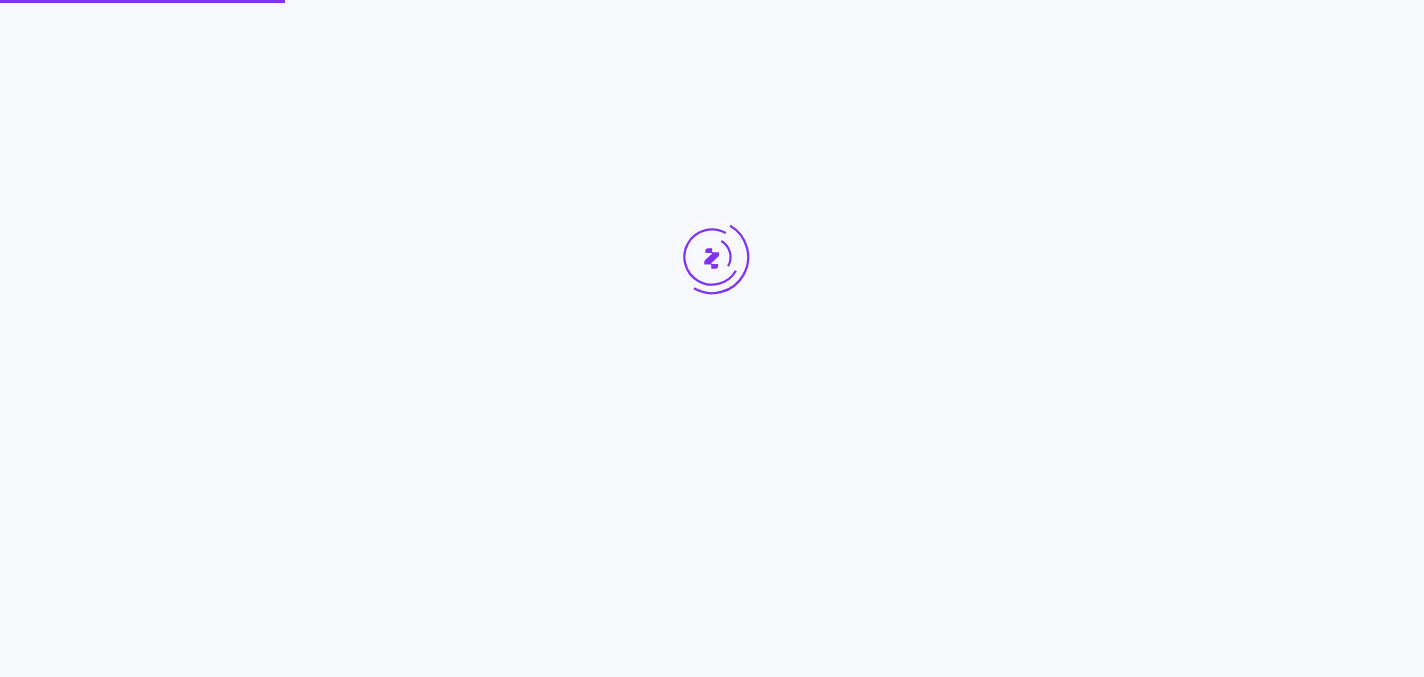 scroll, scrollTop: 0, scrollLeft: 0, axis: both 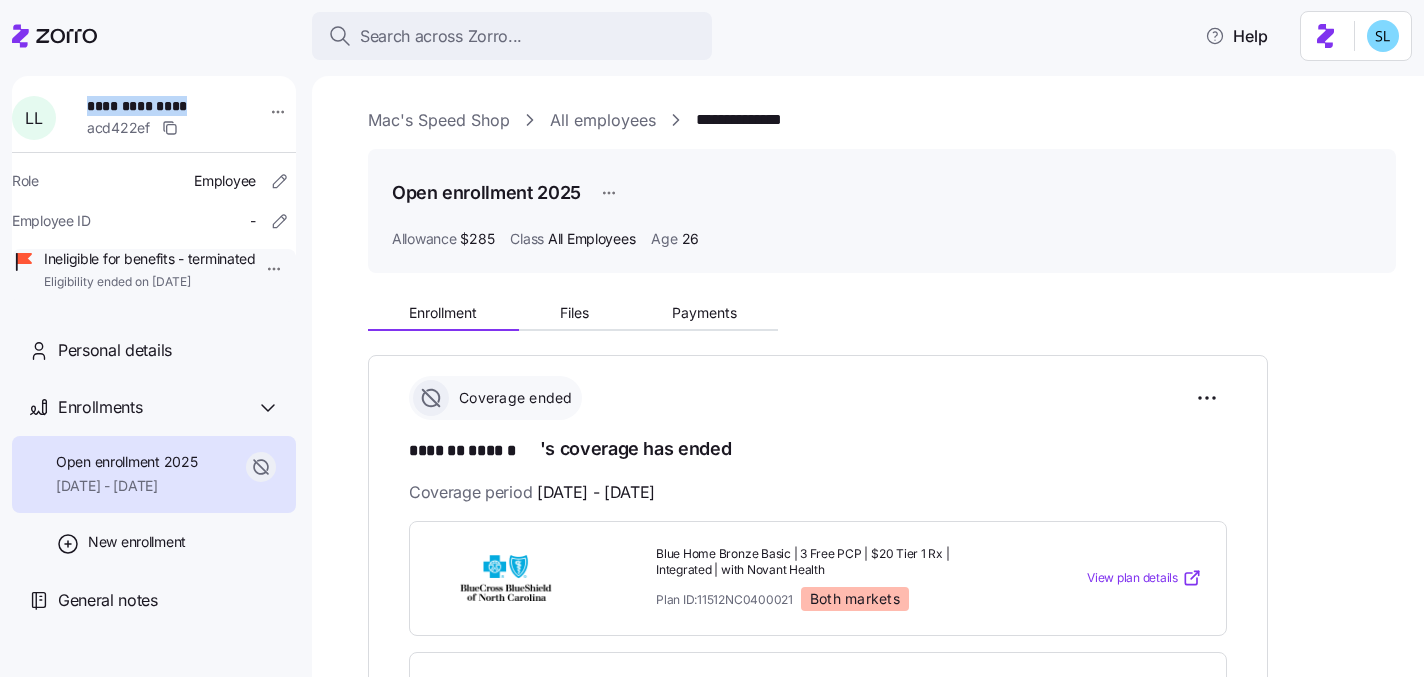 drag, startPoint x: 210, startPoint y: 107, endPoint x: 96, endPoint y: 108, distance: 114.00439 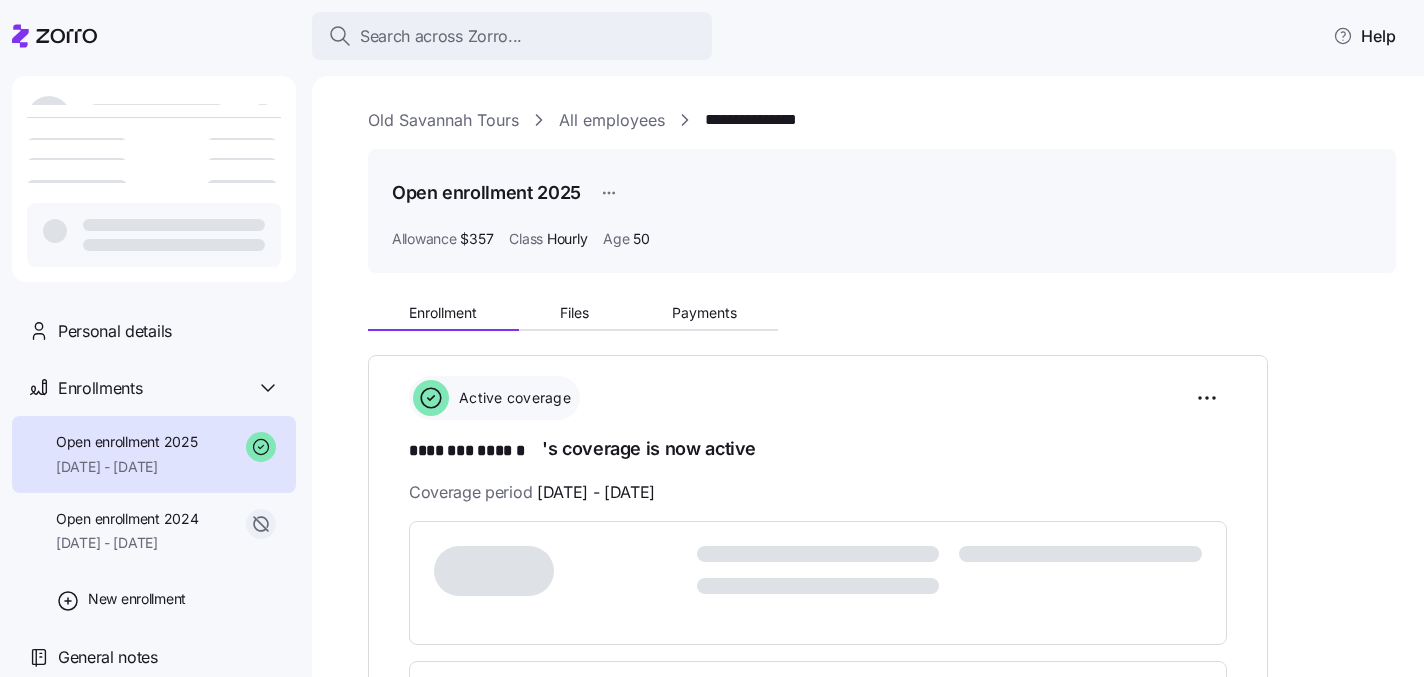 scroll, scrollTop: 0, scrollLeft: 0, axis: both 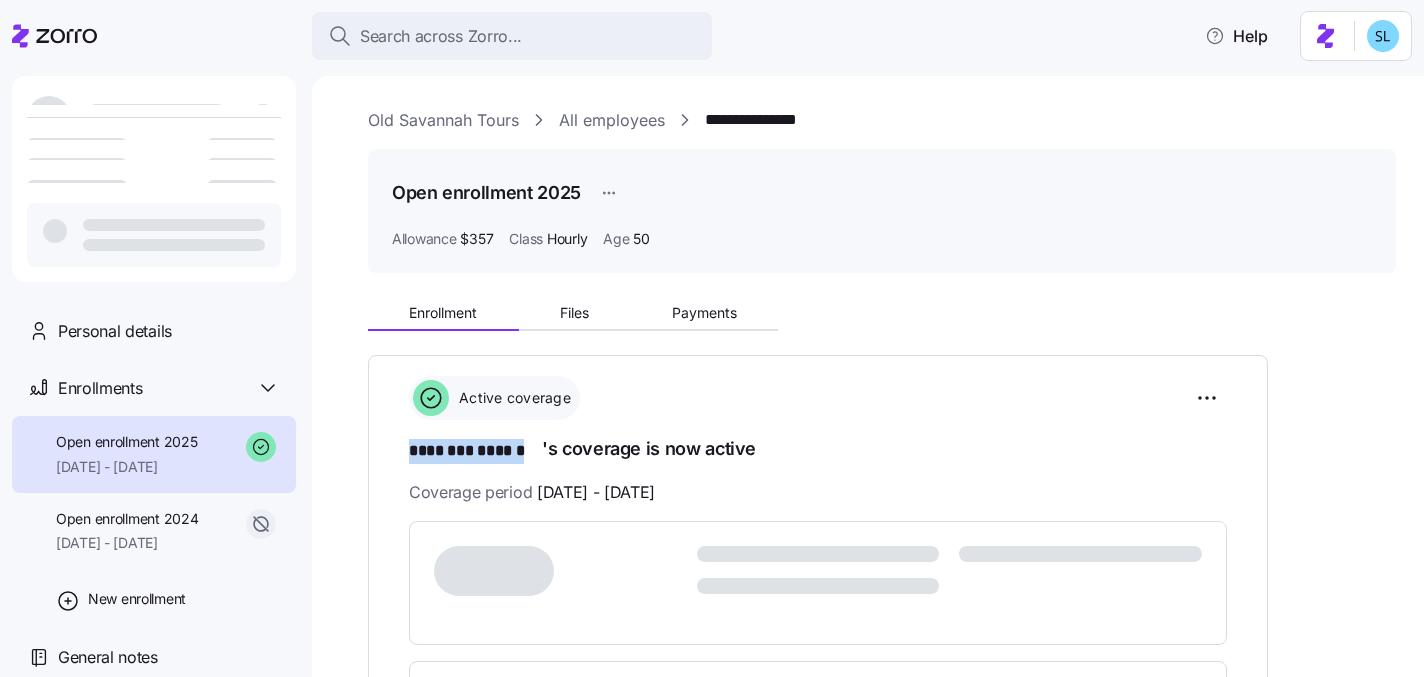 drag, startPoint x: 543, startPoint y: 455, endPoint x: 403, endPoint y: 447, distance: 140.22838 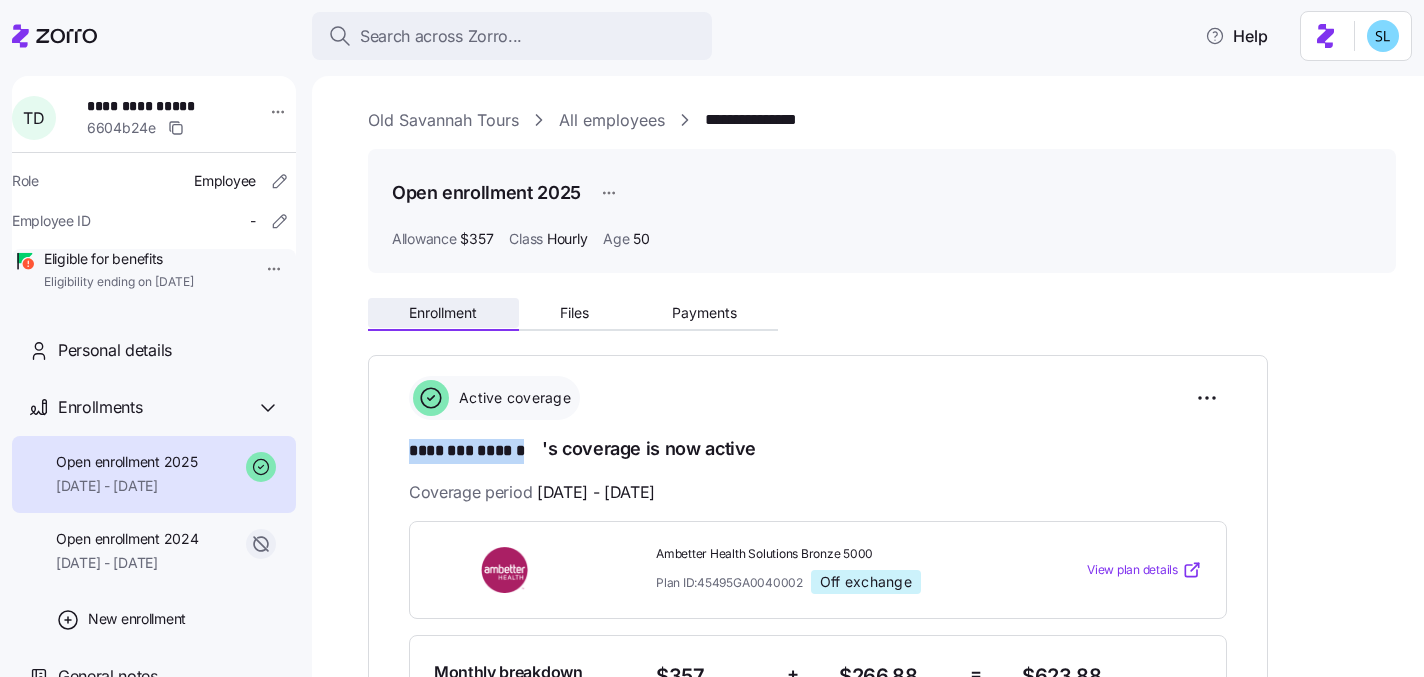 copy on "********   ******" 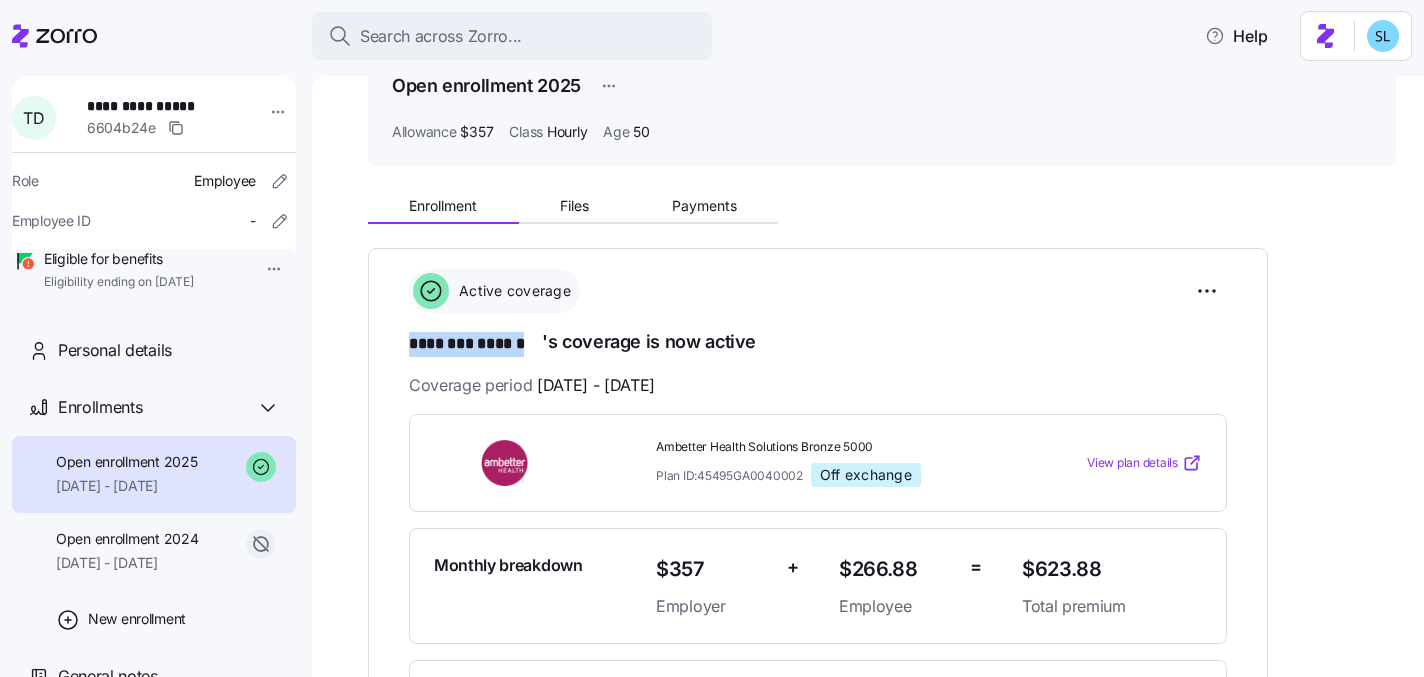 scroll, scrollTop: 112, scrollLeft: 0, axis: vertical 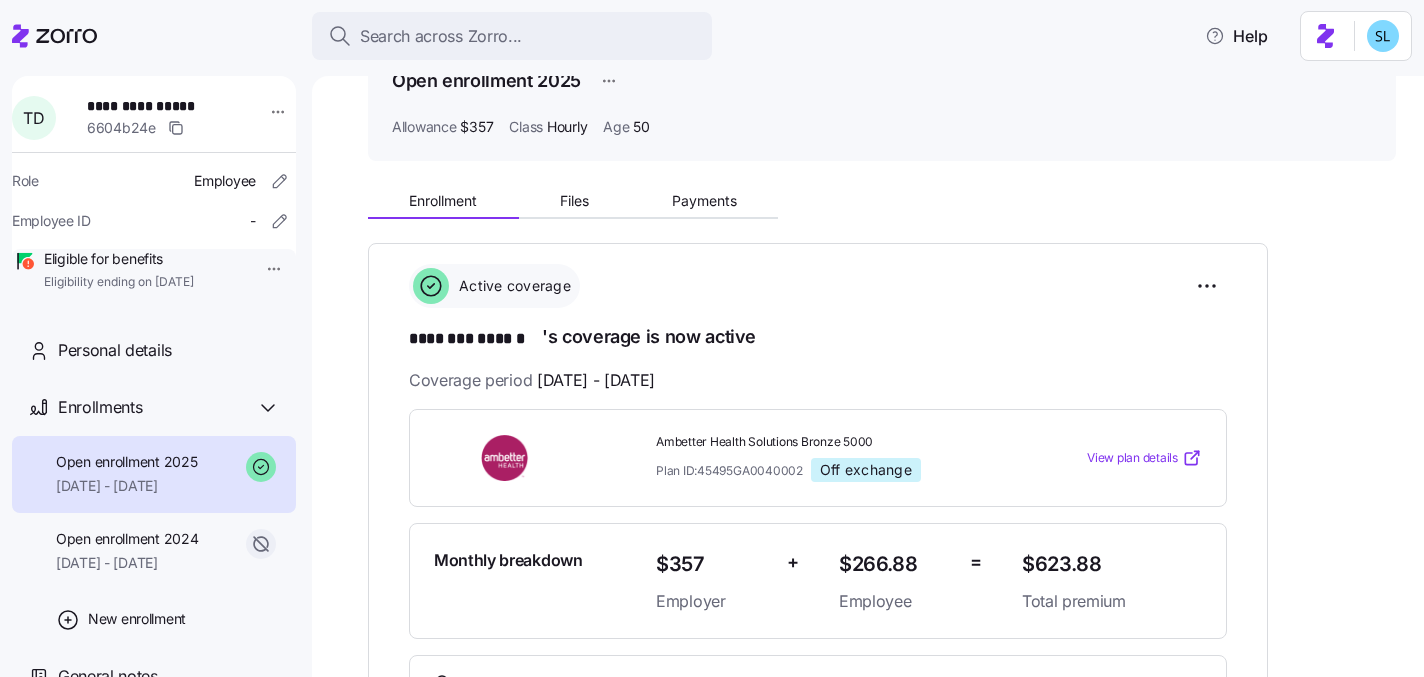 click on "**********" at bounding box center [818, 502] 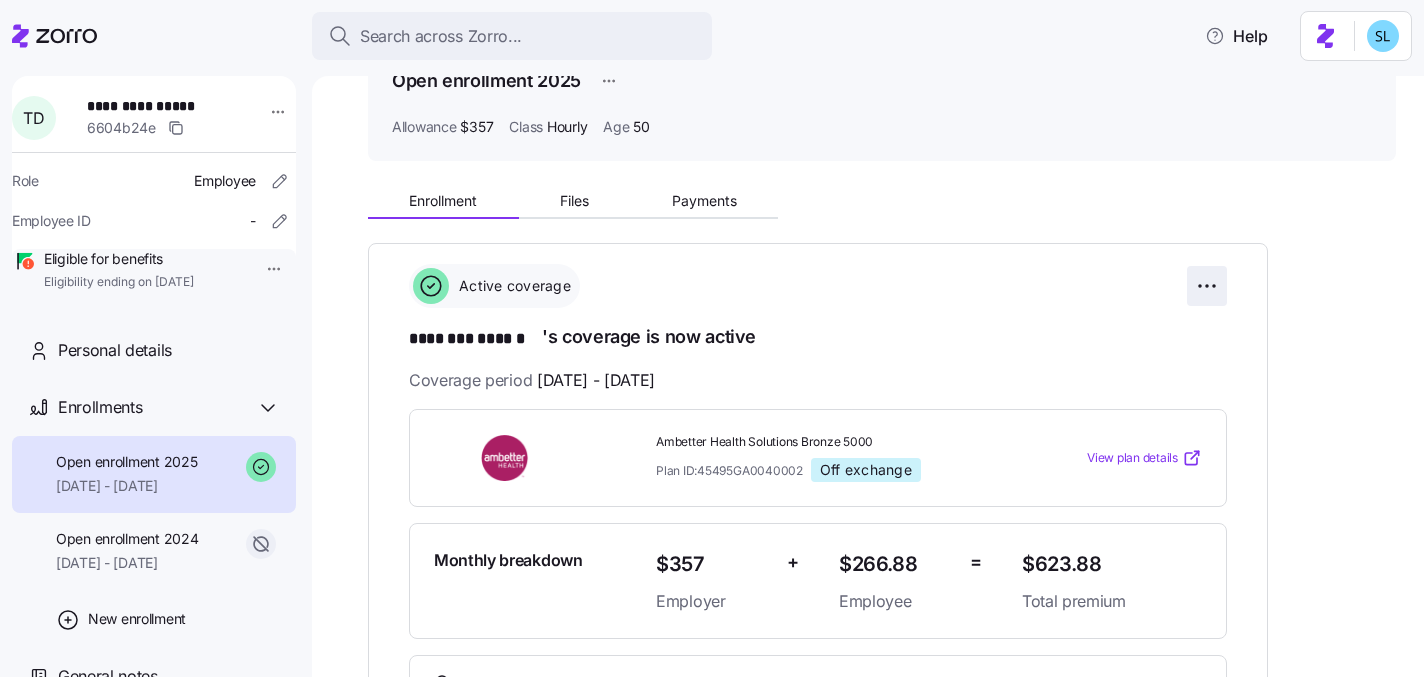 click on "**********" at bounding box center (712, 332) 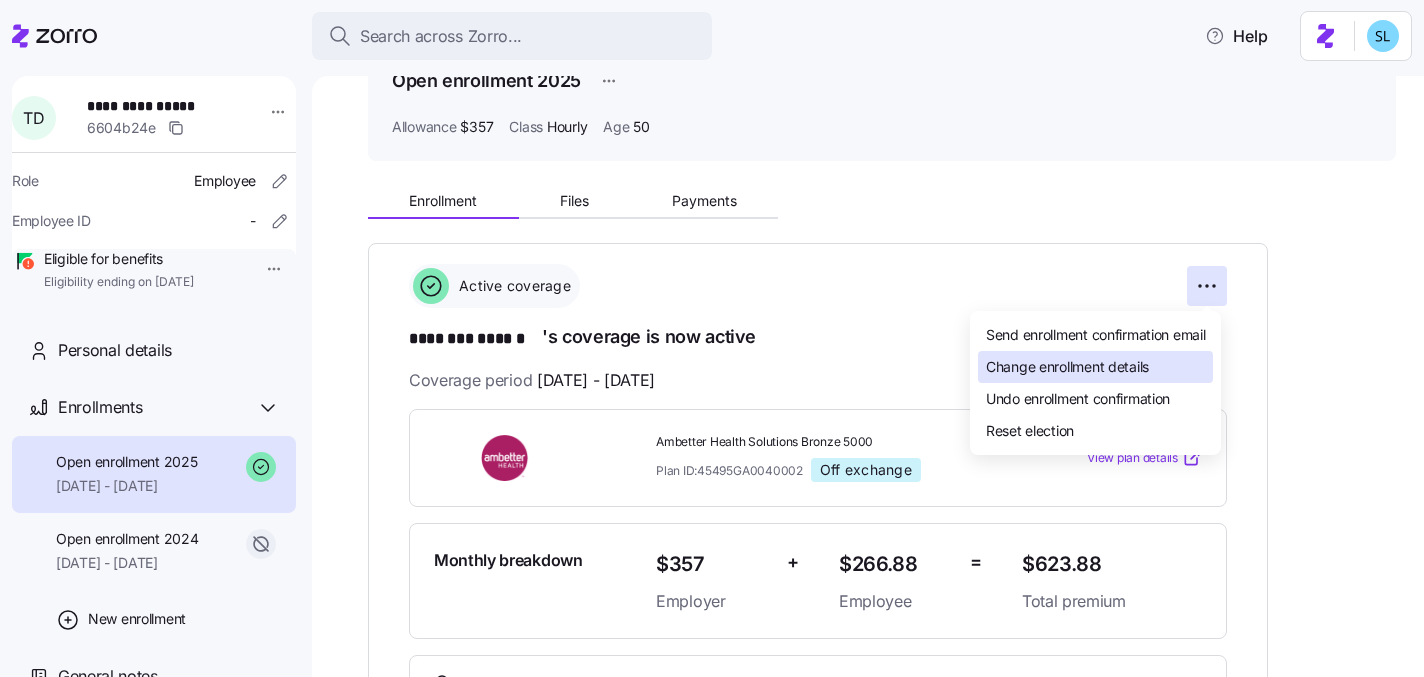click on "Change enrollment details" at bounding box center (1067, 367) 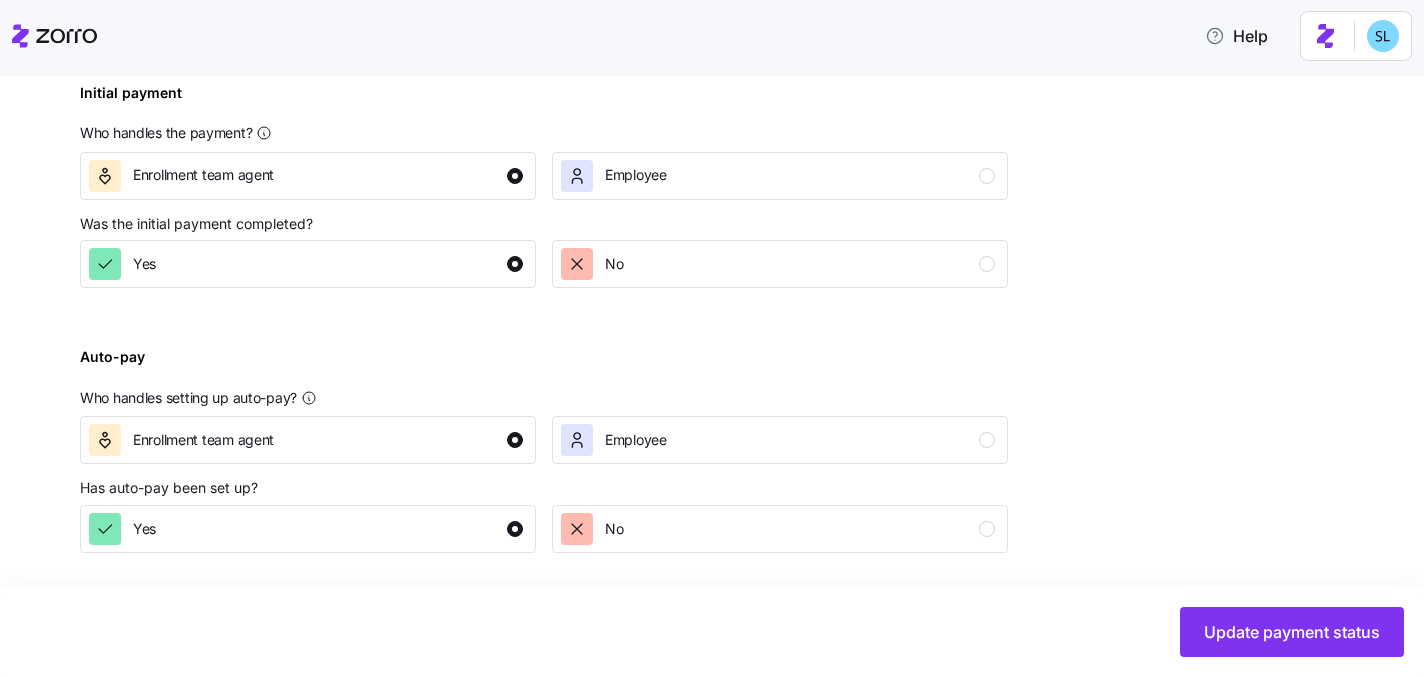 scroll, scrollTop: 764, scrollLeft: 0, axis: vertical 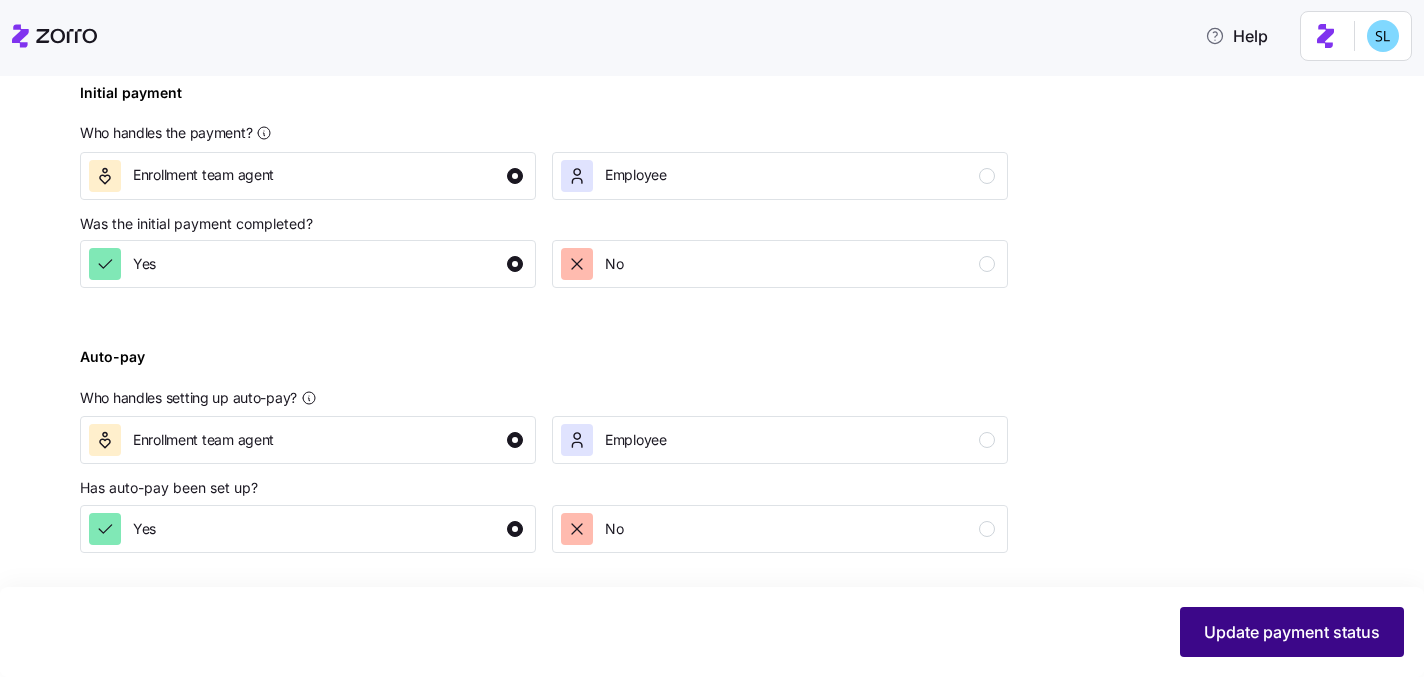click on "Update payment status" at bounding box center [1292, 632] 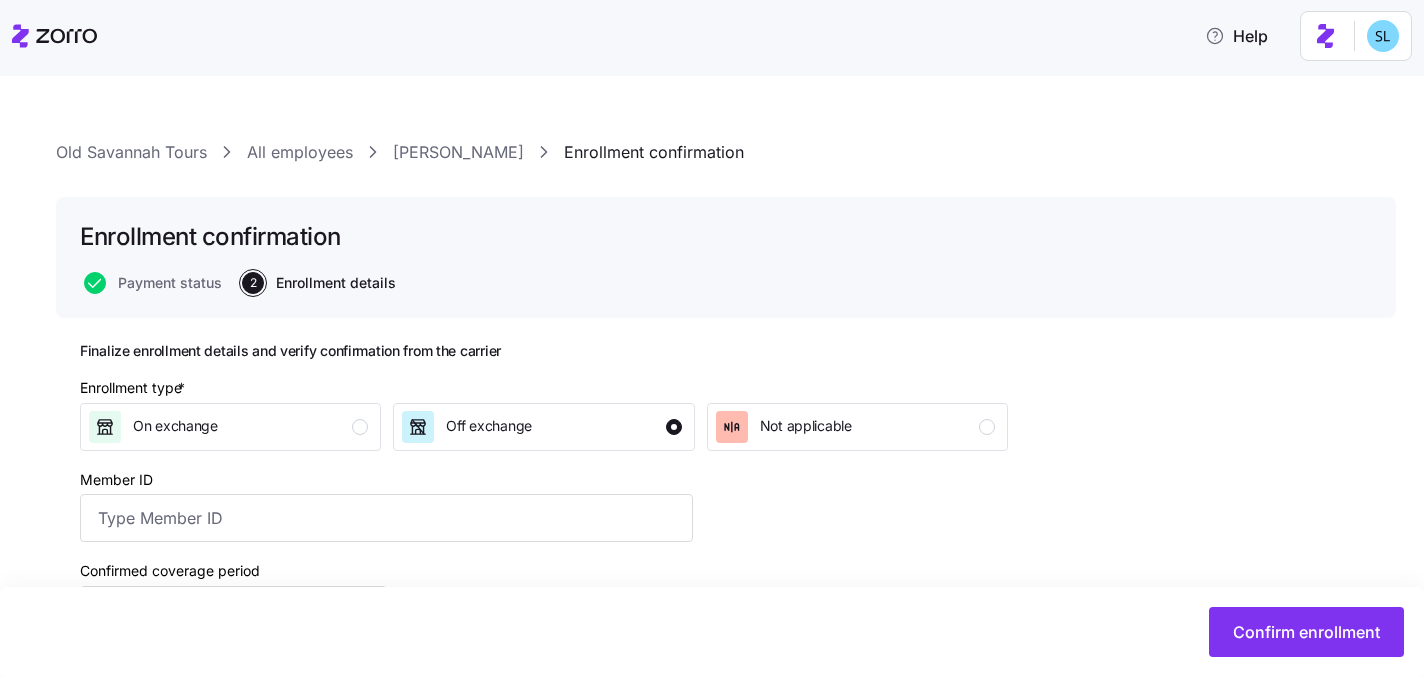 scroll, scrollTop: 344, scrollLeft: 0, axis: vertical 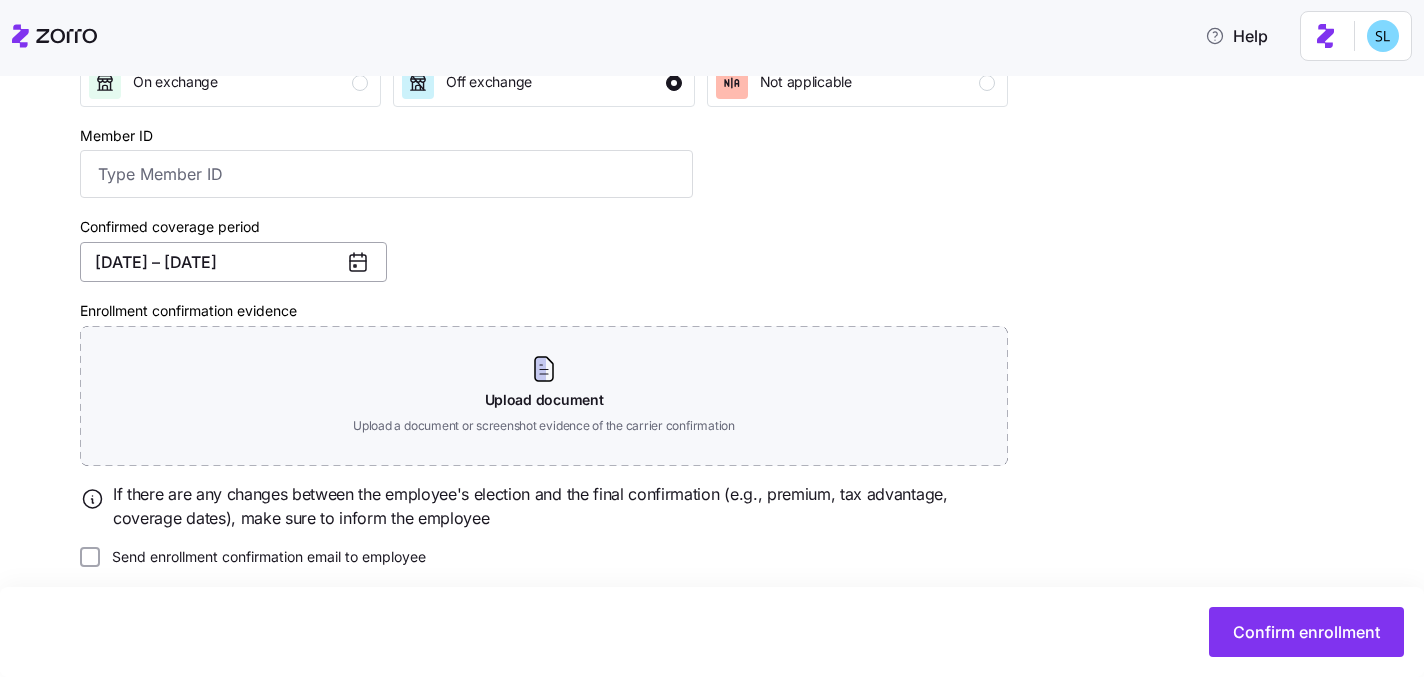 click on "01/01/2025 – 12/31/2025" at bounding box center [233, 262] 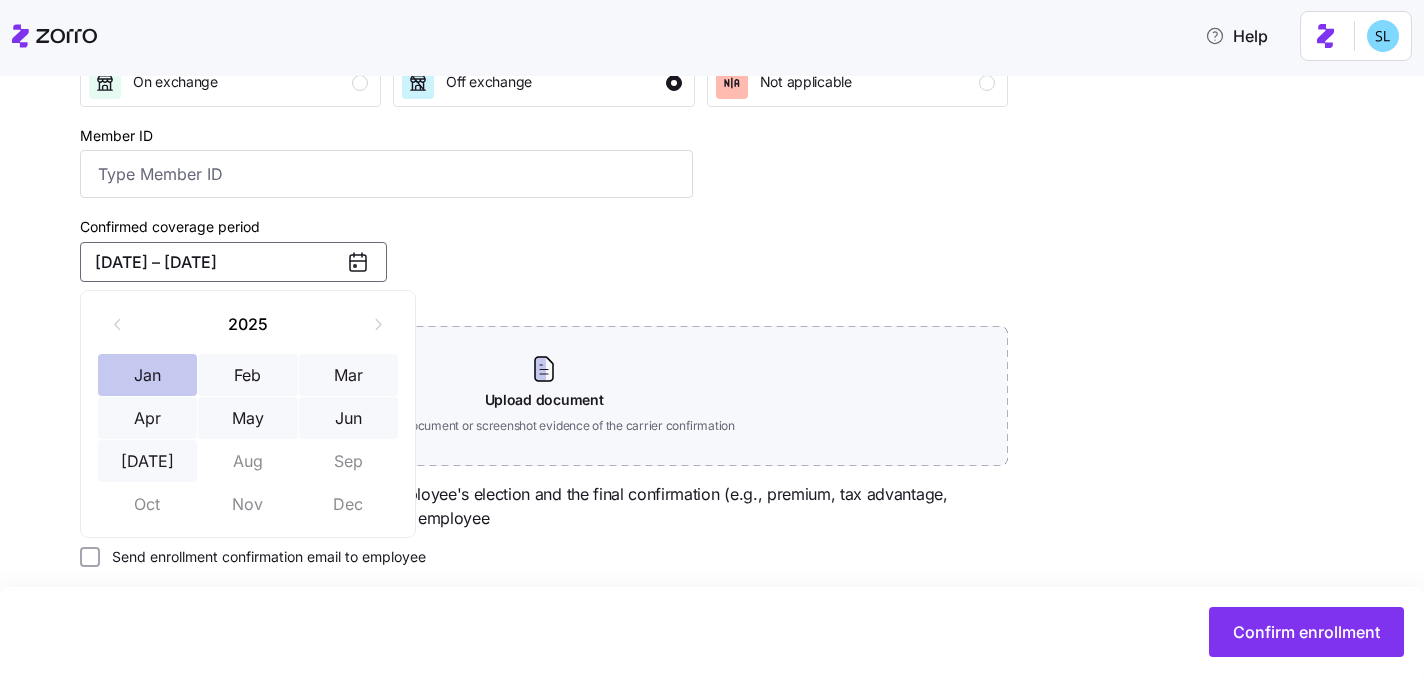 click on "Jan" at bounding box center [148, 375] 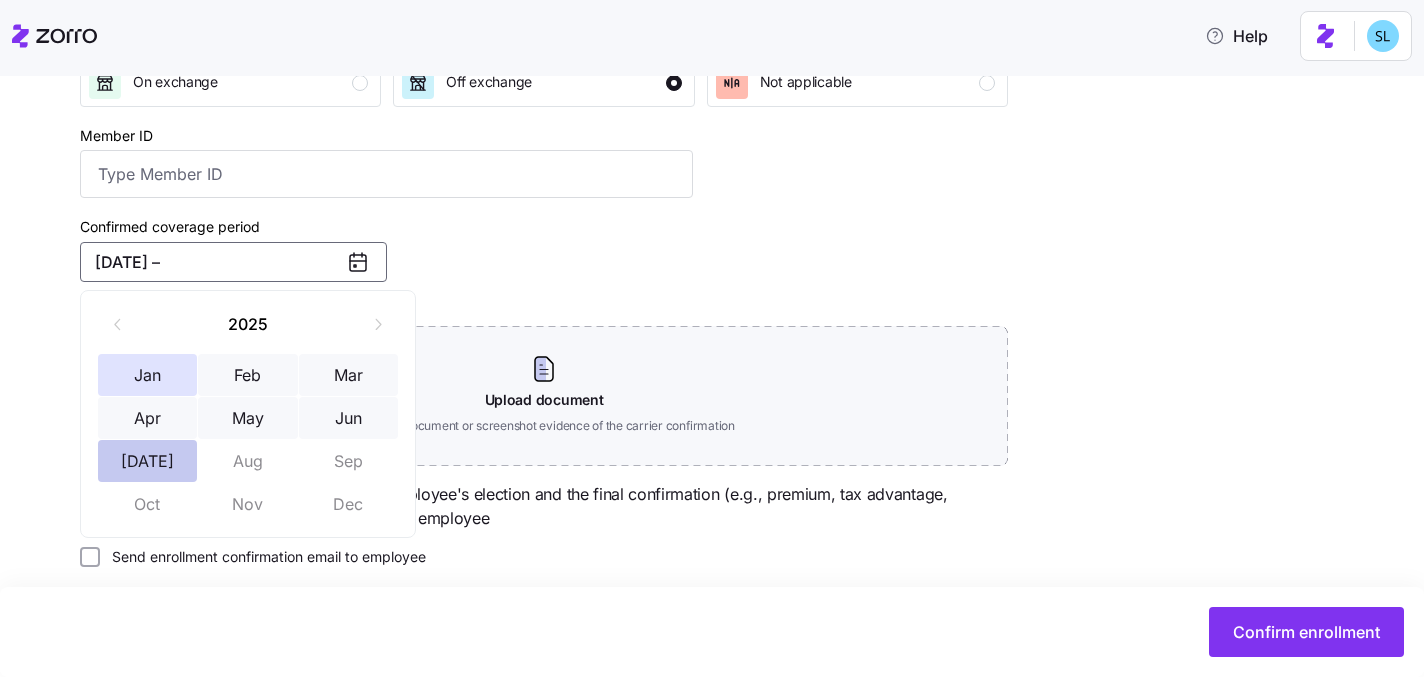 click on "Jul" at bounding box center (148, 461) 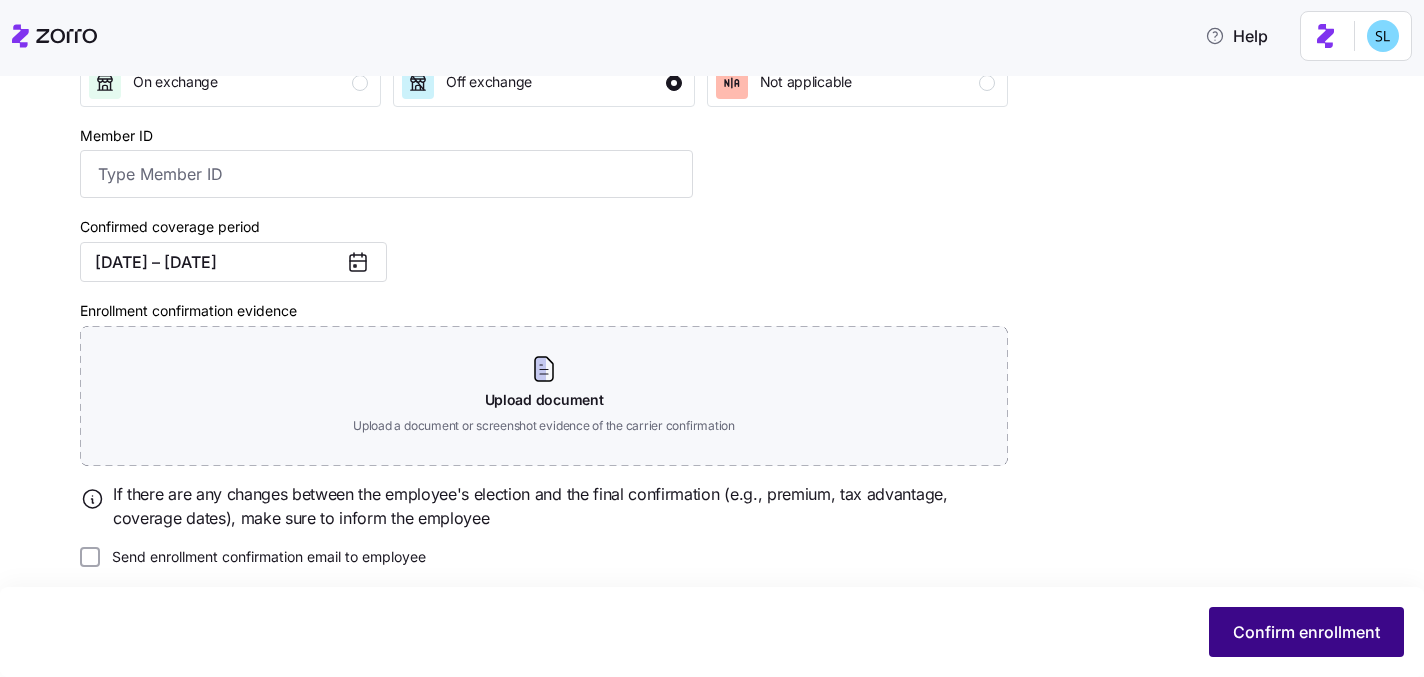 click on "Confirm enrollment" at bounding box center [1306, 632] 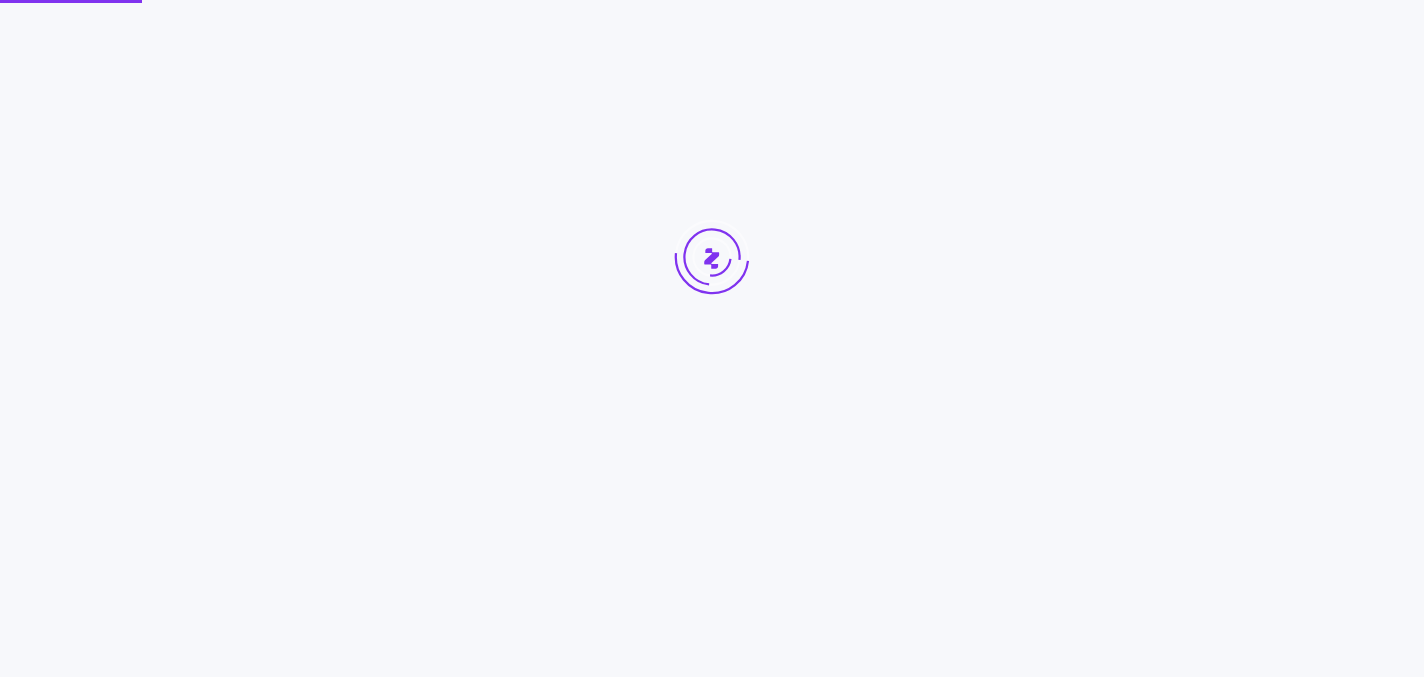 scroll, scrollTop: 0, scrollLeft: 0, axis: both 